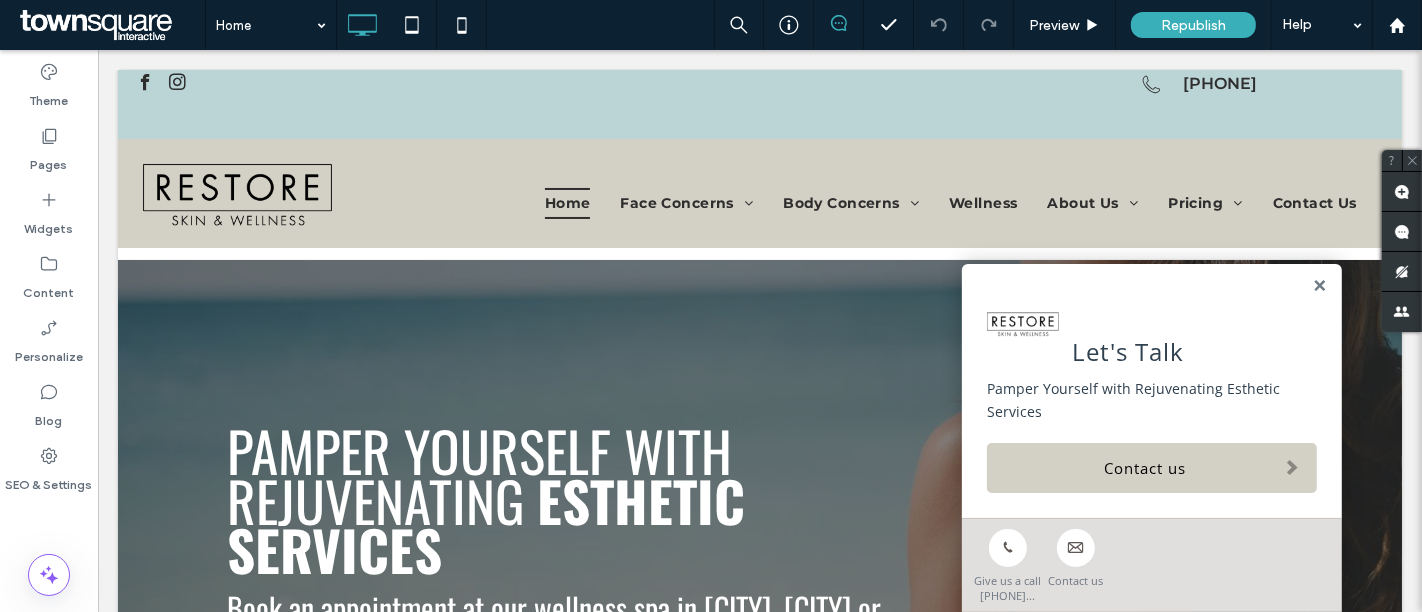 scroll, scrollTop: 0, scrollLeft: 0, axis: both 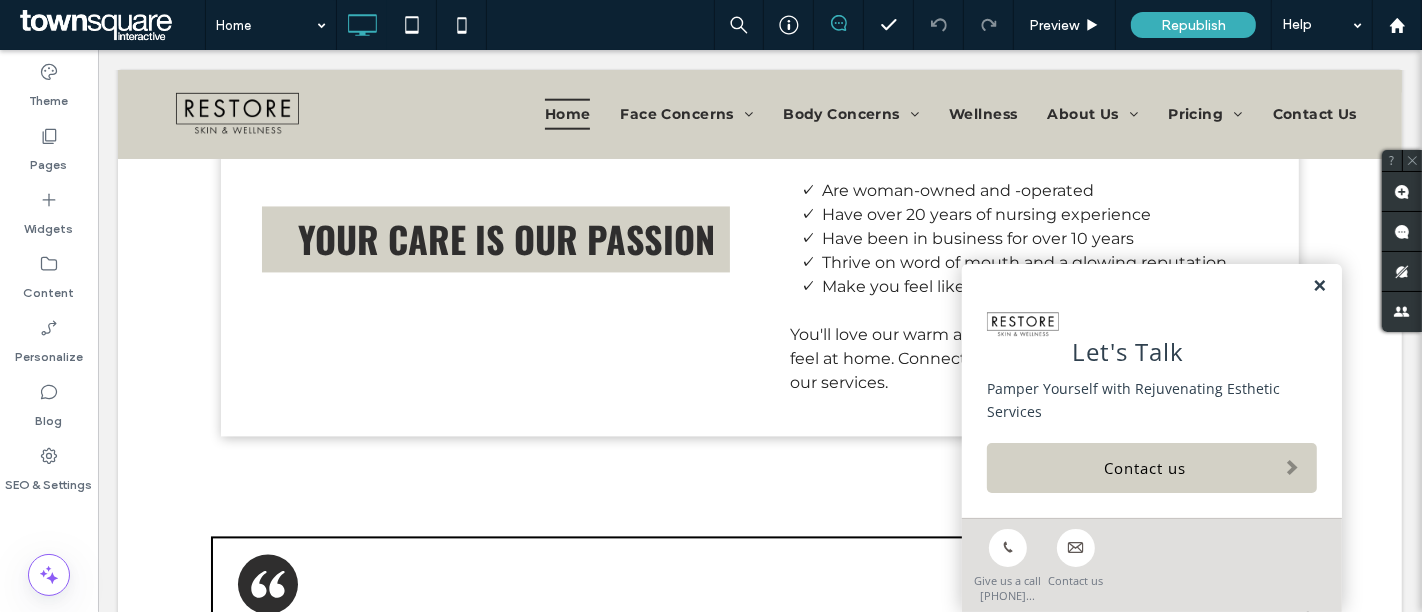 click at bounding box center (1318, 286) 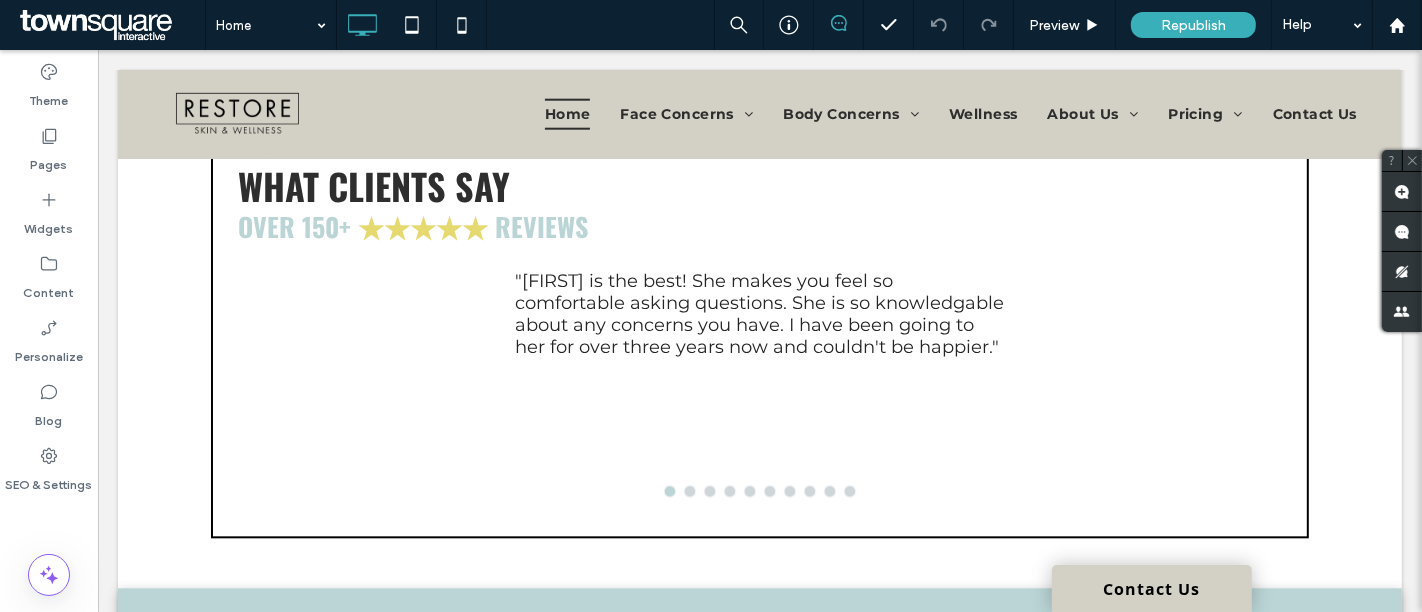scroll, scrollTop: 3743, scrollLeft: 0, axis: vertical 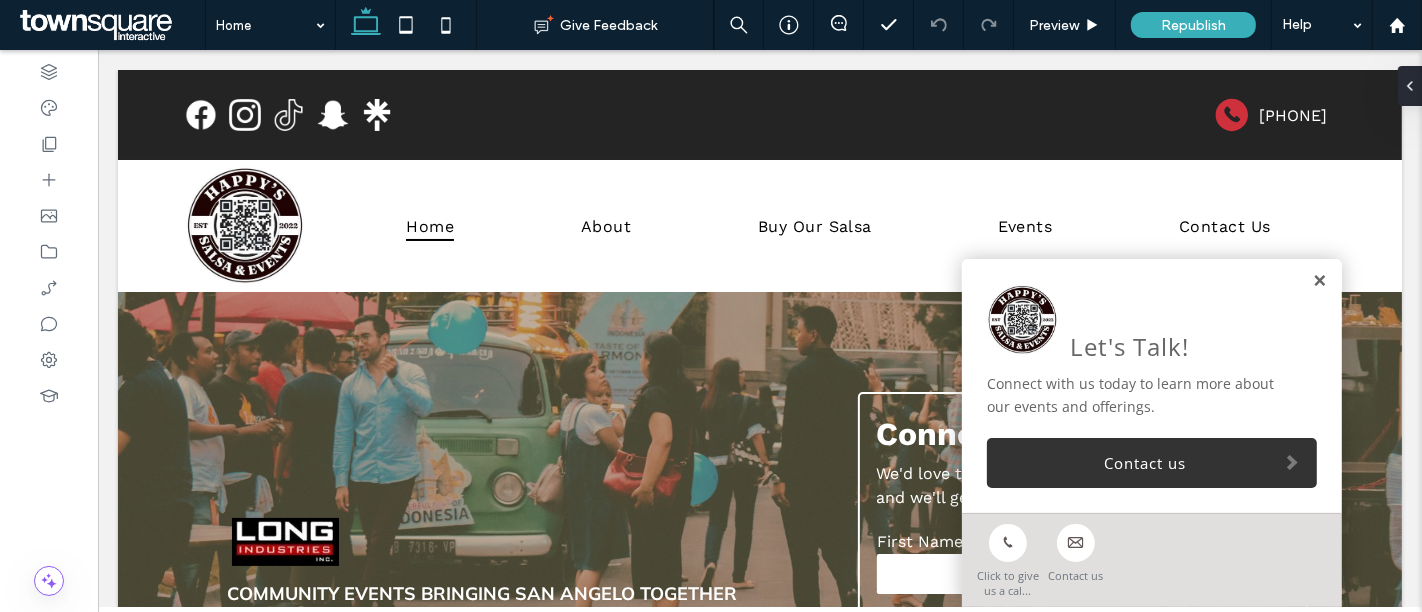click at bounding box center [1318, 281] 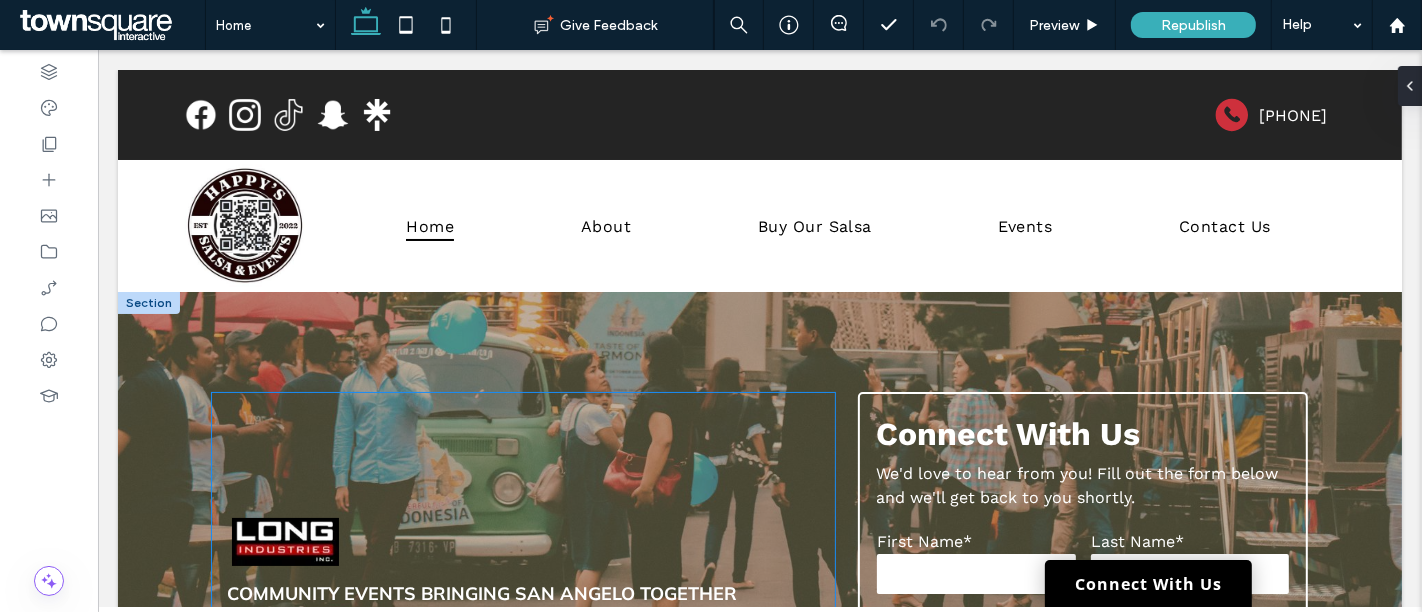 scroll, scrollTop: 145, scrollLeft: 0, axis: vertical 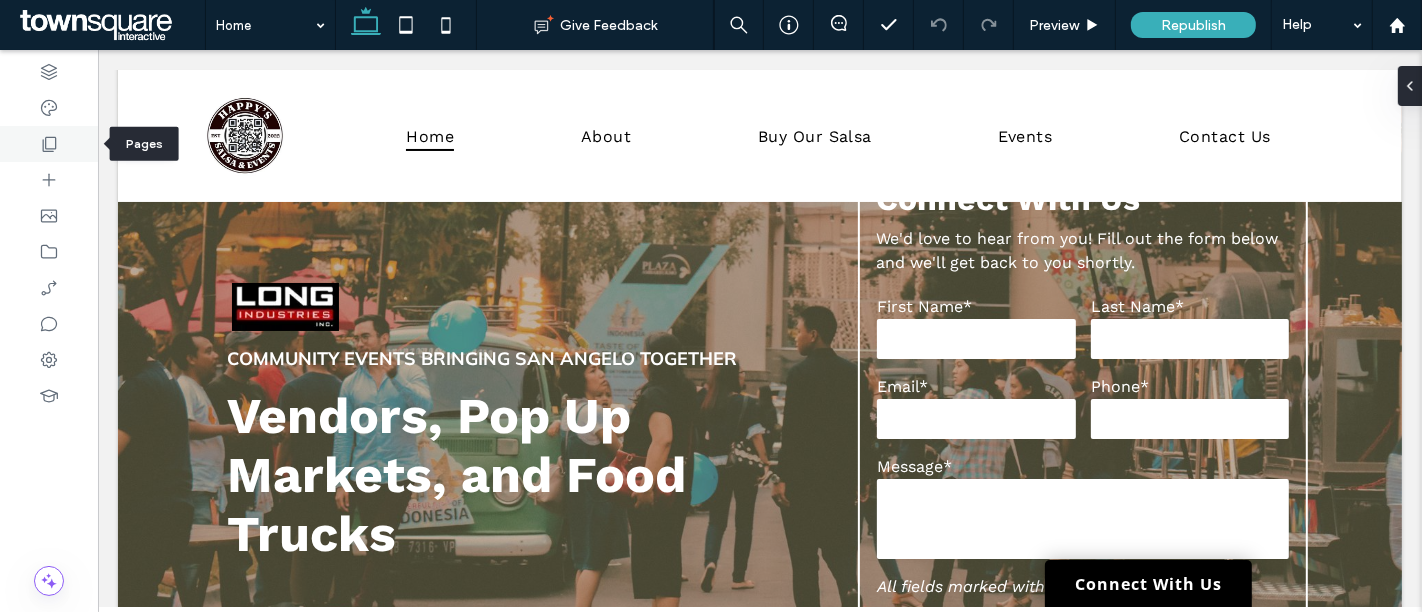 click 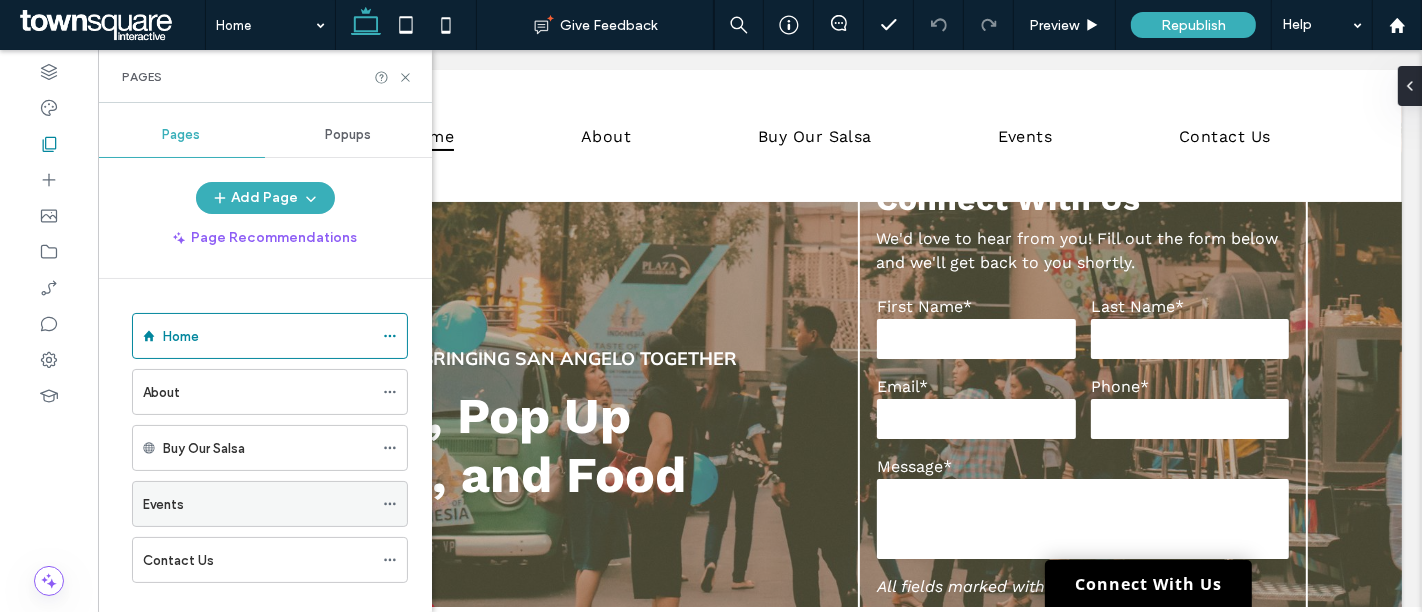 click on "Events" at bounding box center (258, 504) 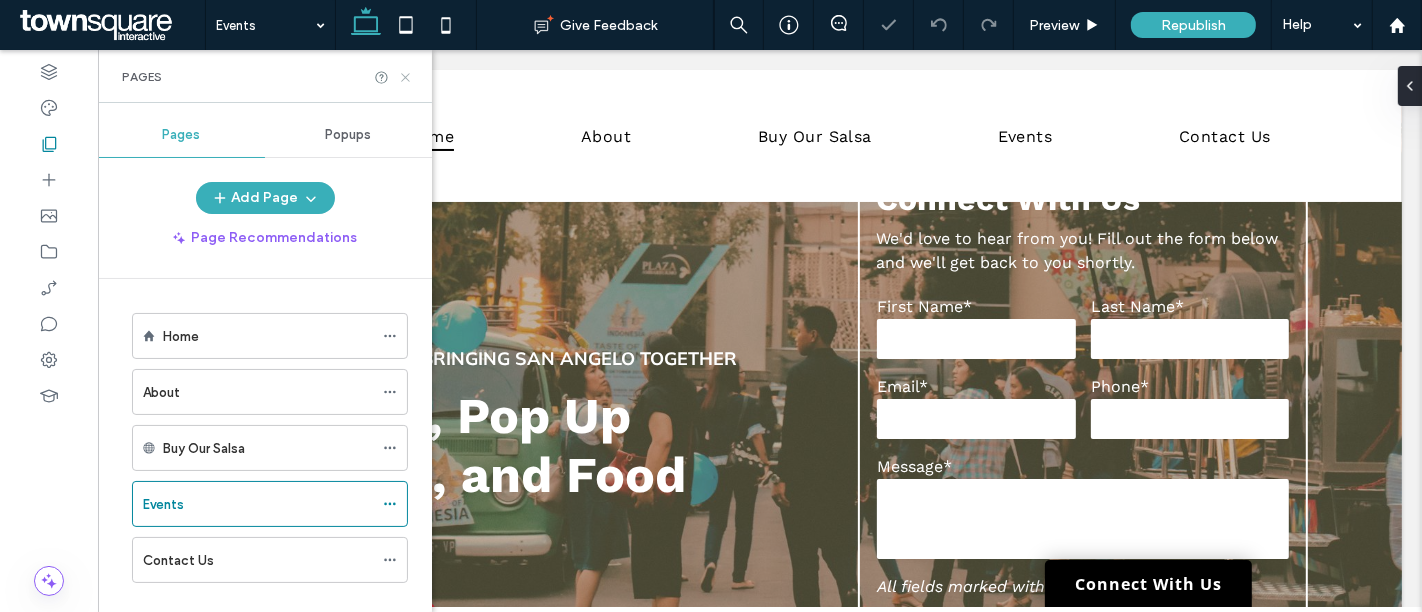 click 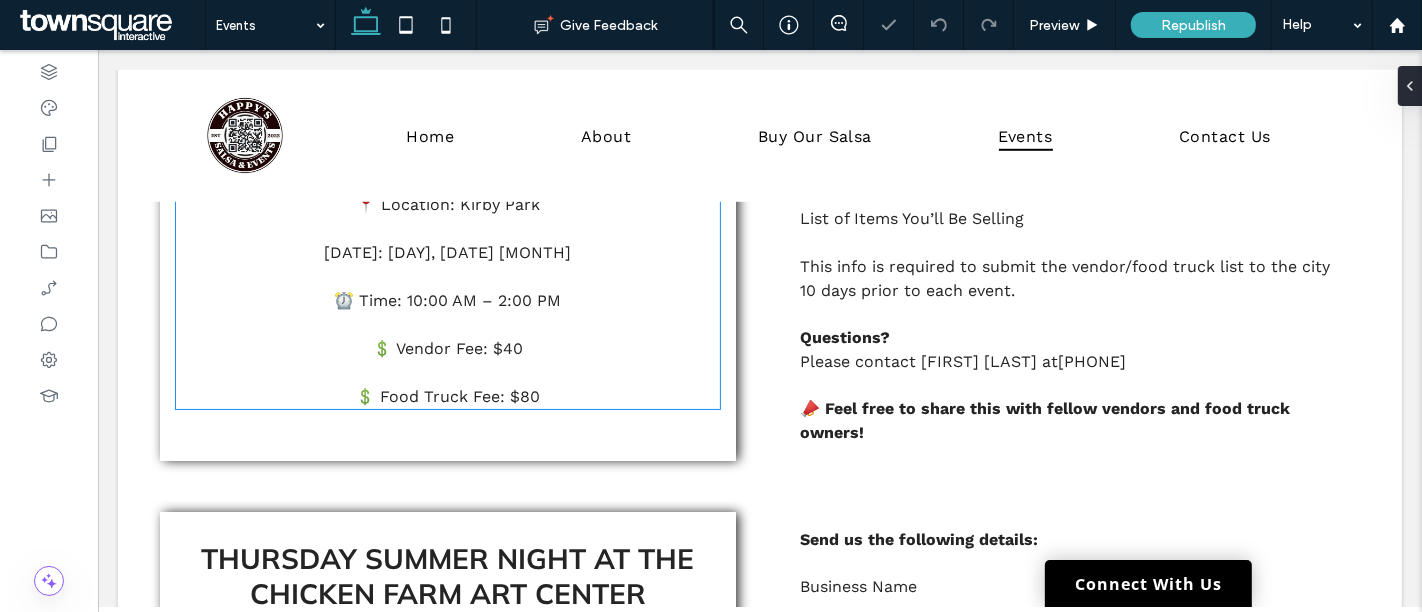 scroll, scrollTop: 1263, scrollLeft: 0, axis: vertical 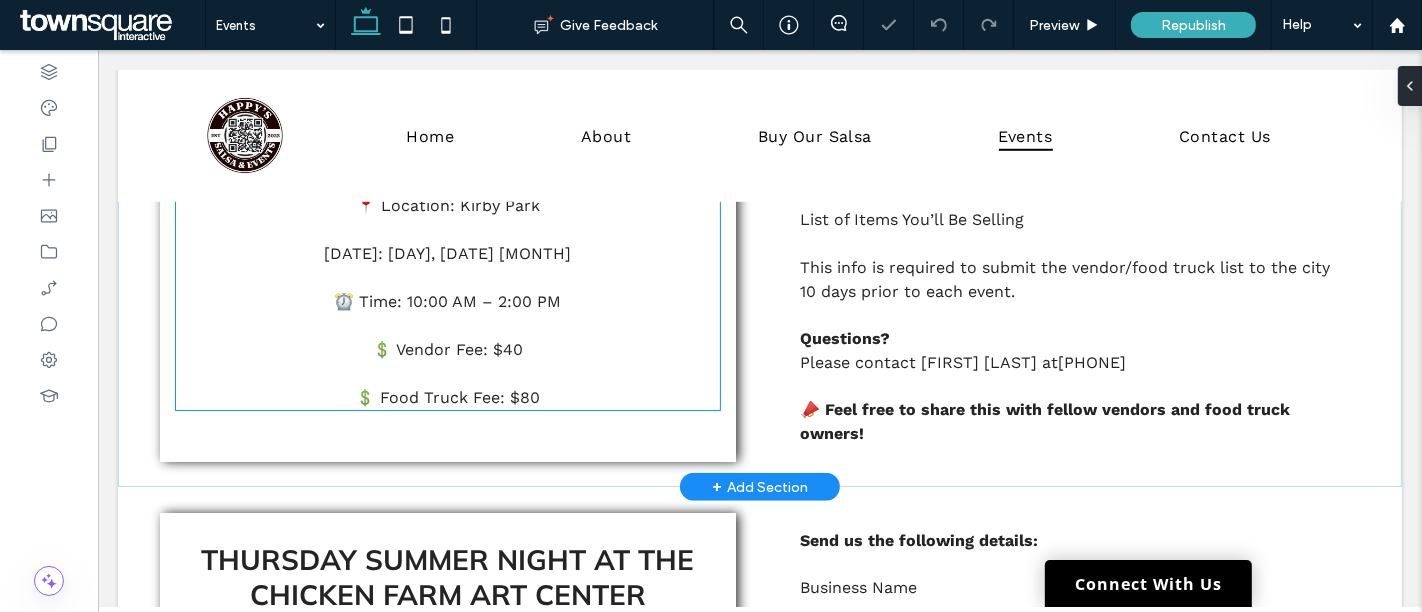 click at bounding box center [447, 374] 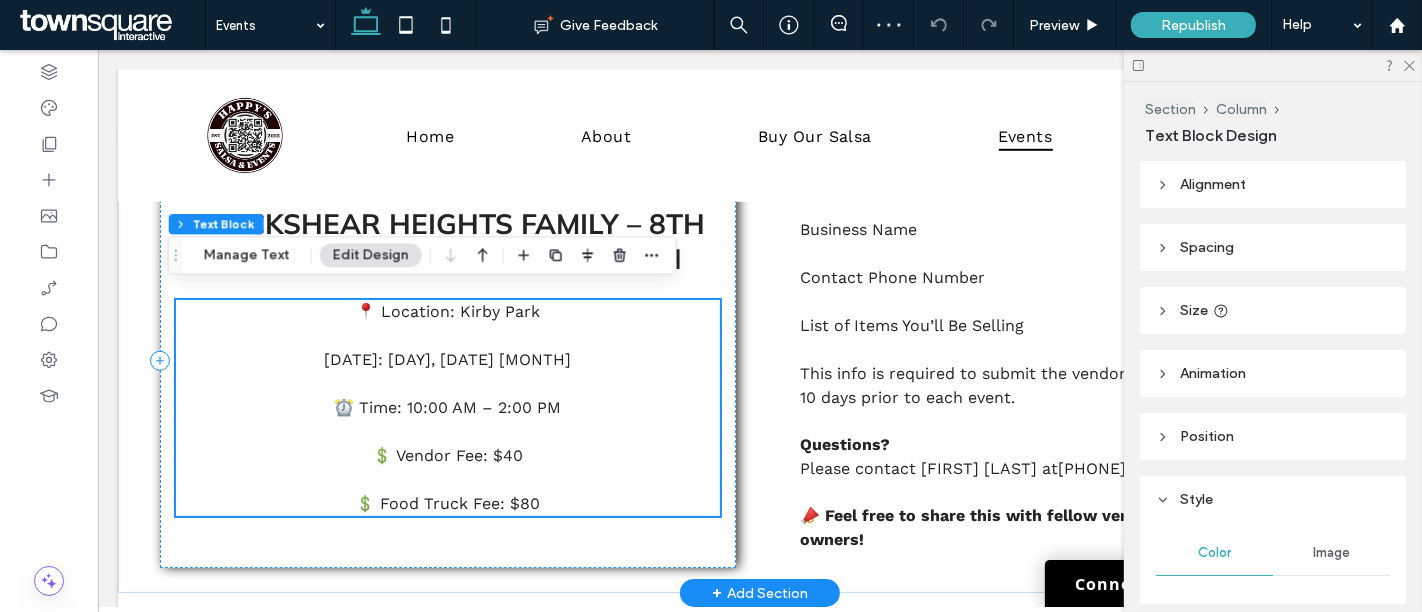 scroll, scrollTop: 1155, scrollLeft: 0, axis: vertical 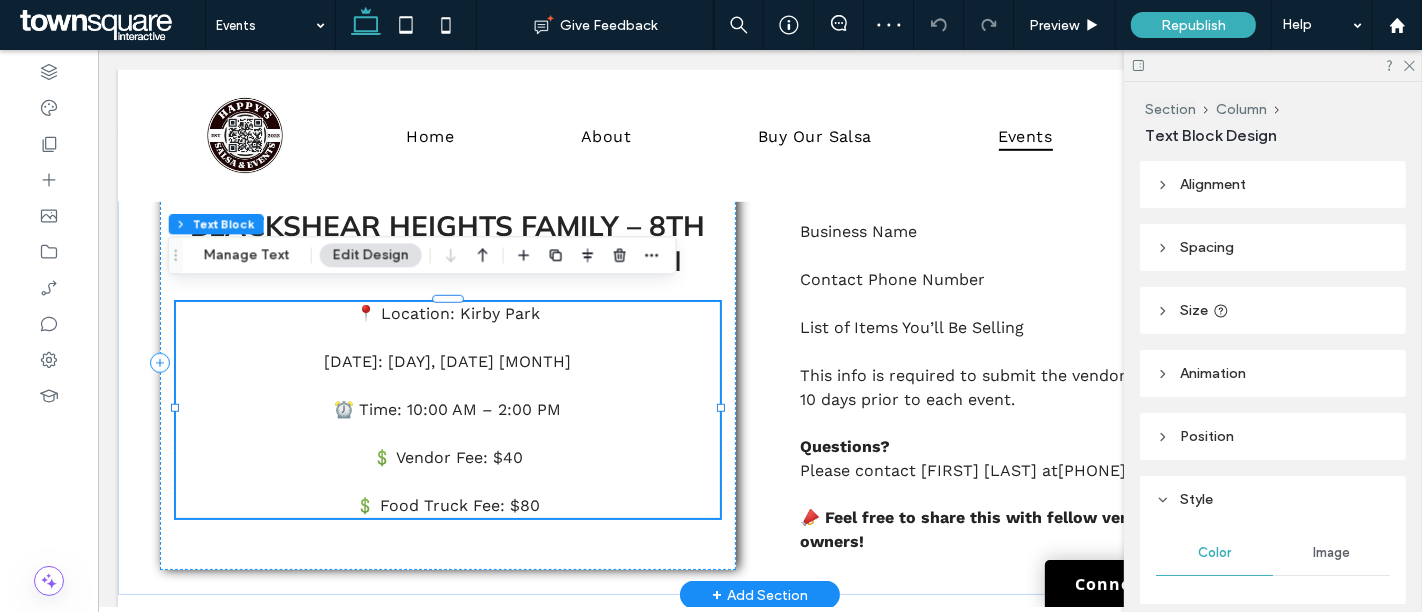 click on "⏰ Time: 10:00 AM – 2:00 PM" at bounding box center [447, 409] 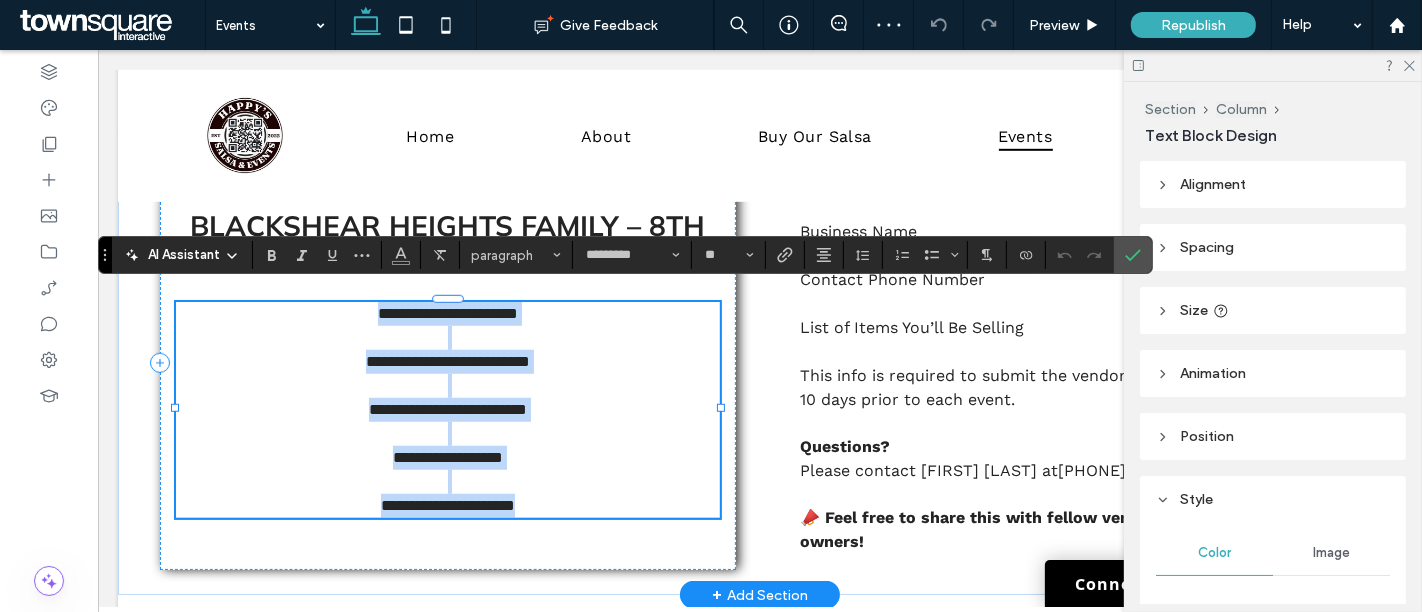 click on "**********" at bounding box center (447, 409) 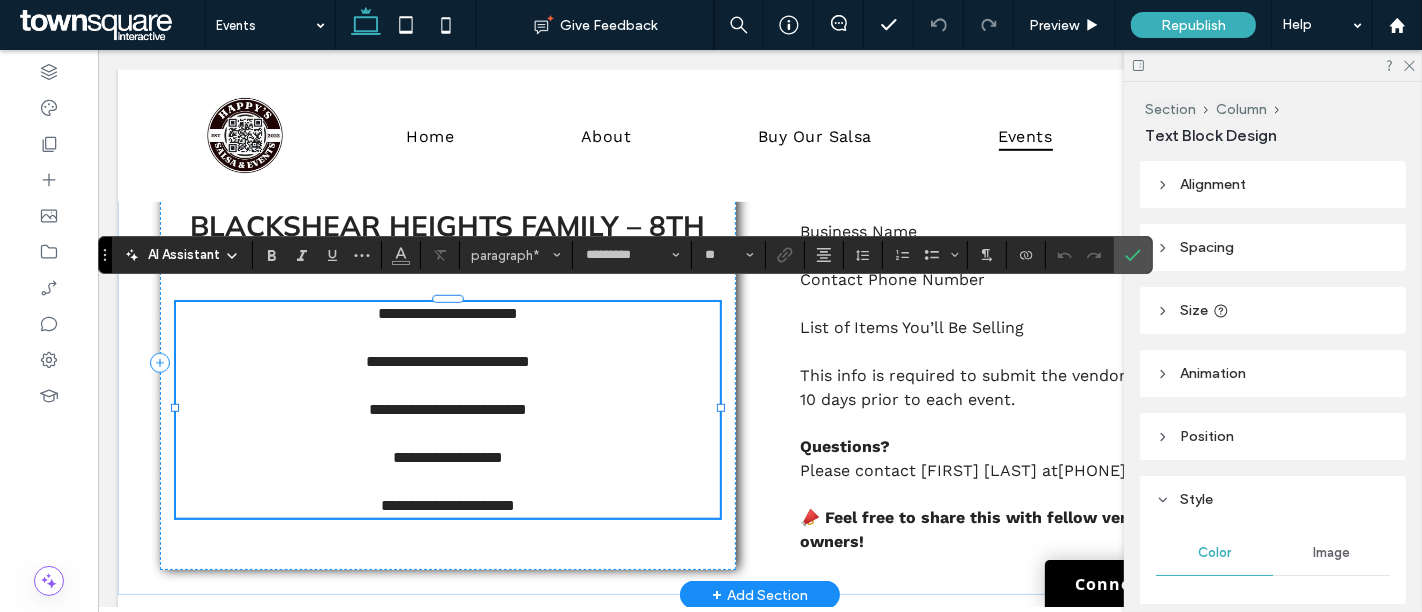click on "**********" at bounding box center (447, 361) 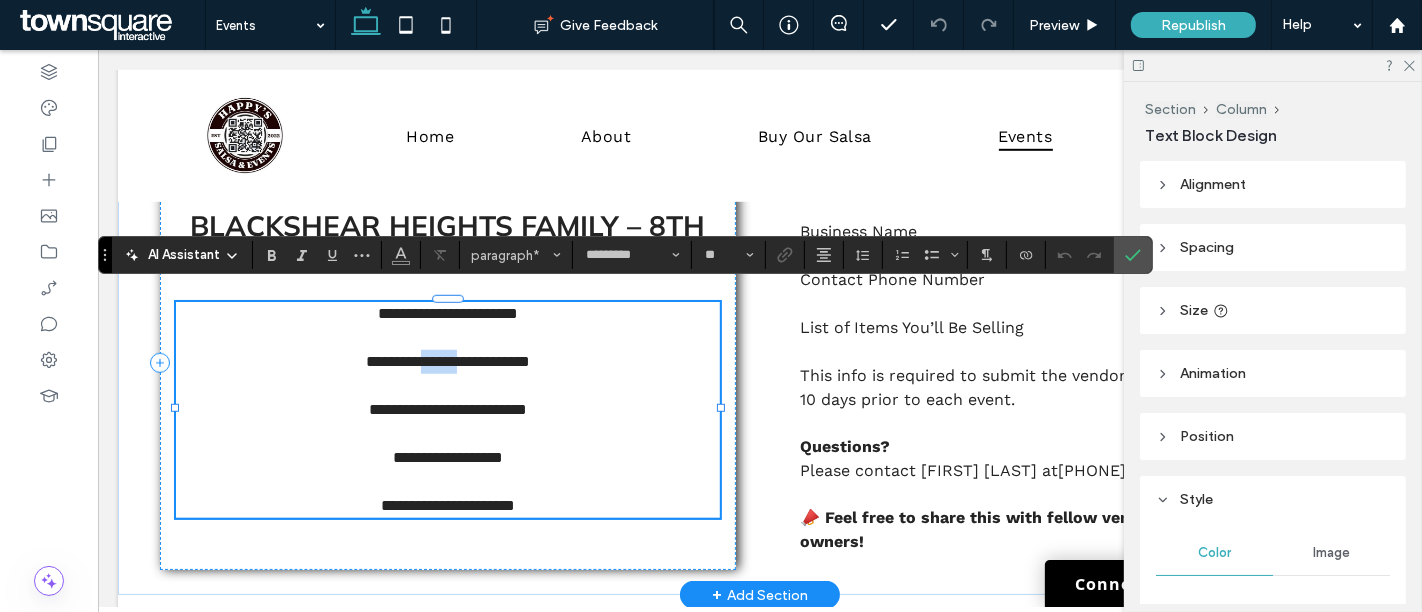 click on "**********" at bounding box center (447, 361) 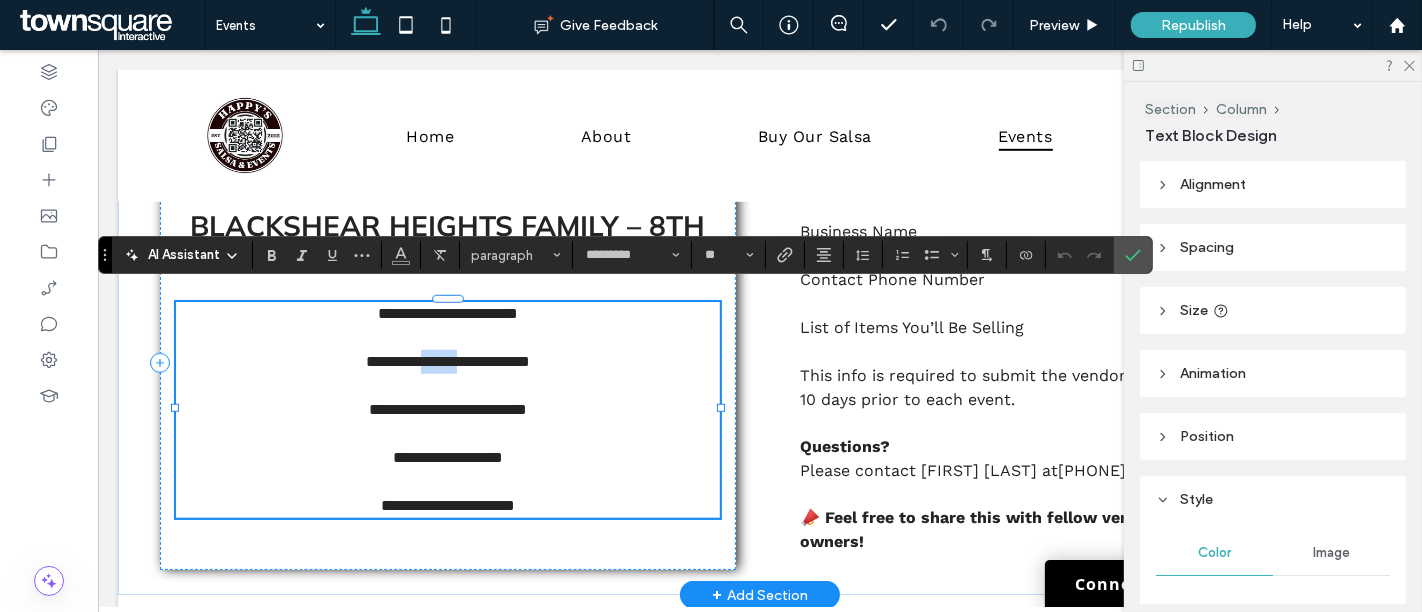 type 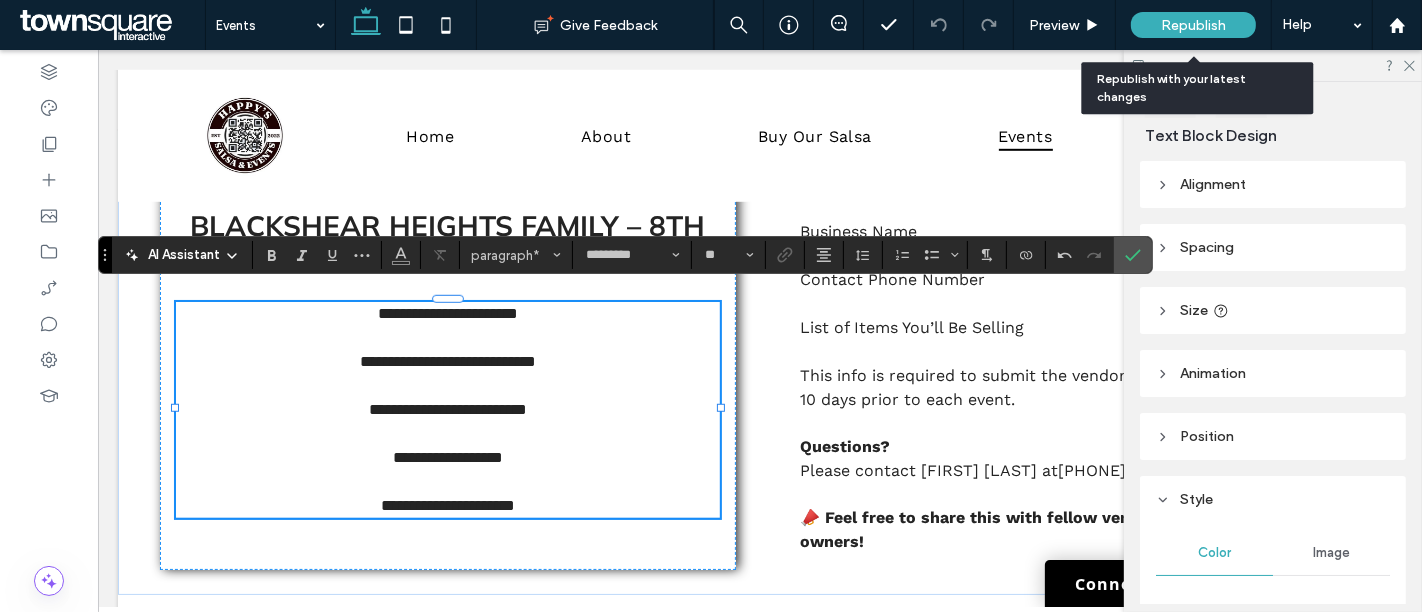 click on "Republish" at bounding box center (1193, 25) 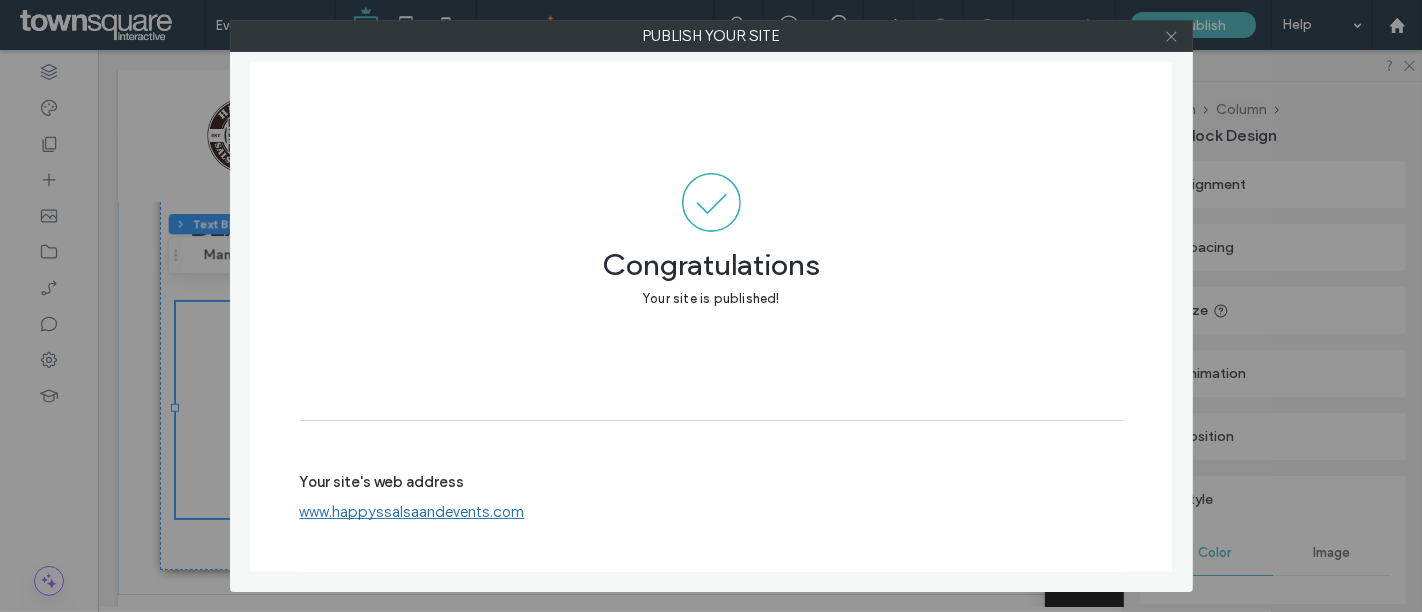 click 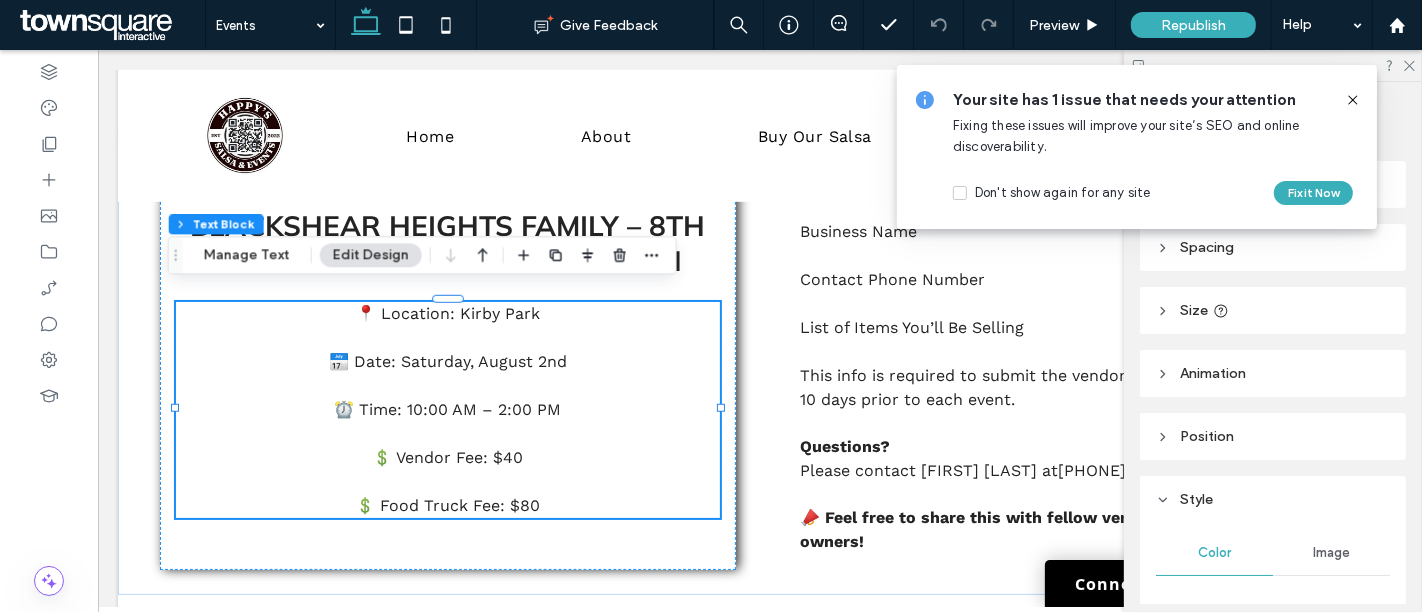 click at bounding box center (1273, 65) 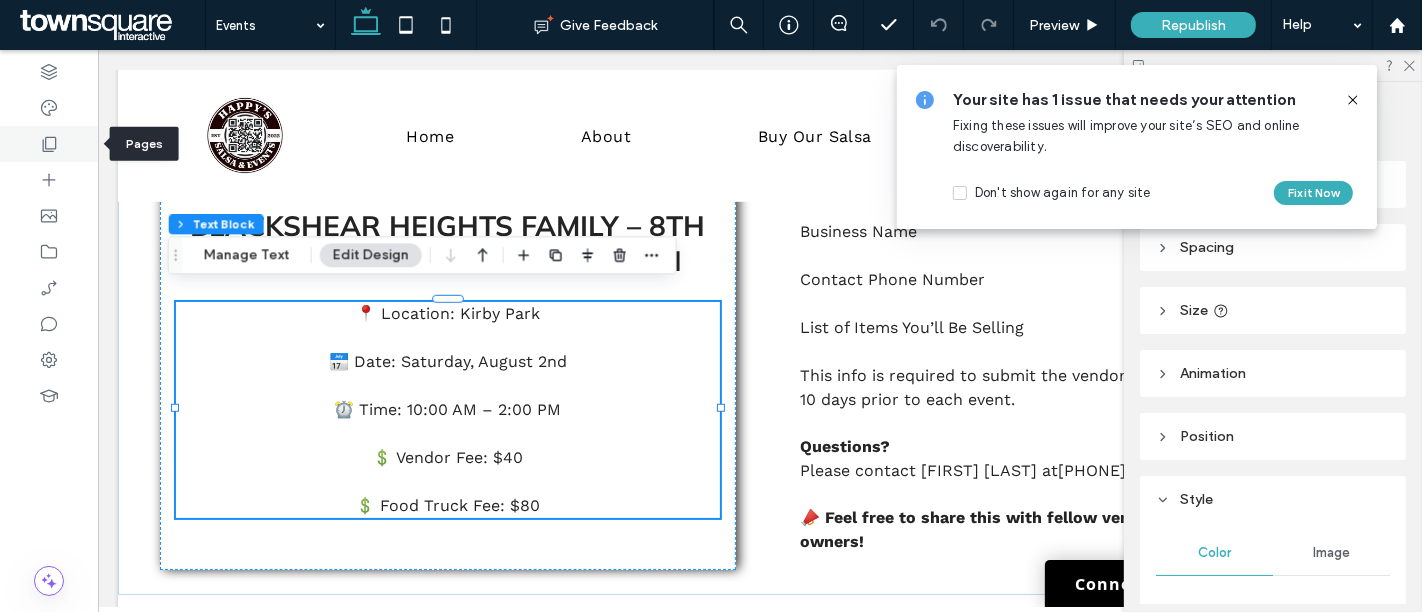 click 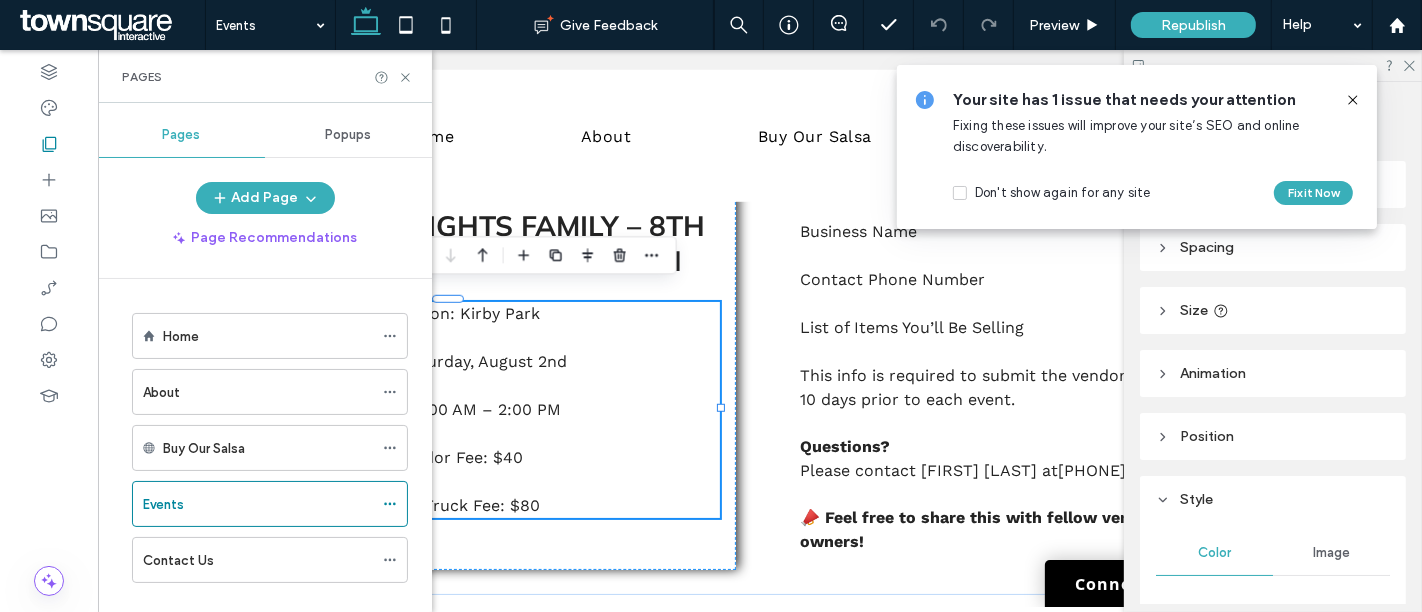 click on "Home" at bounding box center [268, 336] 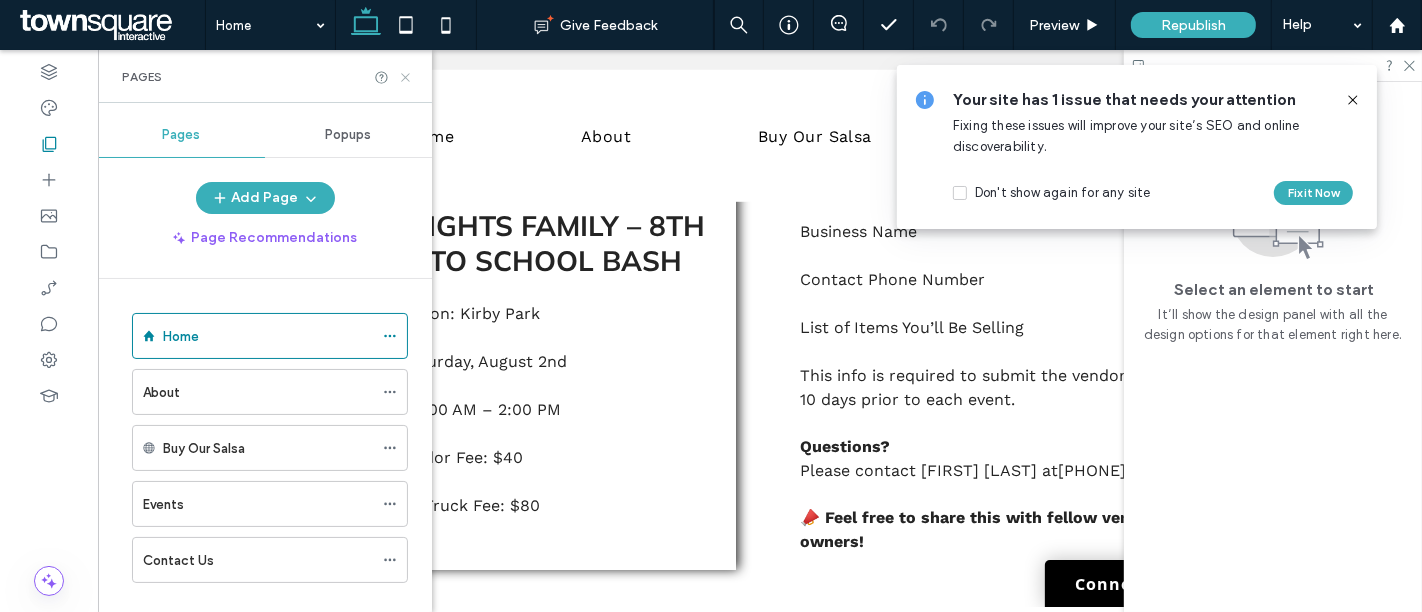 click 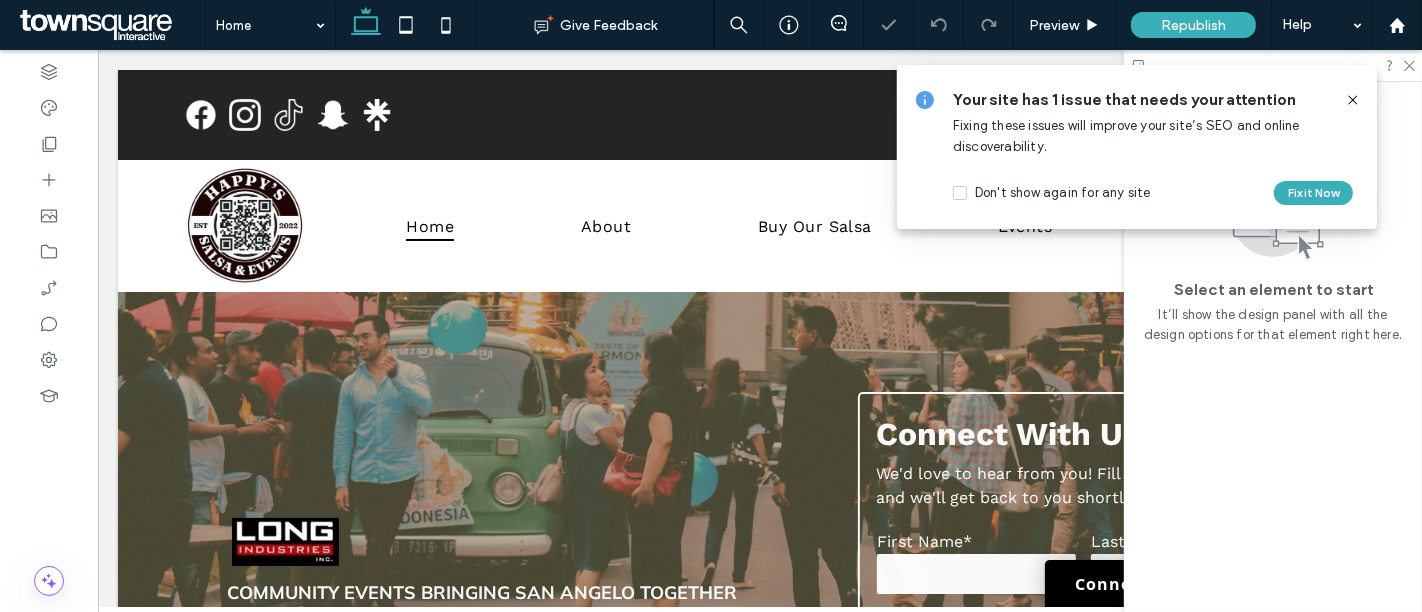 scroll, scrollTop: 0, scrollLeft: 0, axis: both 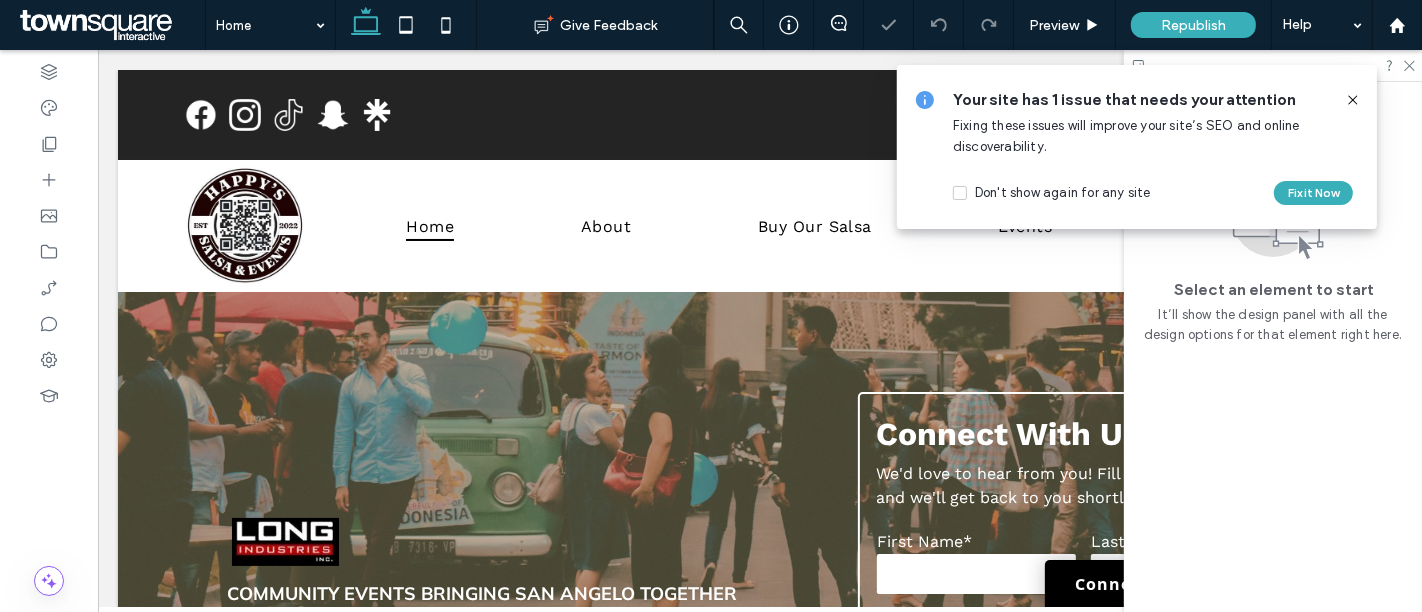 click 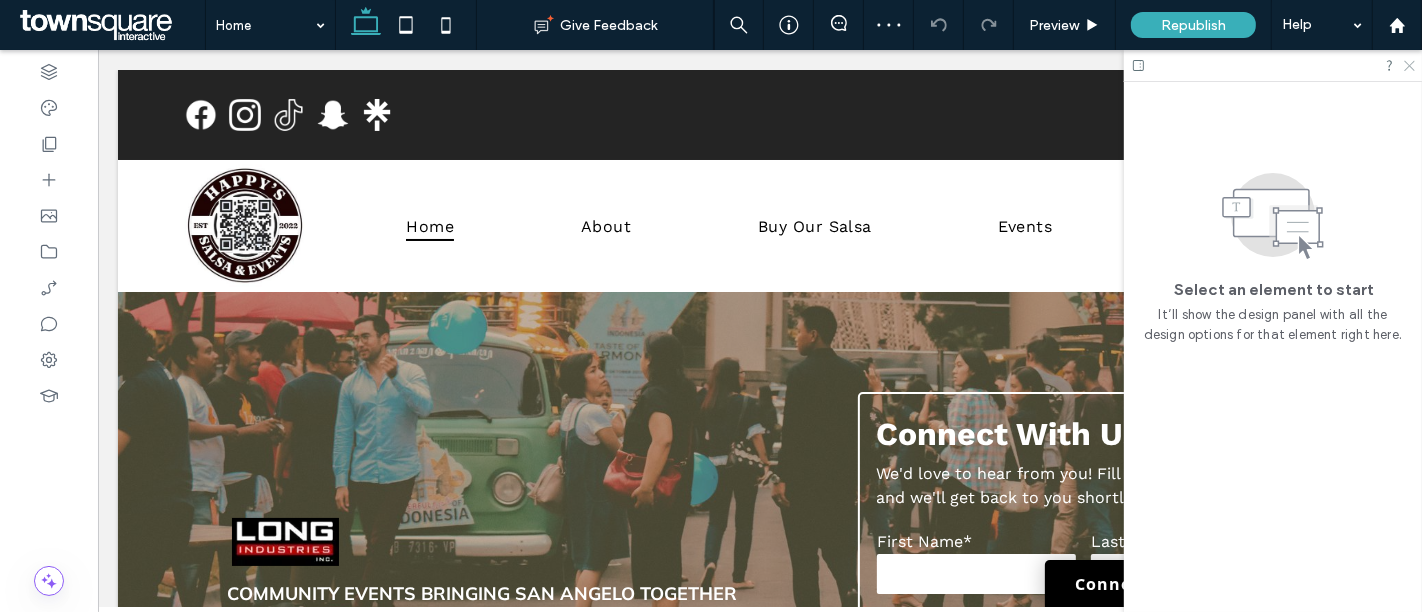 click 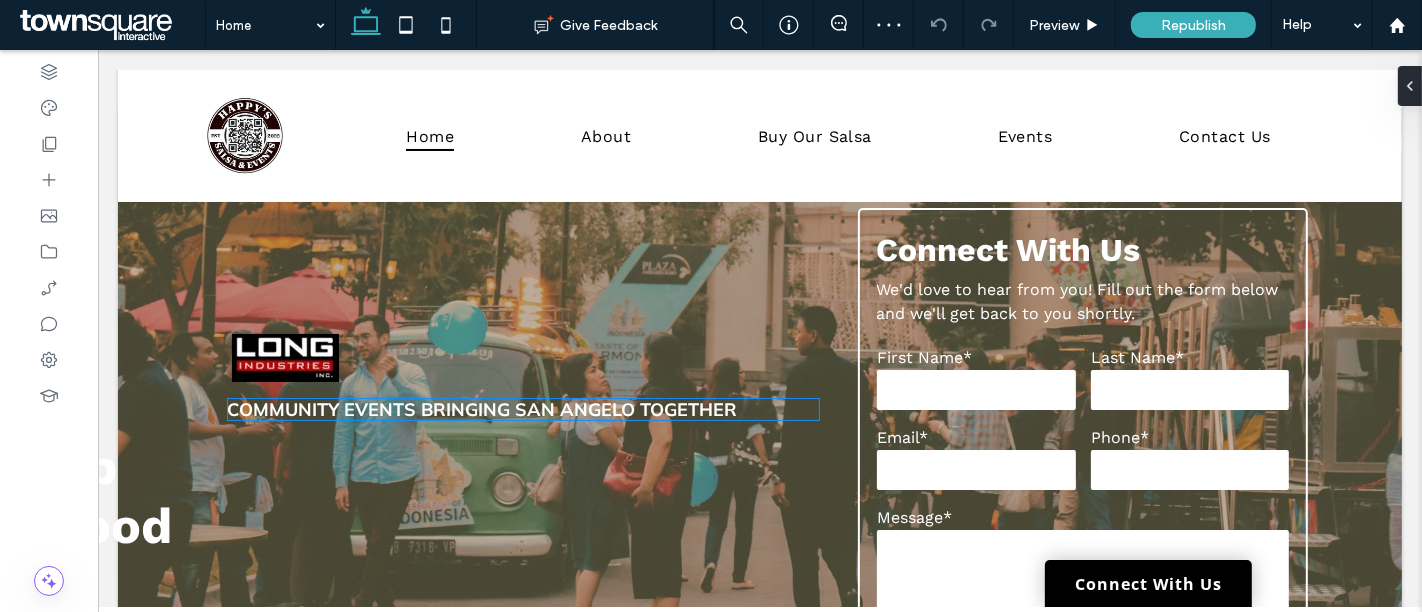 scroll, scrollTop: 93, scrollLeft: 0, axis: vertical 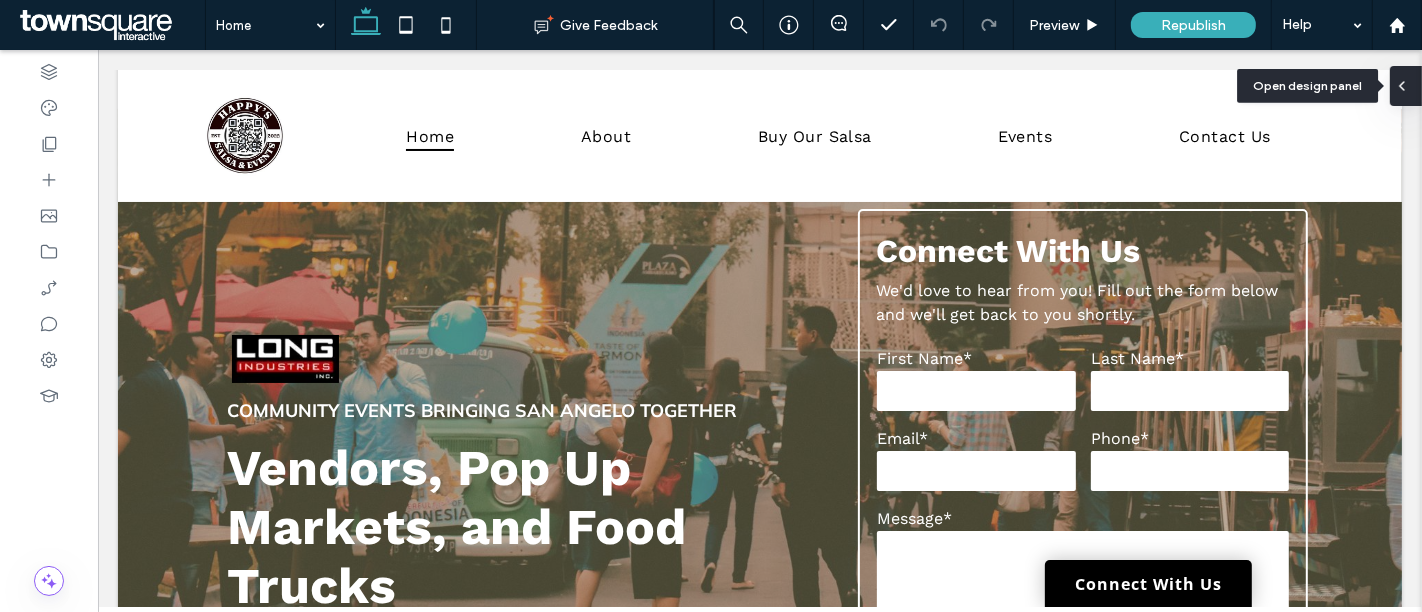 click 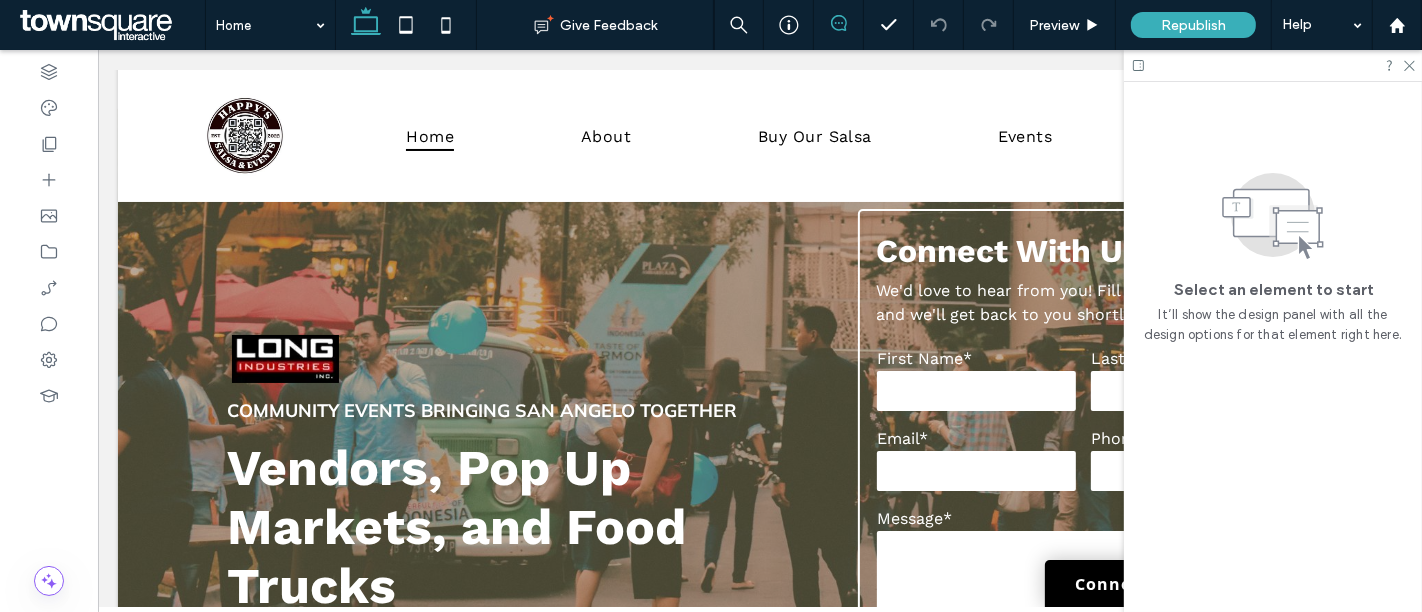 click at bounding box center (838, 23) 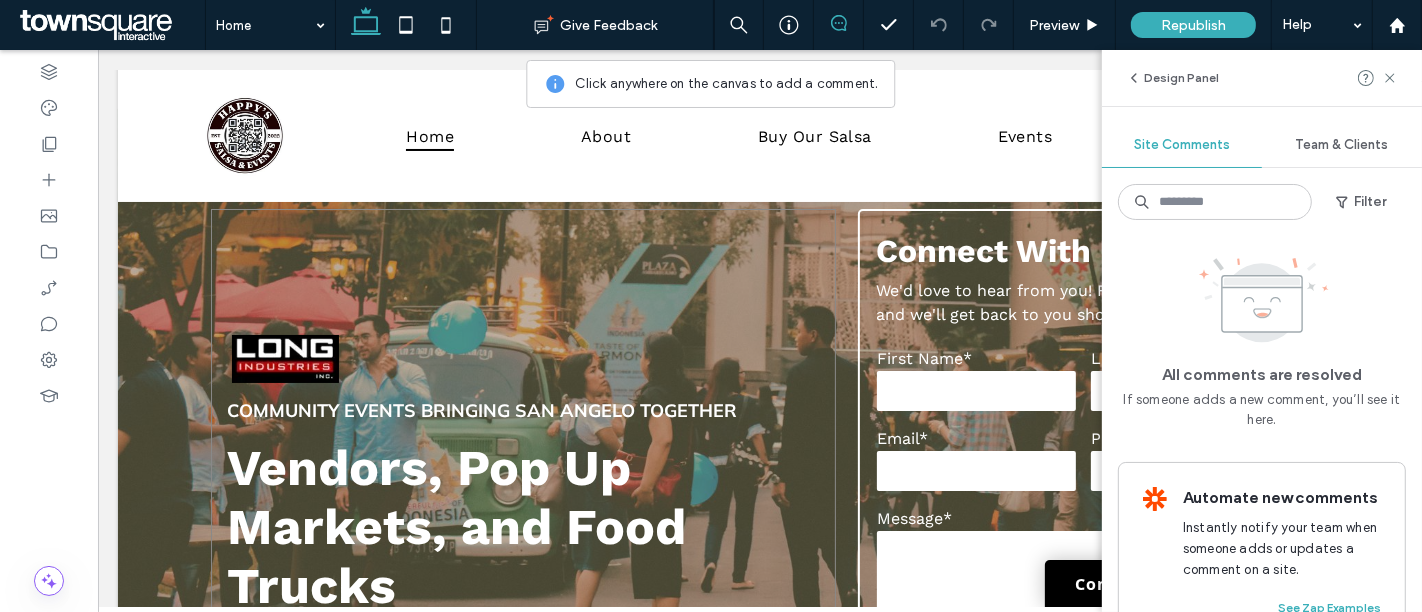 click on "Community Events Bringing San Angelo Together
Vendors, Pop Up Markets, and Food Trucks
Reach Out Today" at bounding box center [522, 522] 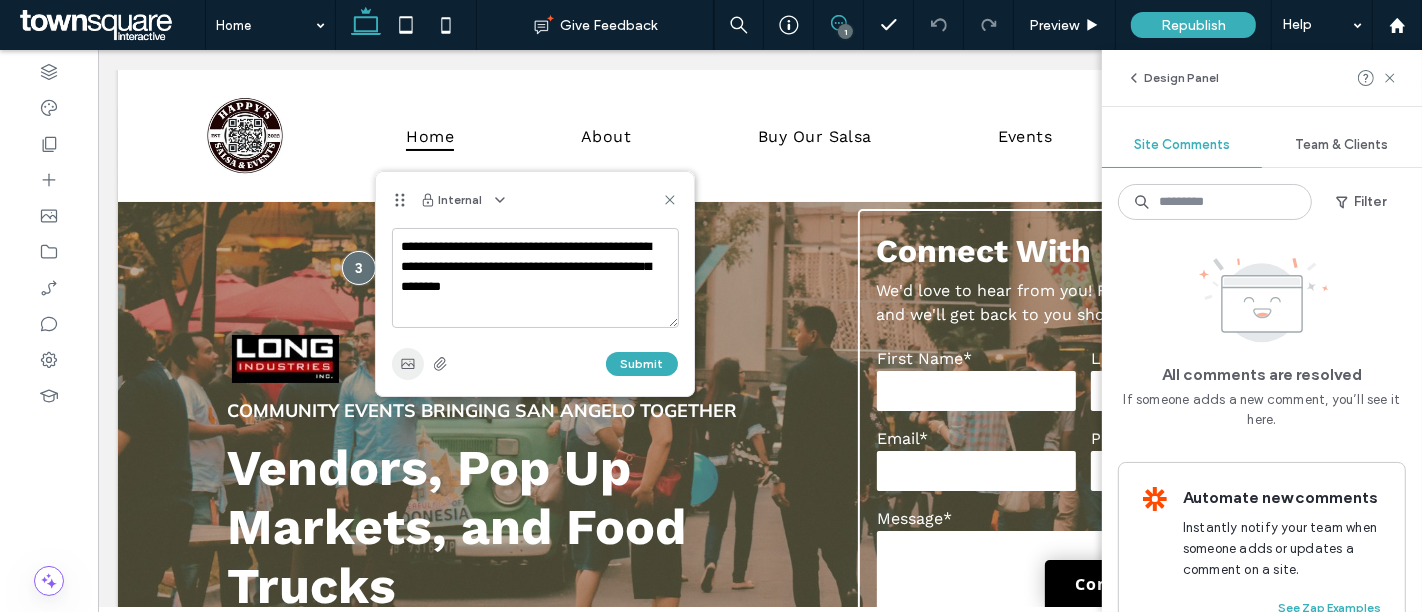 type on "**********" 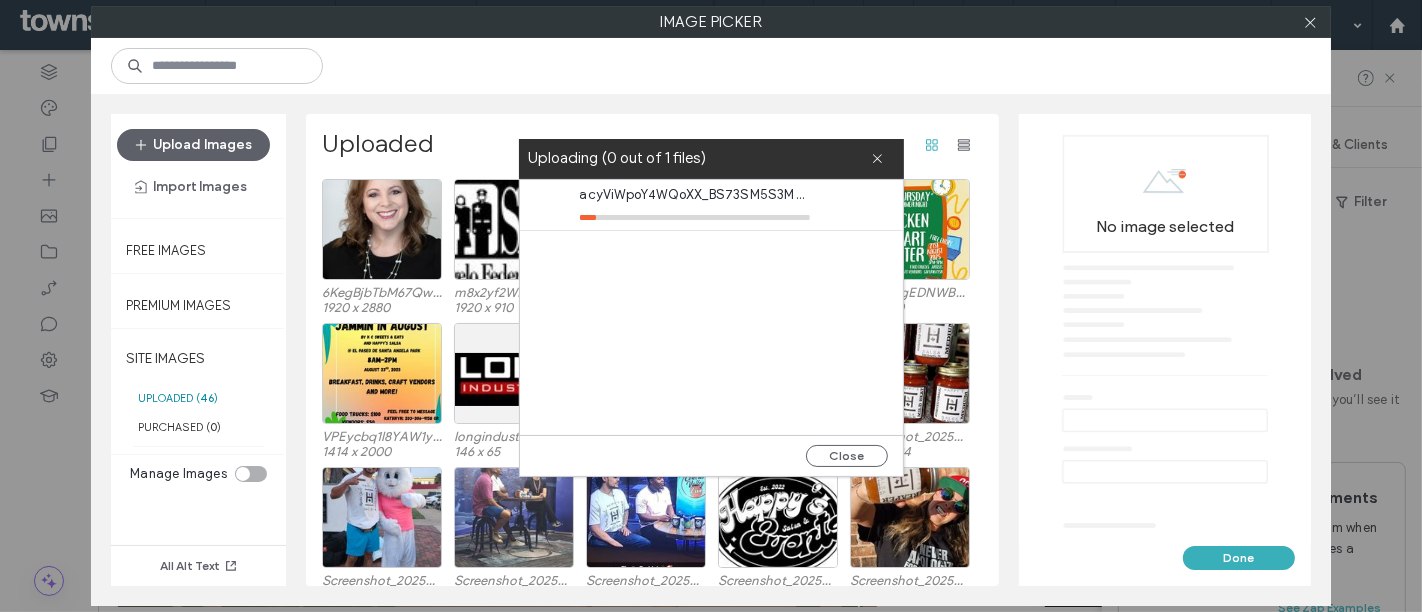 click at bounding box center [711, 66] 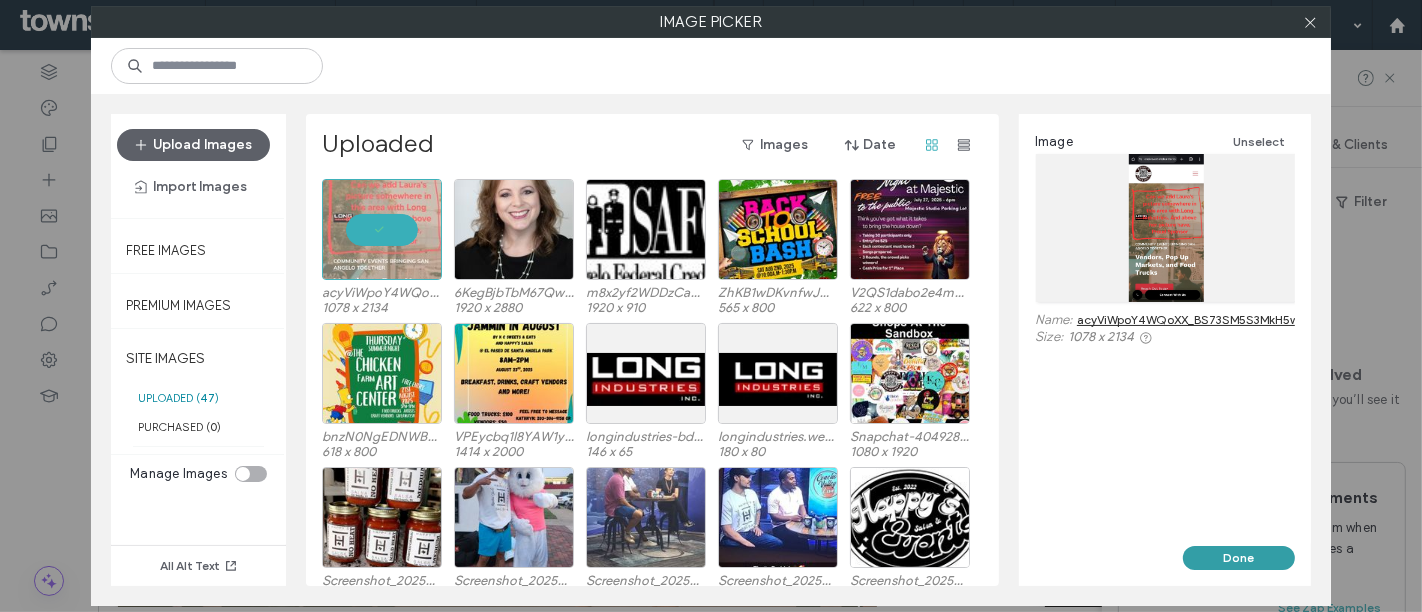 click on "Done" at bounding box center (1239, 558) 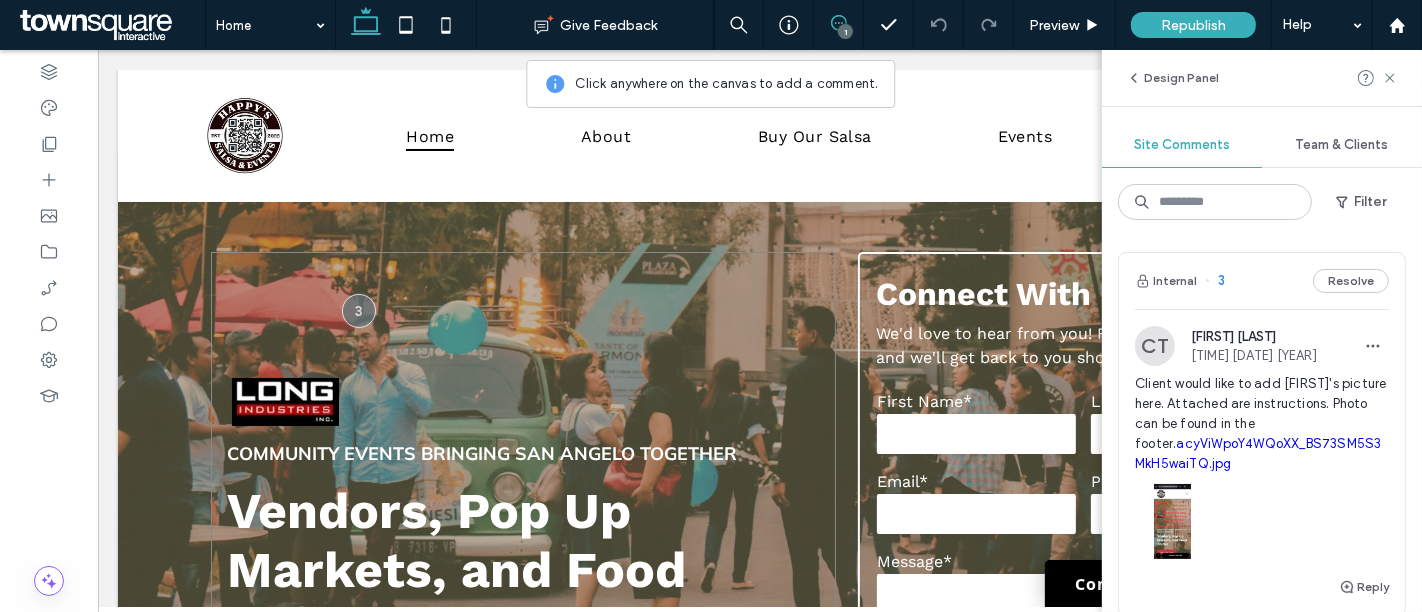 scroll, scrollTop: 48, scrollLeft: 0, axis: vertical 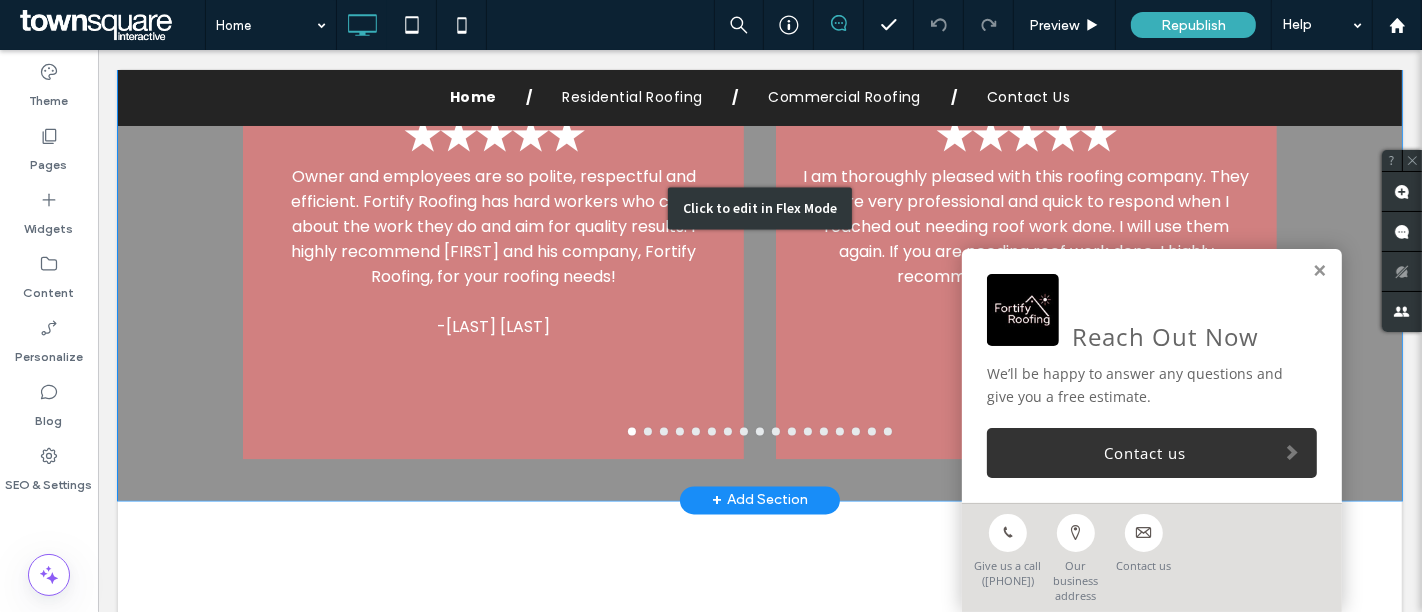 click on "Click to edit in Flex Mode" at bounding box center (759, 209) 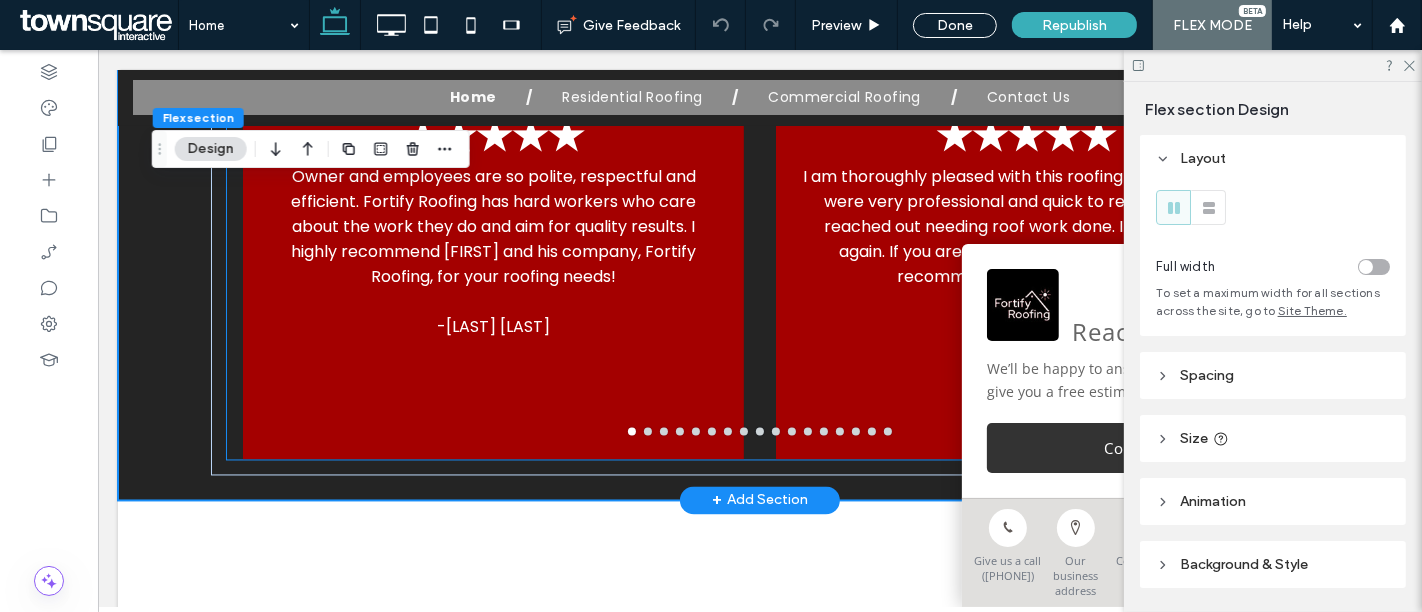 click on "Owner and employees are so polite, respectful and efficient. Fortify Roofing has hard workers who care about the work they do and aim for quality results. I highly recommend [FIRST] and his company, Fortify Roofing, for your roofing needs!" at bounding box center (492, 227) 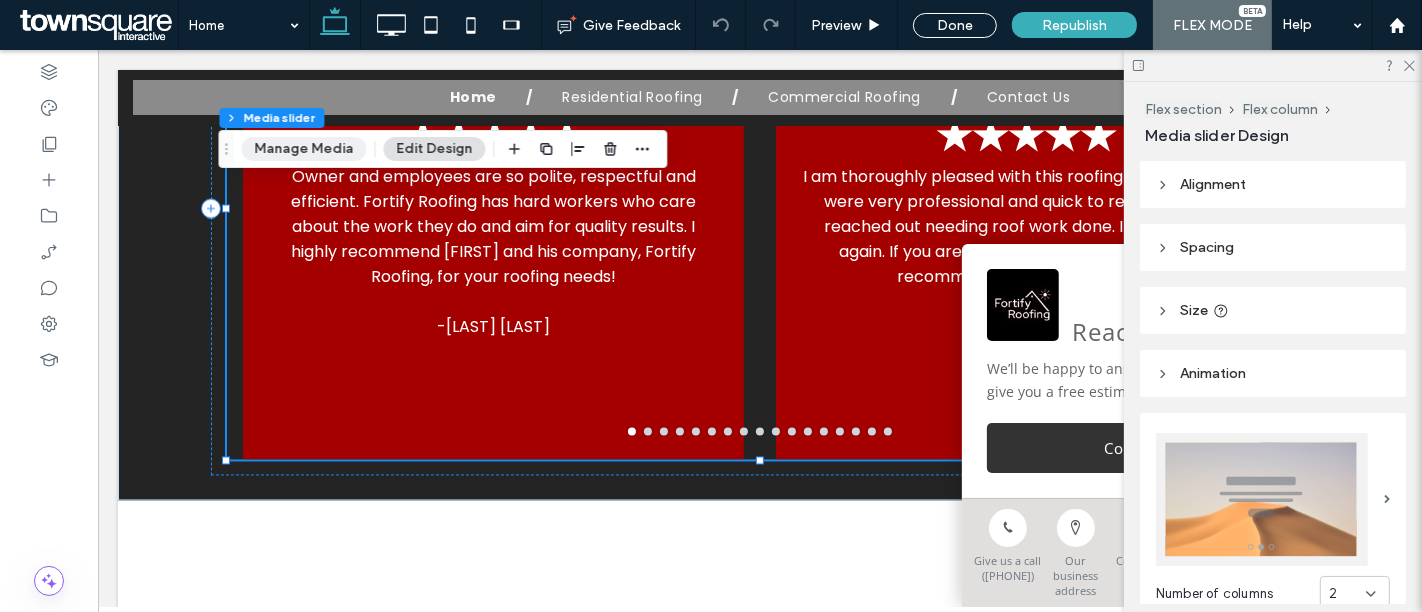 click on "Manage Media" at bounding box center (303, 149) 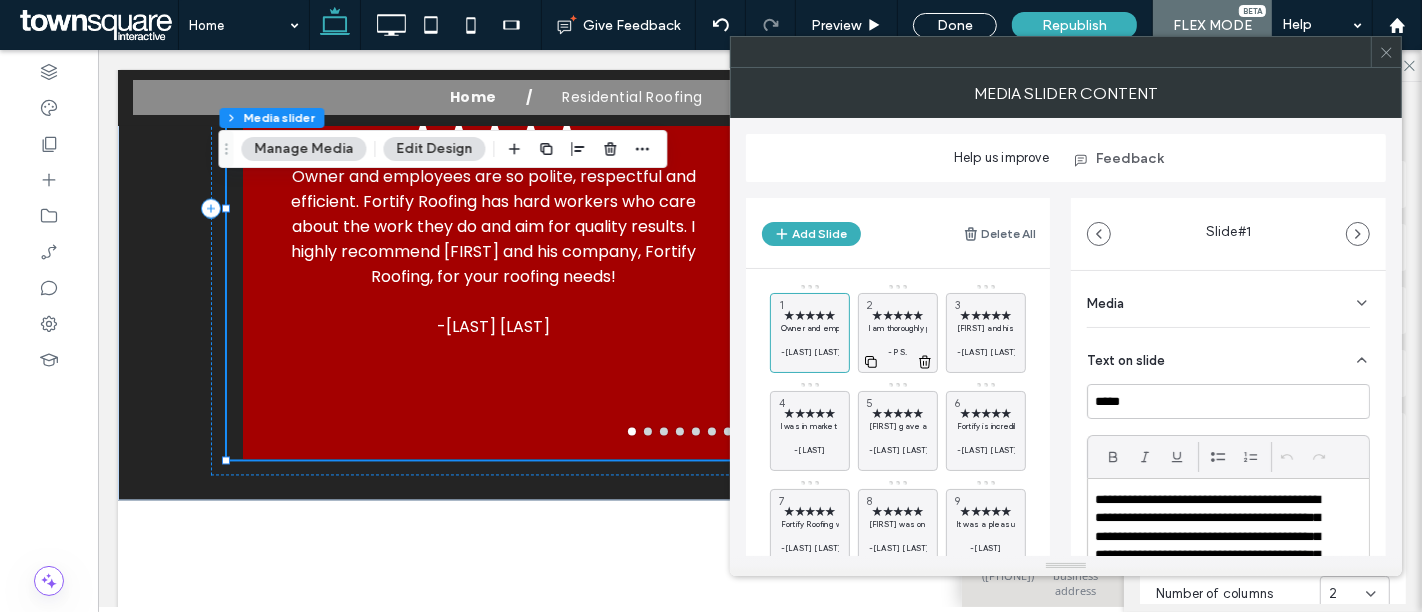 scroll, scrollTop: 341, scrollLeft: 0, axis: vertical 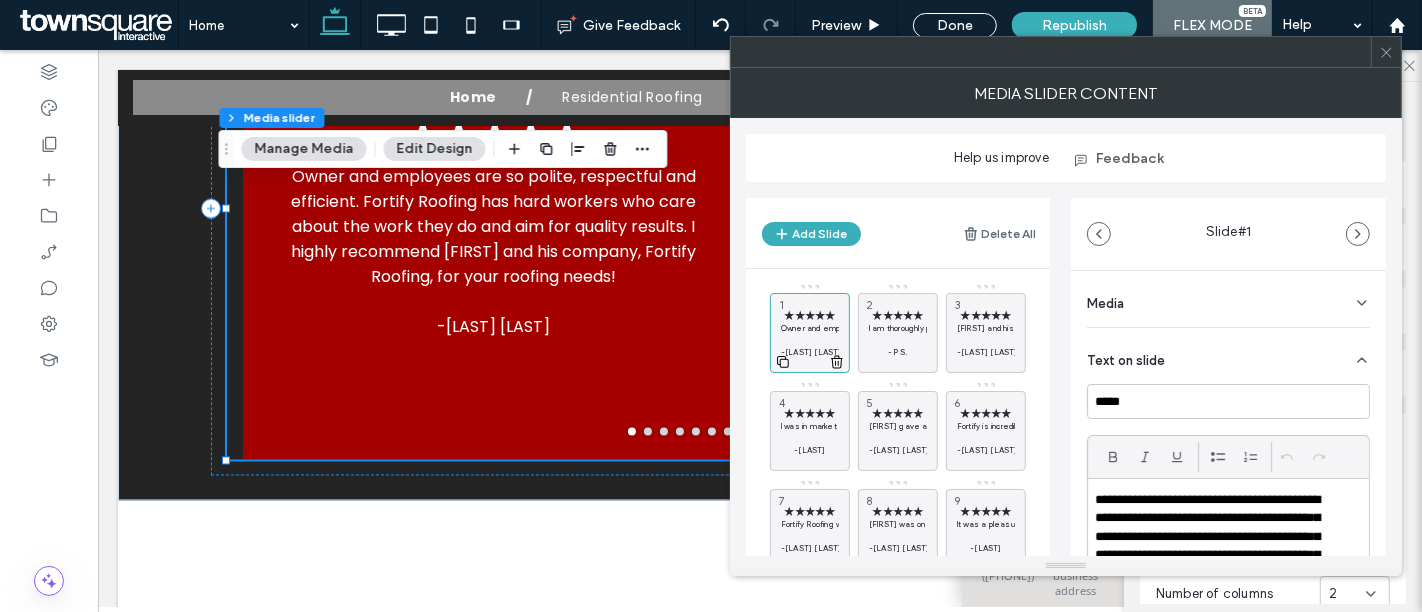 click on "★★★★★ Owner and employees are so polite, respectful and efficient. Fortify Roofing has hard workers who care about the work they do and aim for quality results. I highly recommend Nick and his company, Fortify Roofing, for your roofing needs! -Alyssa M. 1" at bounding box center [810, 333] 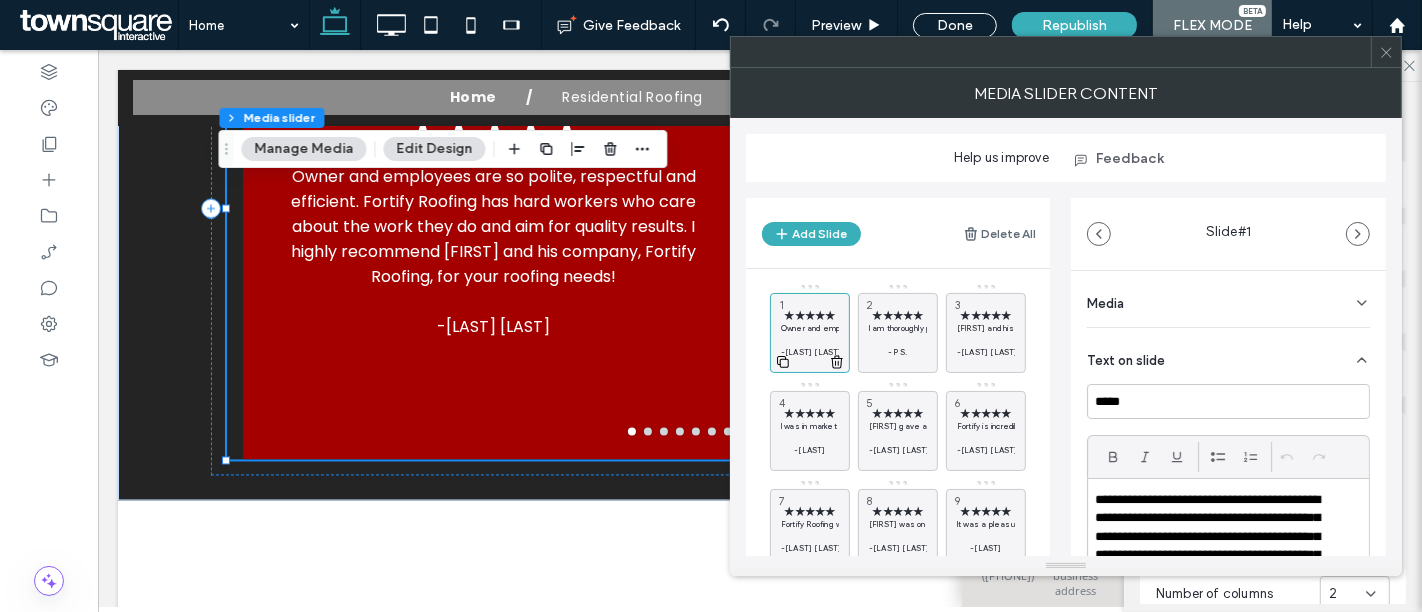 click 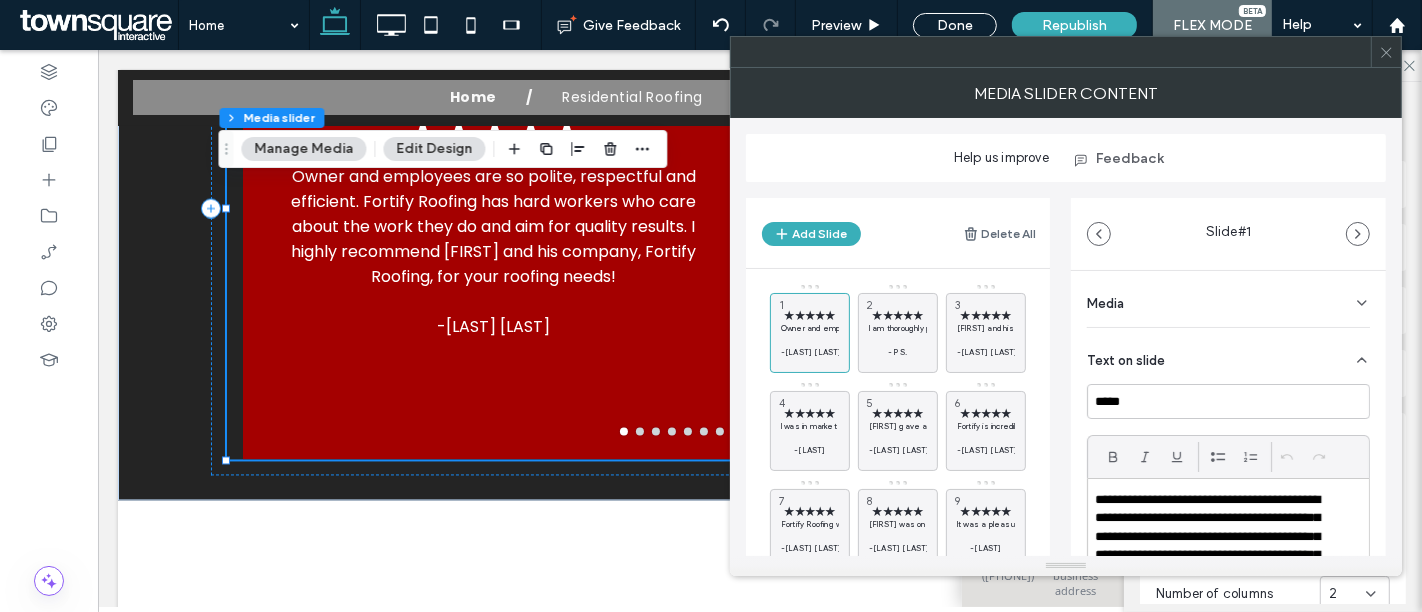 click on "Add Slide Delete All" at bounding box center [898, 233] 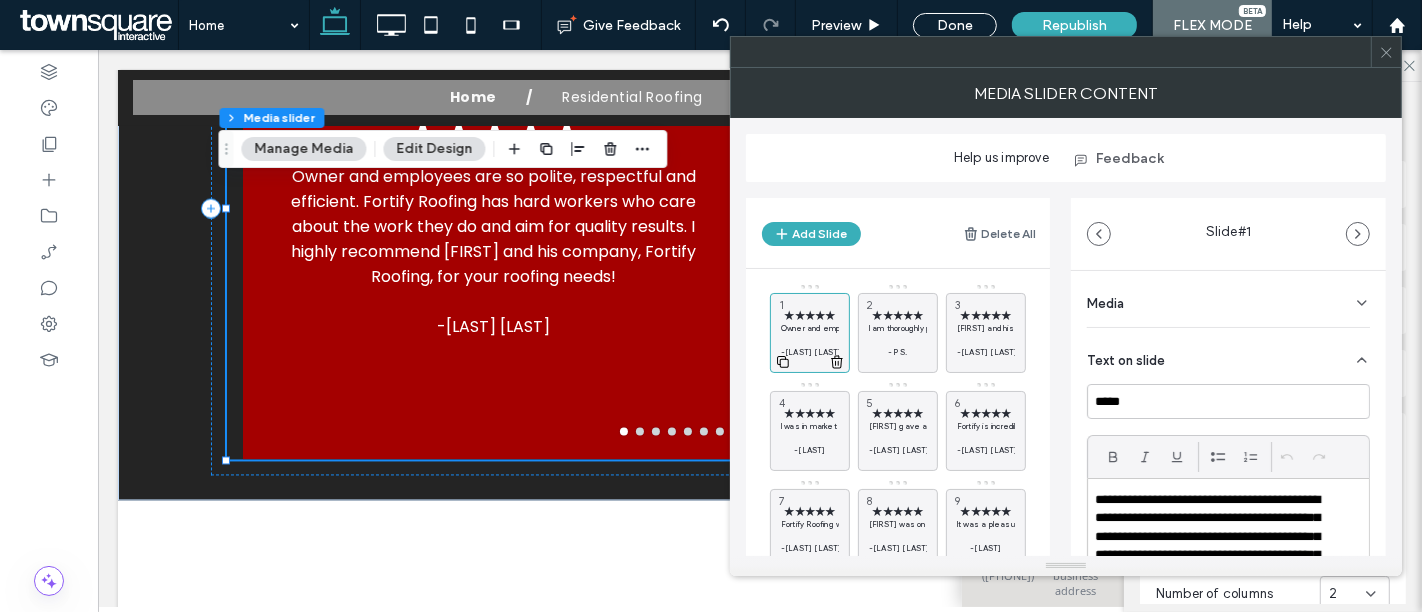 click 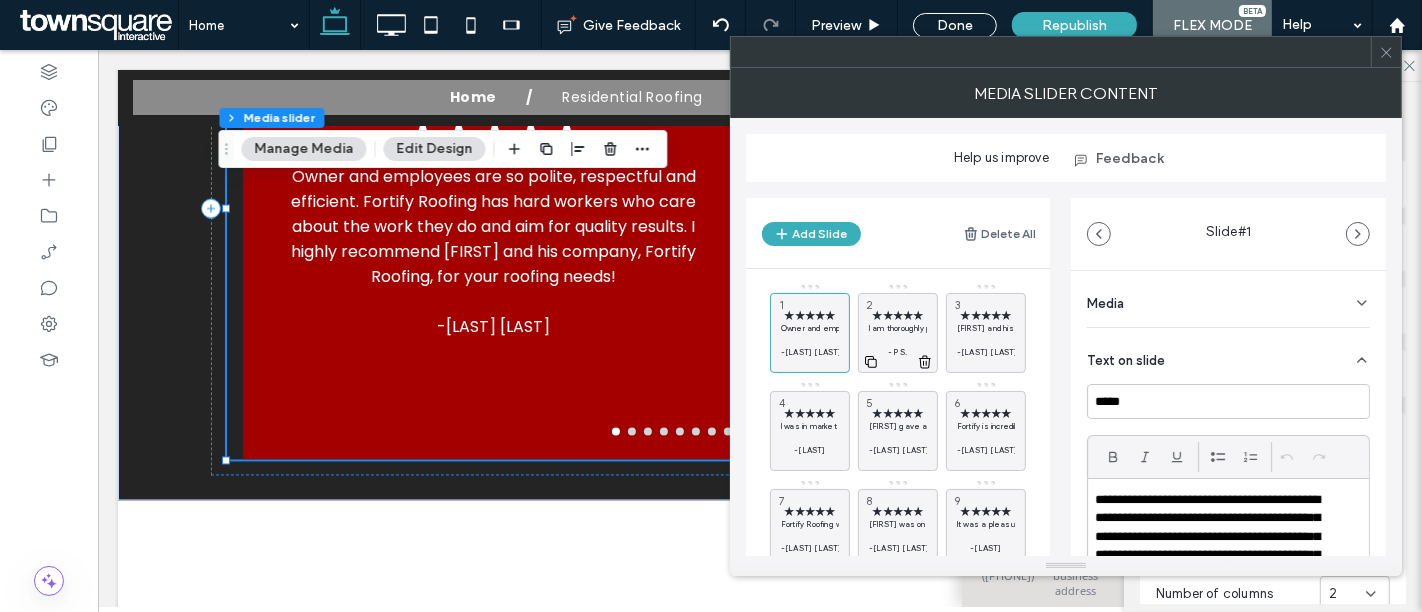 scroll, scrollTop: 439, scrollLeft: 0, axis: vertical 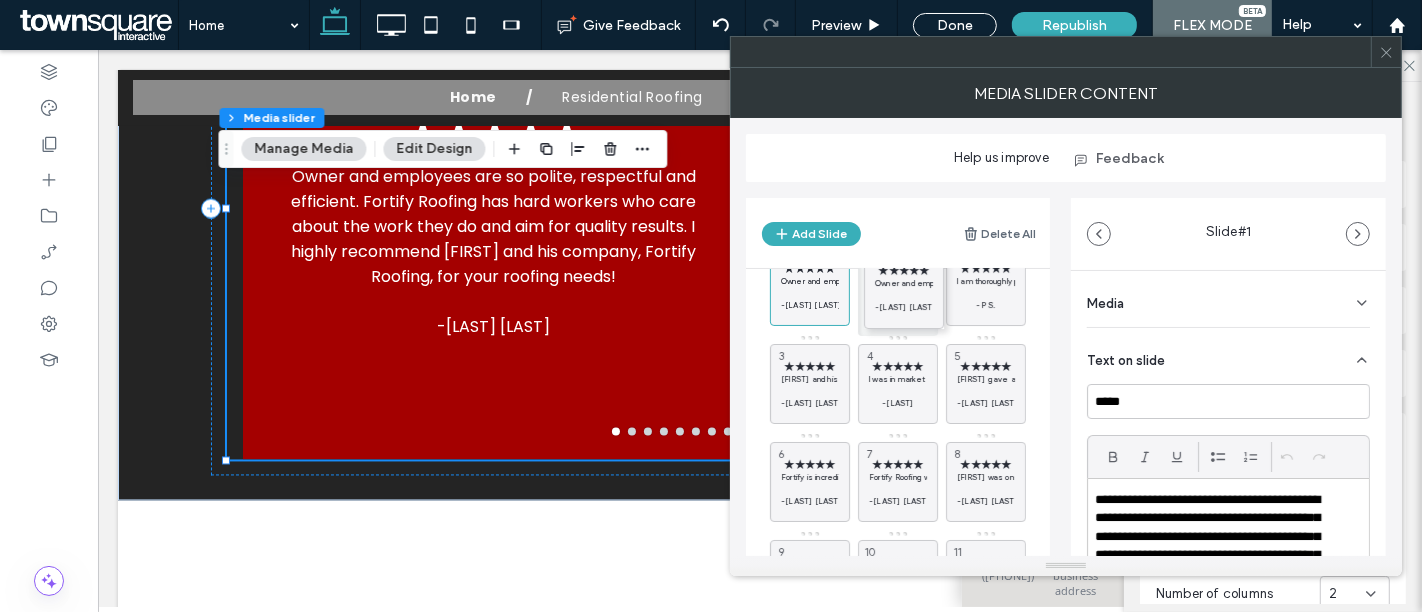 drag, startPoint x: 953, startPoint y: 373, endPoint x: 871, endPoint y: 174, distance: 215.23244 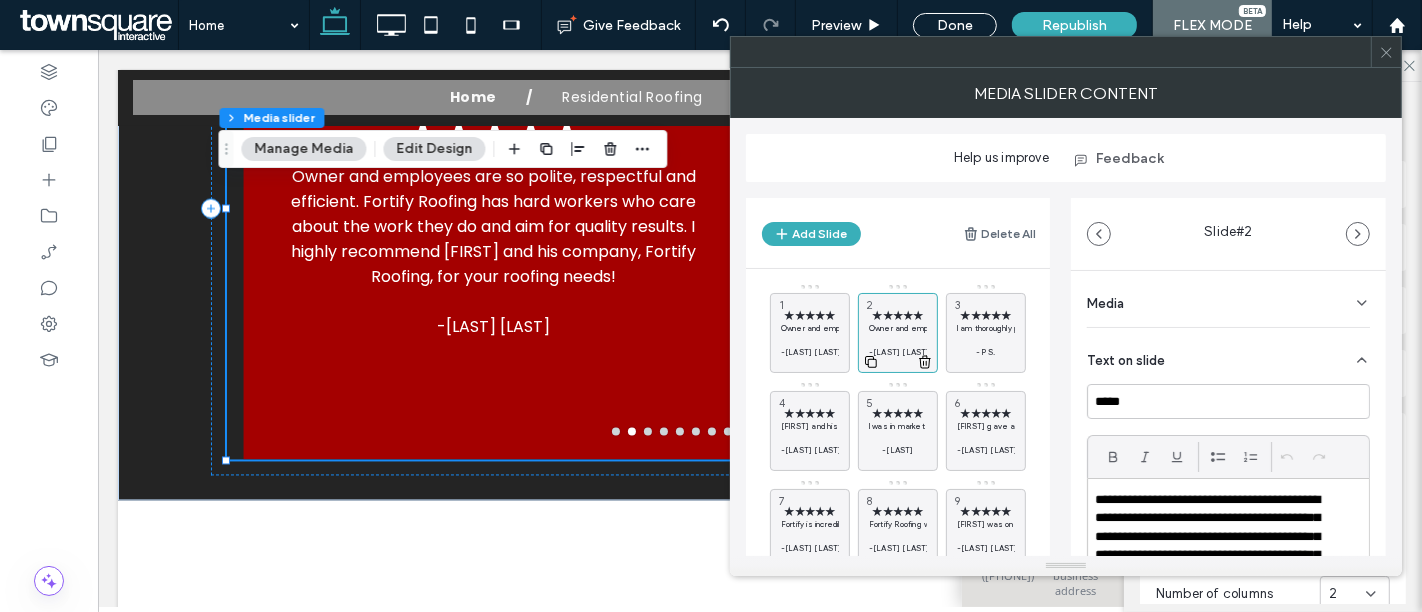 scroll, scrollTop: 439, scrollLeft: 0, axis: vertical 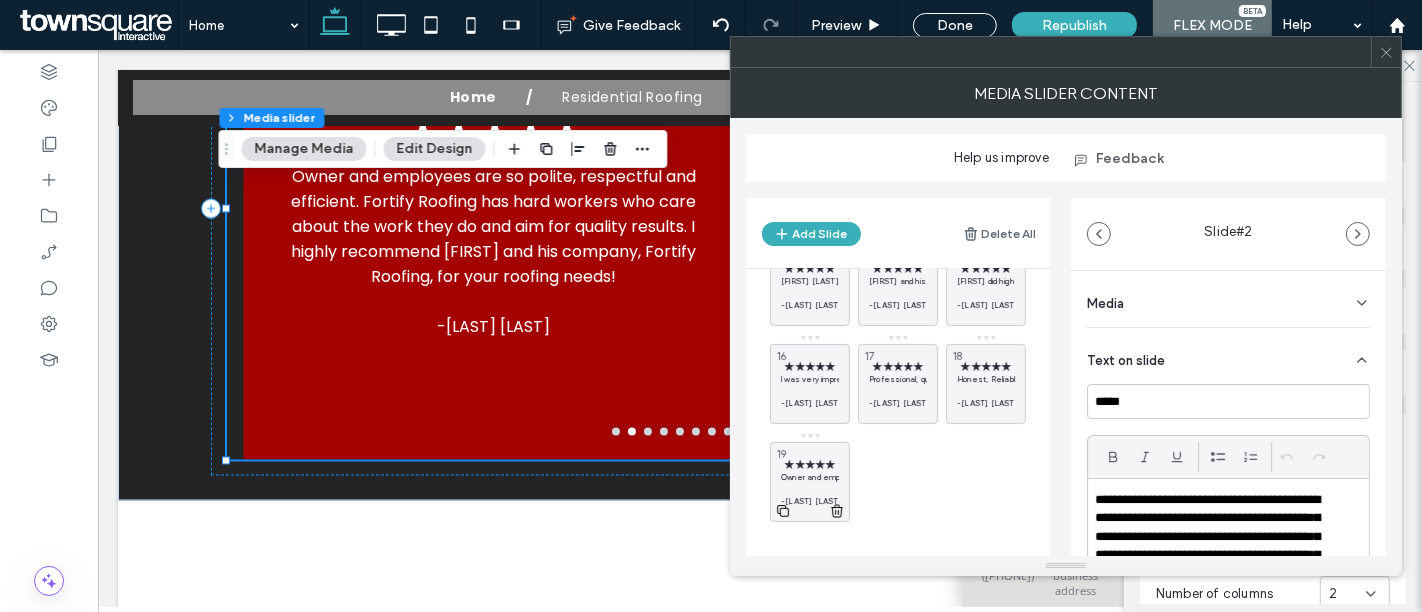 click 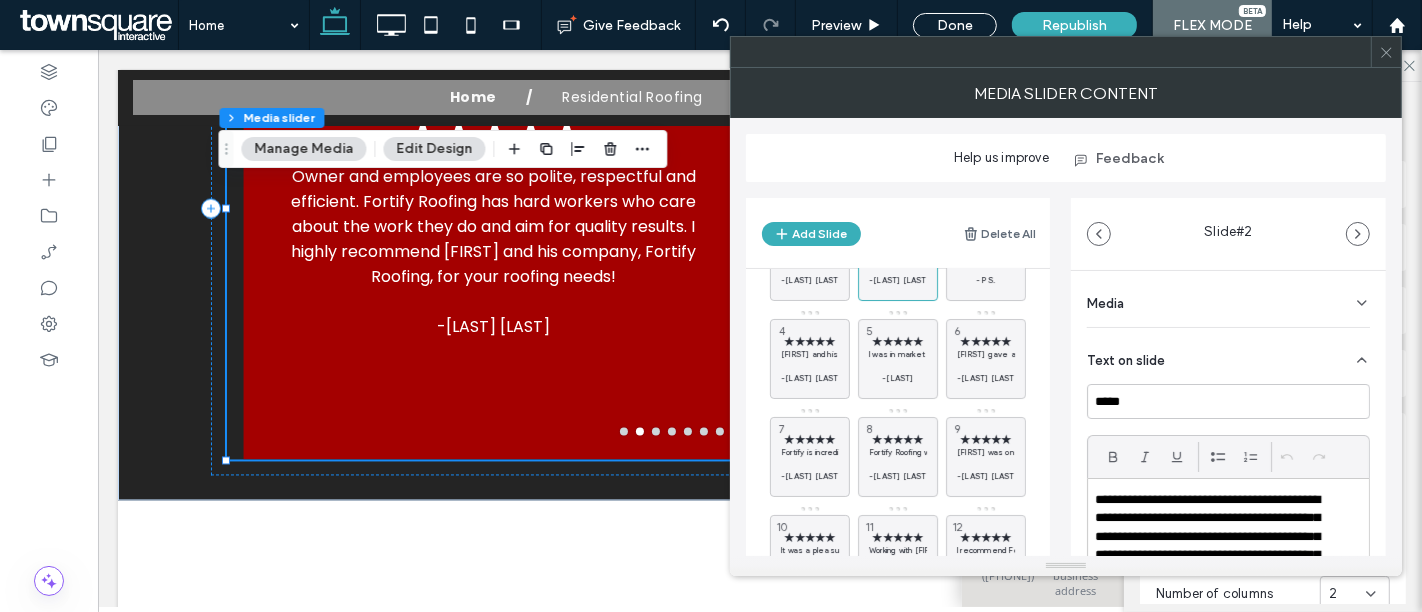 scroll, scrollTop: 0, scrollLeft: 0, axis: both 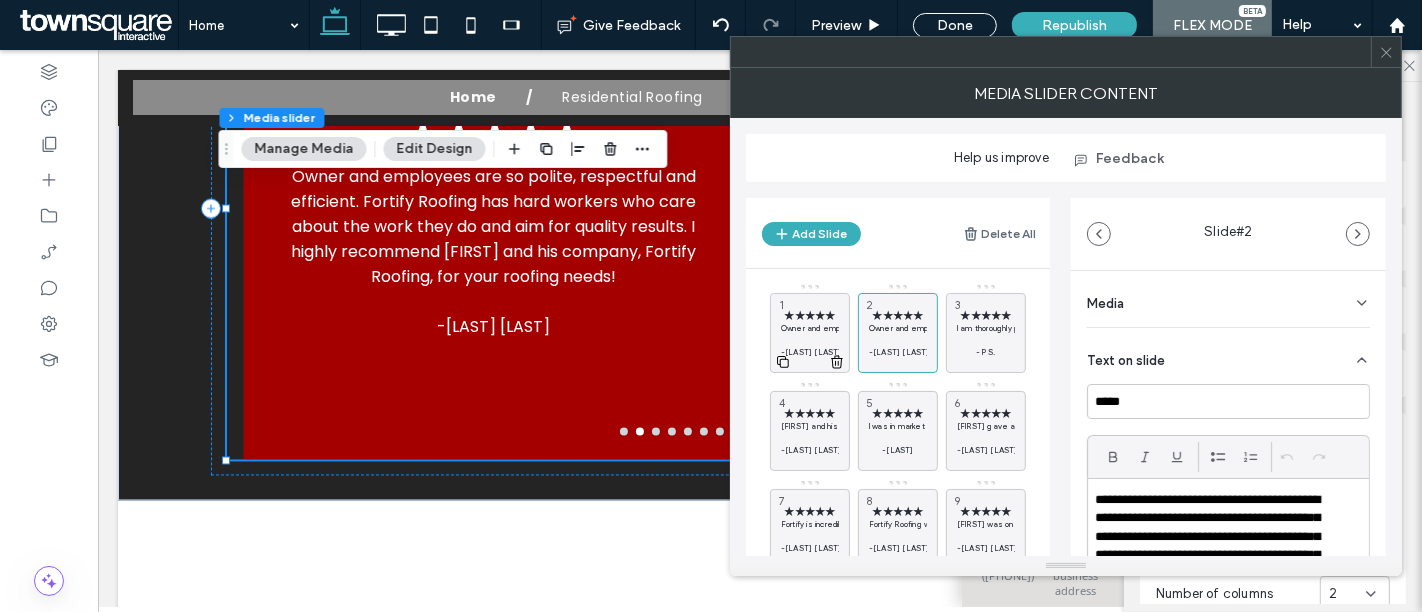 click on "★★★★★" at bounding box center (810, 315) 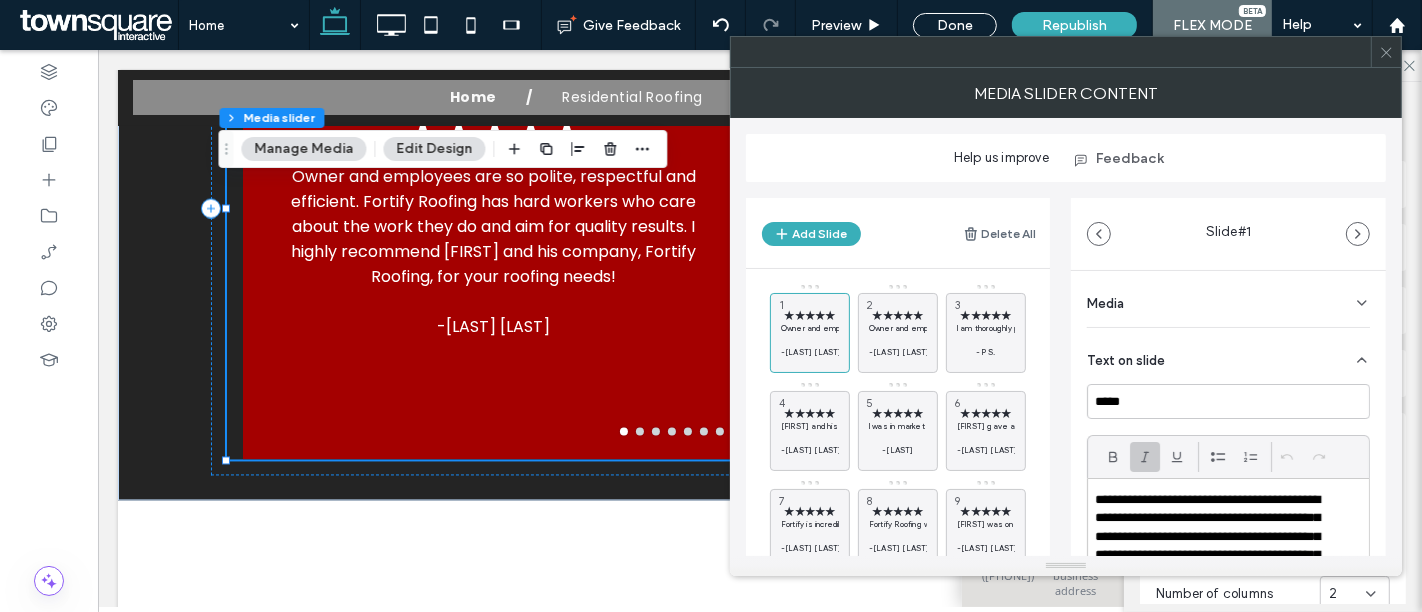 scroll, scrollTop: 172, scrollLeft: 0, axis: vertical 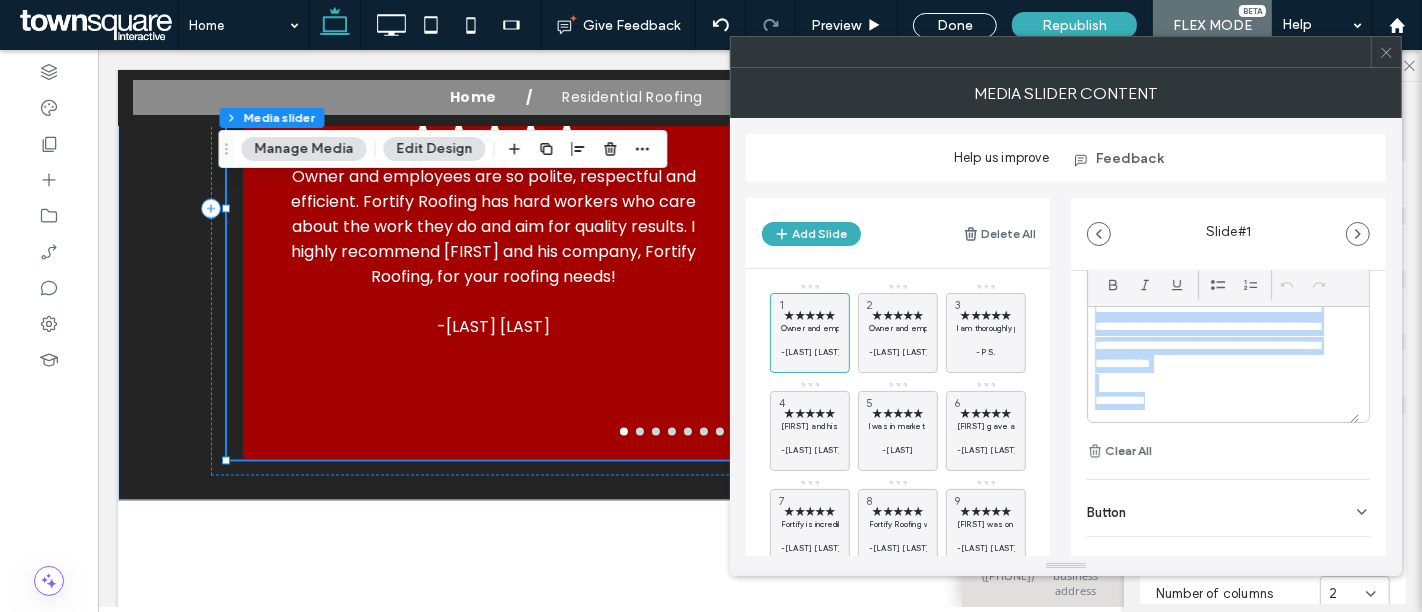drag, startPoint x: 1094, startPoint y: 322, endPoint x: 1310, endPoint y: 447, distance: 249.56161 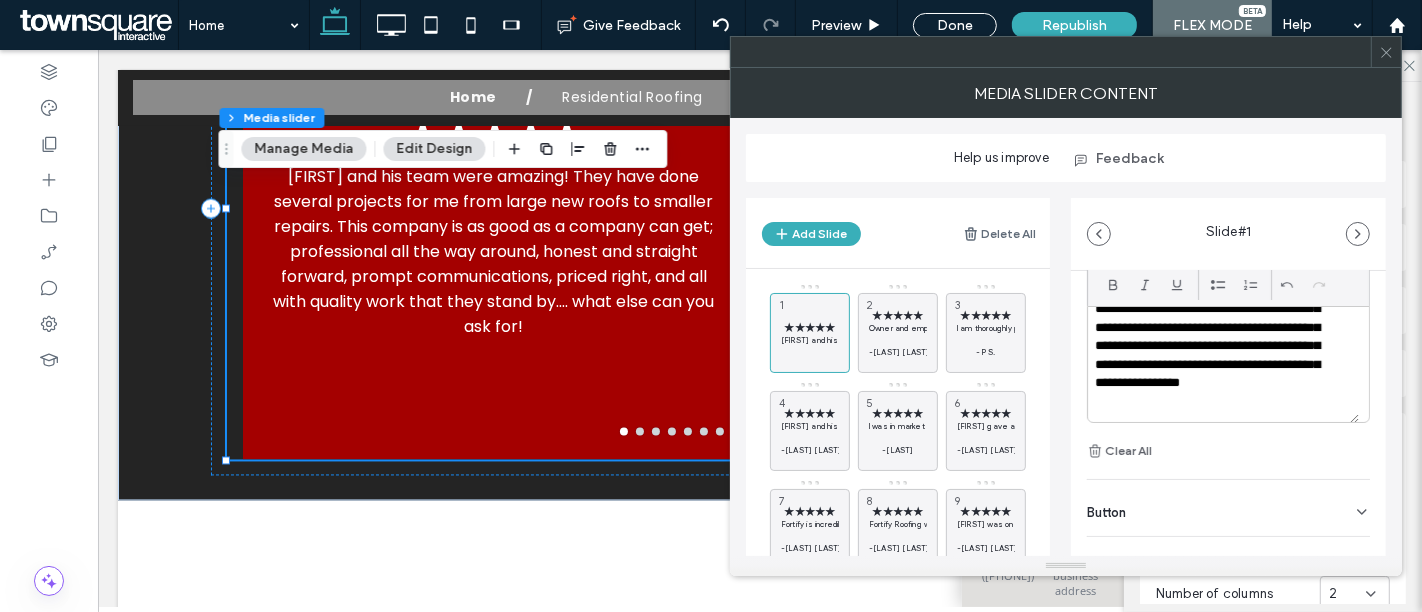 scroll, scrollTop: 78, scrollLeft: 0, axis: vertical 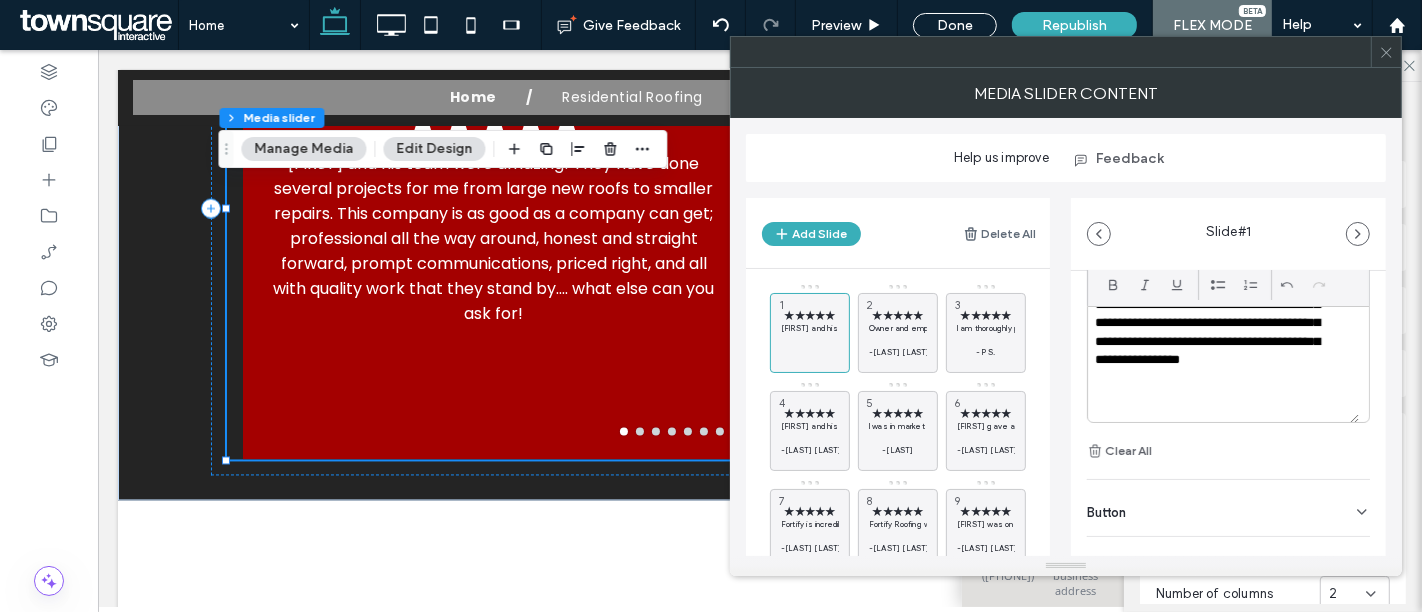 type 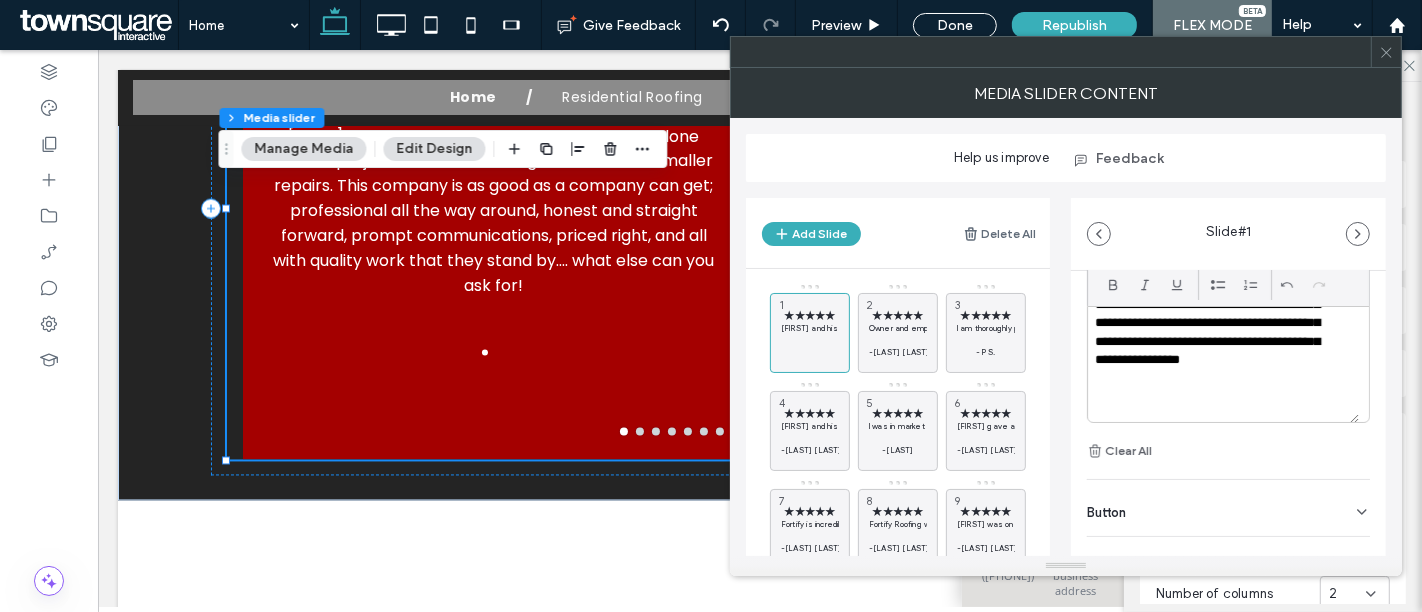 scroll, scrollTop: 92, scrollLeft: 0, axis: vertical 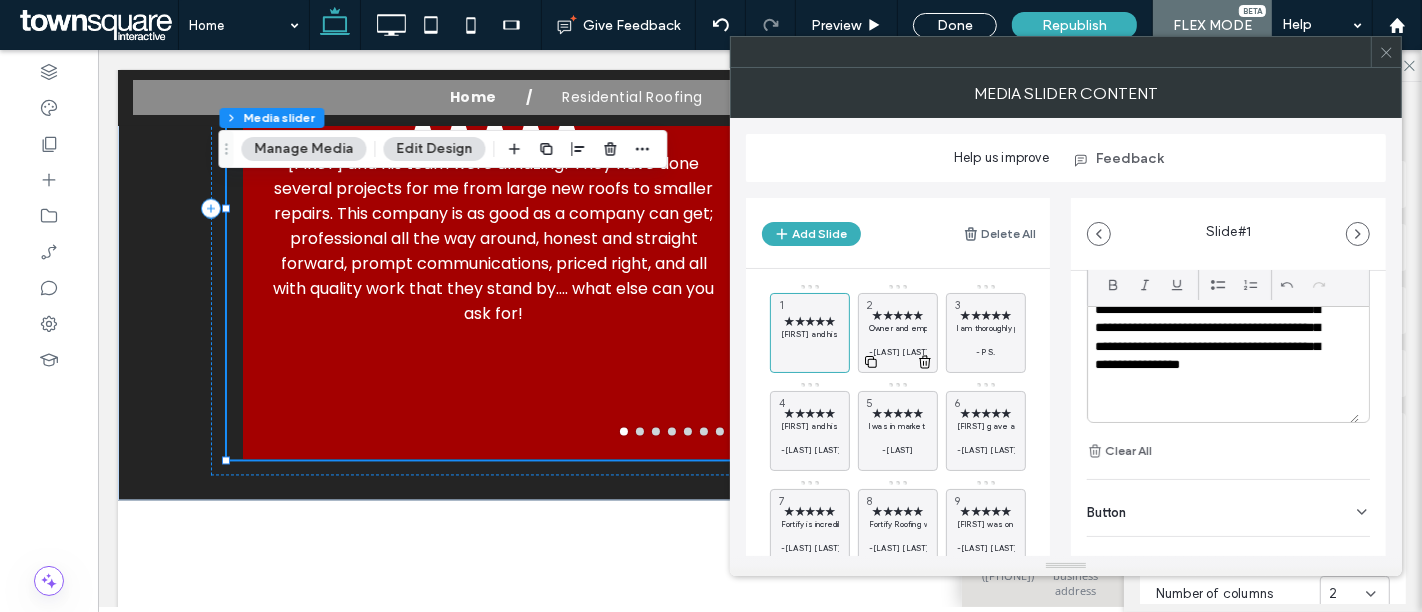 click on "Owner and employees are so polite, respectful and efficient. Fortify Roofing has hard workers who care about the work they do and aim for quality results. I highly recommend Nick and his company, Fortify Roofing, for your roofing needs!" at bounding box center (898, 328) 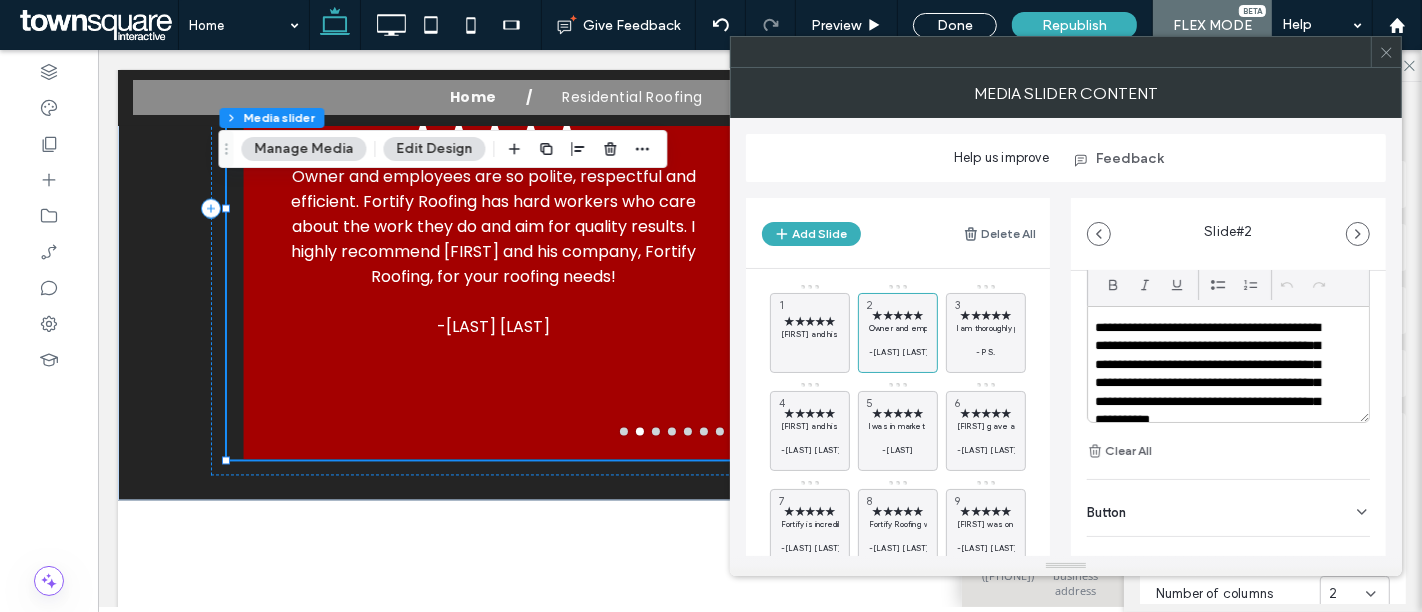 scroll, scrollTop: 173, scrollLeft: 0, axis: vertical 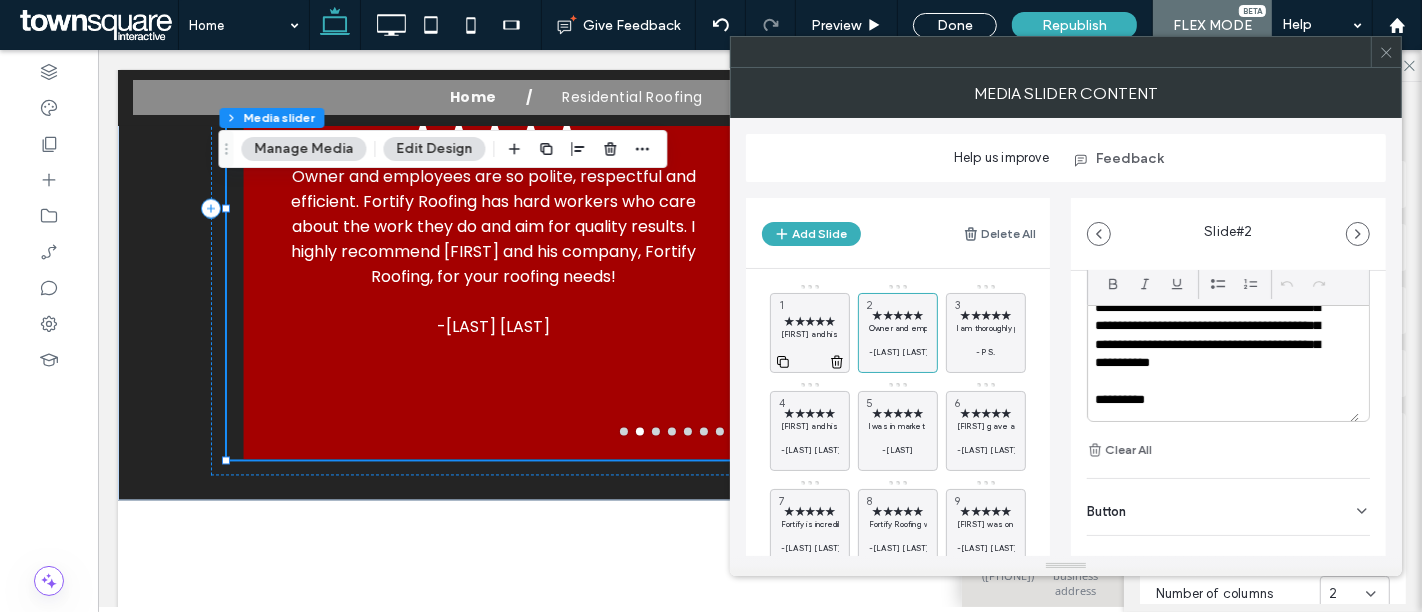 click on "★★★★★ Nick and his team were amazing! They have done several projects for me from large new roofs to smaller repairs. This company is as good as a company can get; professional all the way around, honest and straight forward, prompt communications, priced right, and all with quality work that they stand by.... what else can you ask for! 1" at bounding box center [810, 333] 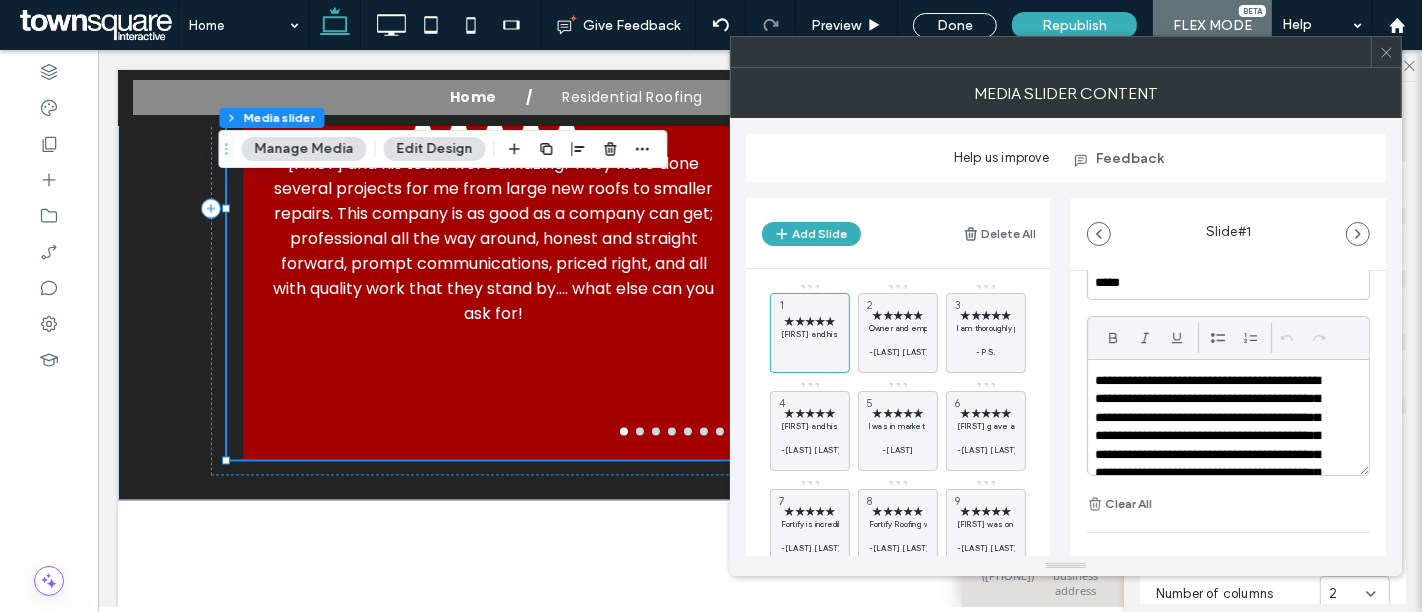 scroll, scrollTop: 124, scrollLeft: 0, axis: vertical 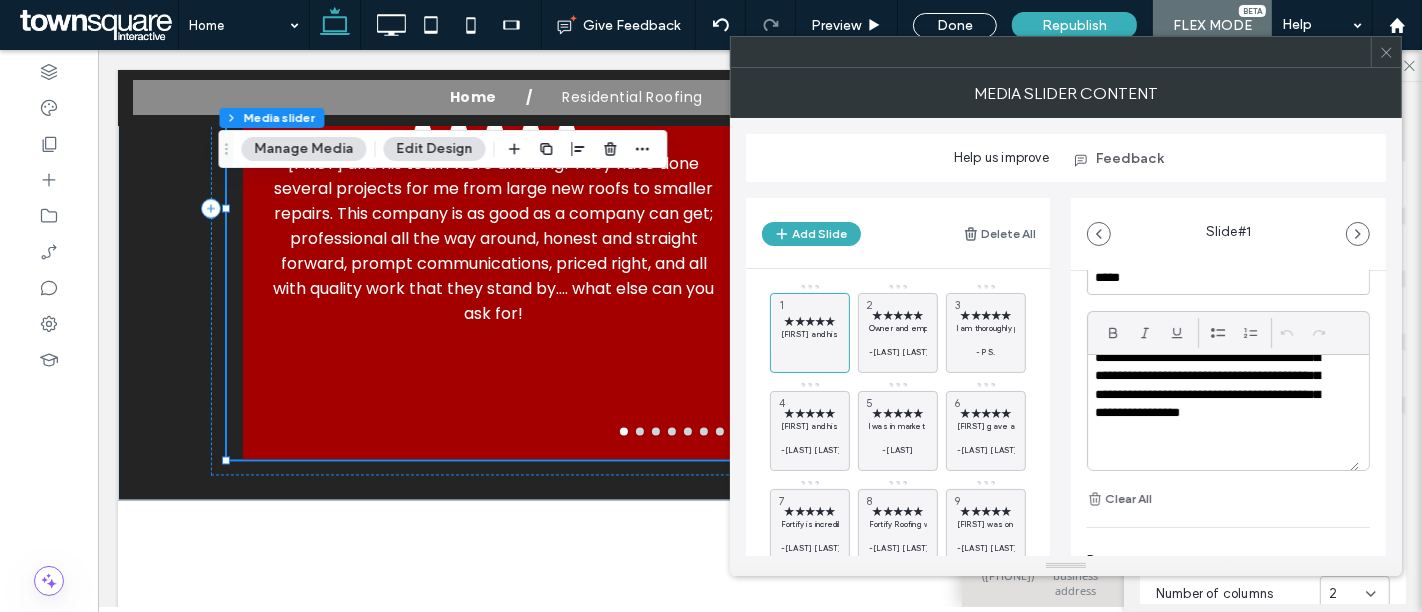 click on "**********" at bounding box center (1215, 358) 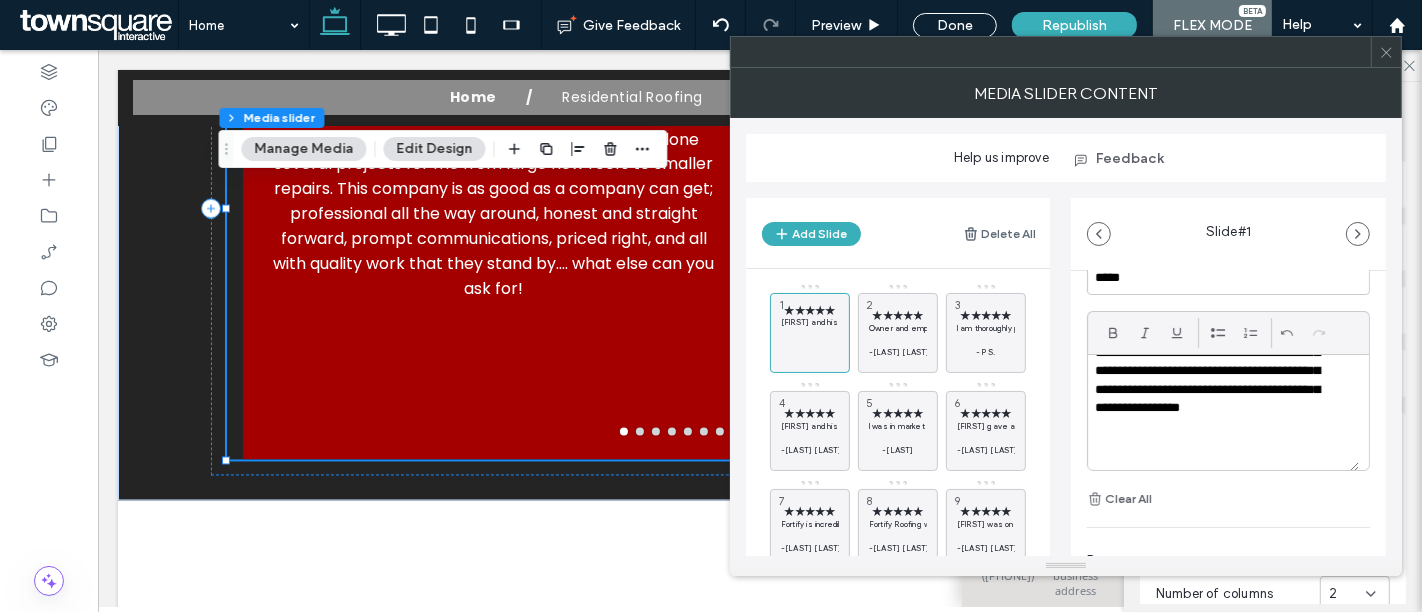 type 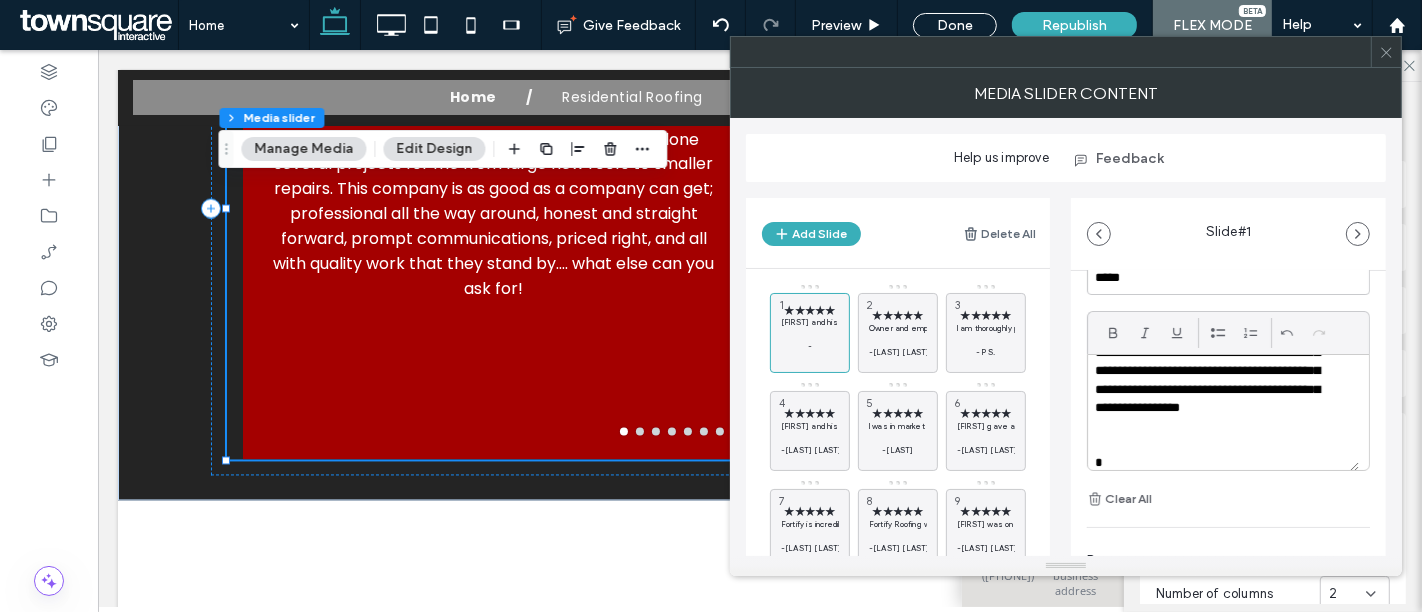 scroll, scrollTop: 97, scrollLeft: 0, axis: vertical 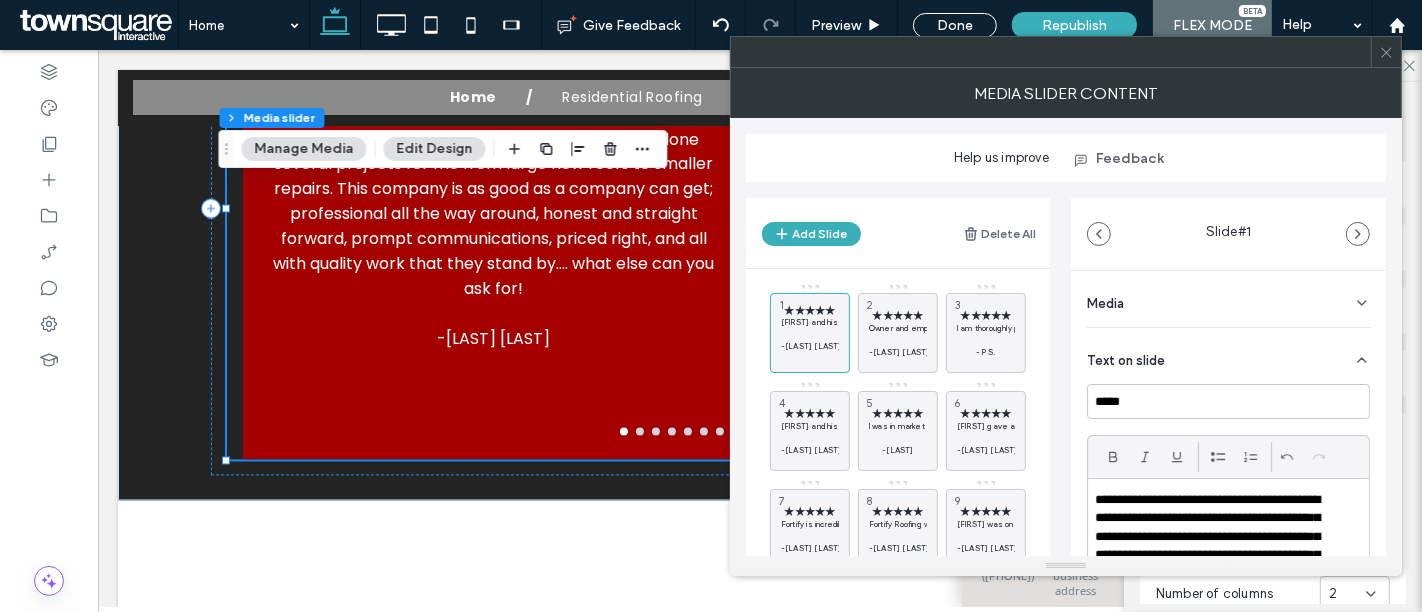 click 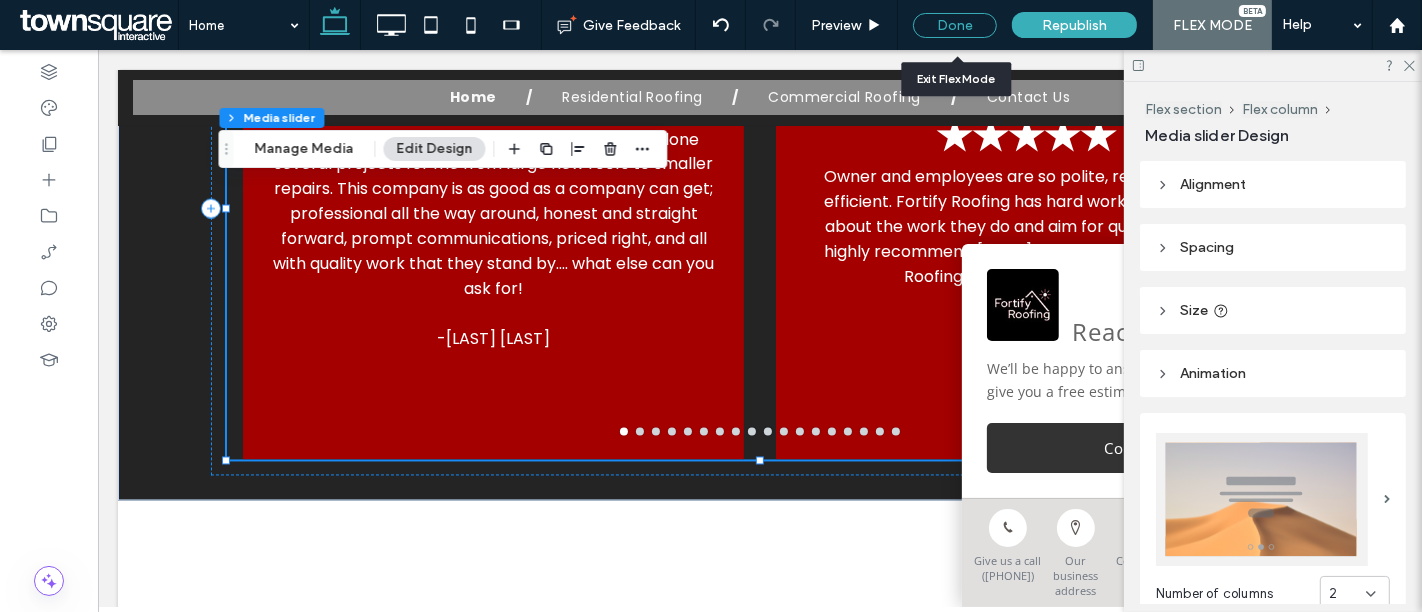 drag, startPoint x: 958, startPoint y: 20, endPoint x: 676, endPoint y: 125, distance: 300.9136 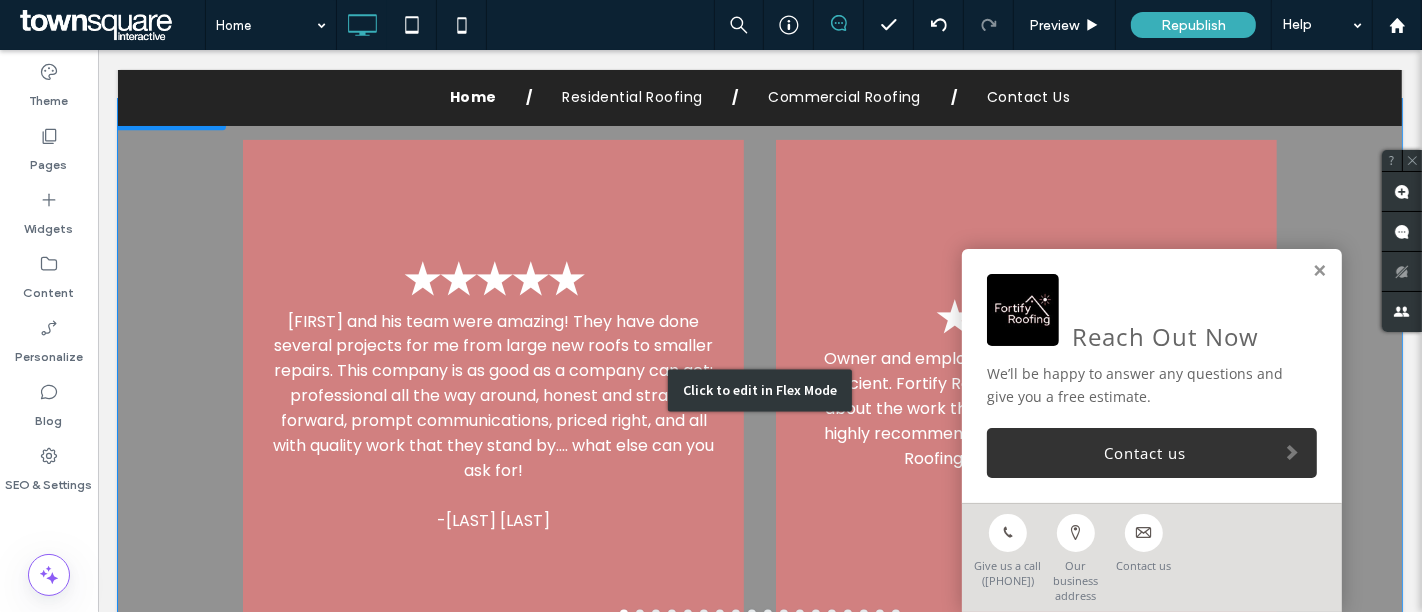 scroll, scrollTop: 2906, scrollLeft: 0, axis: vertical 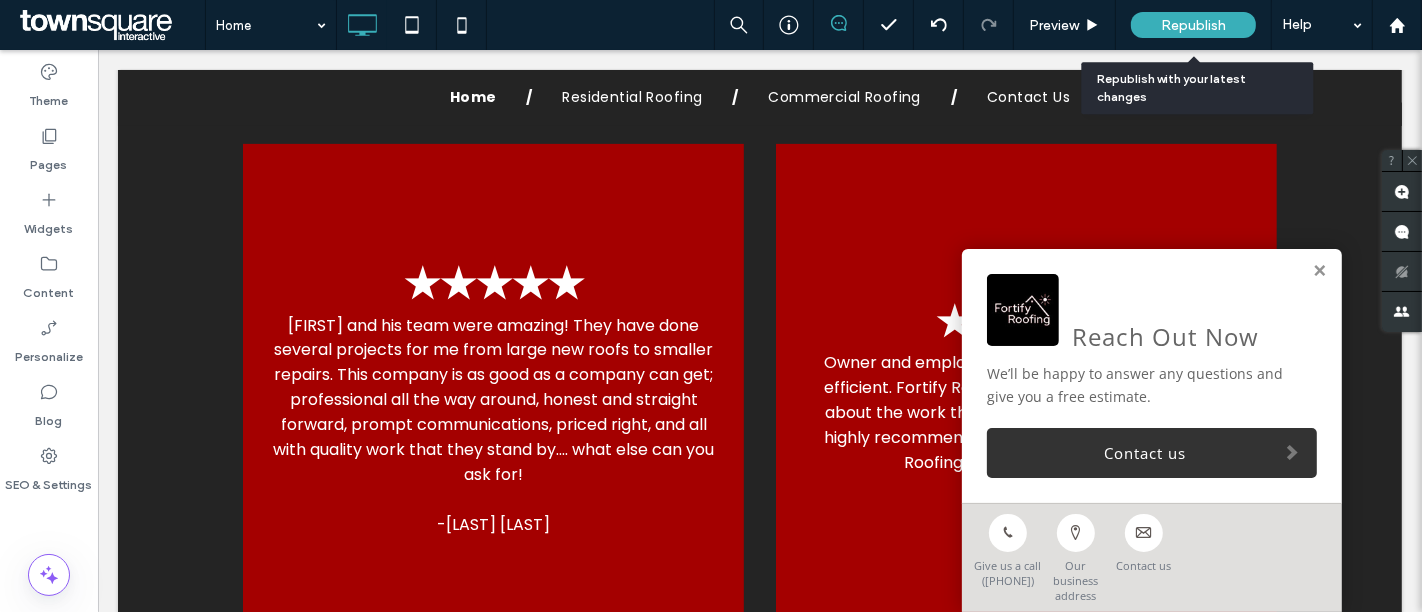 click on "Republish" at bounding box center [1193, 25] 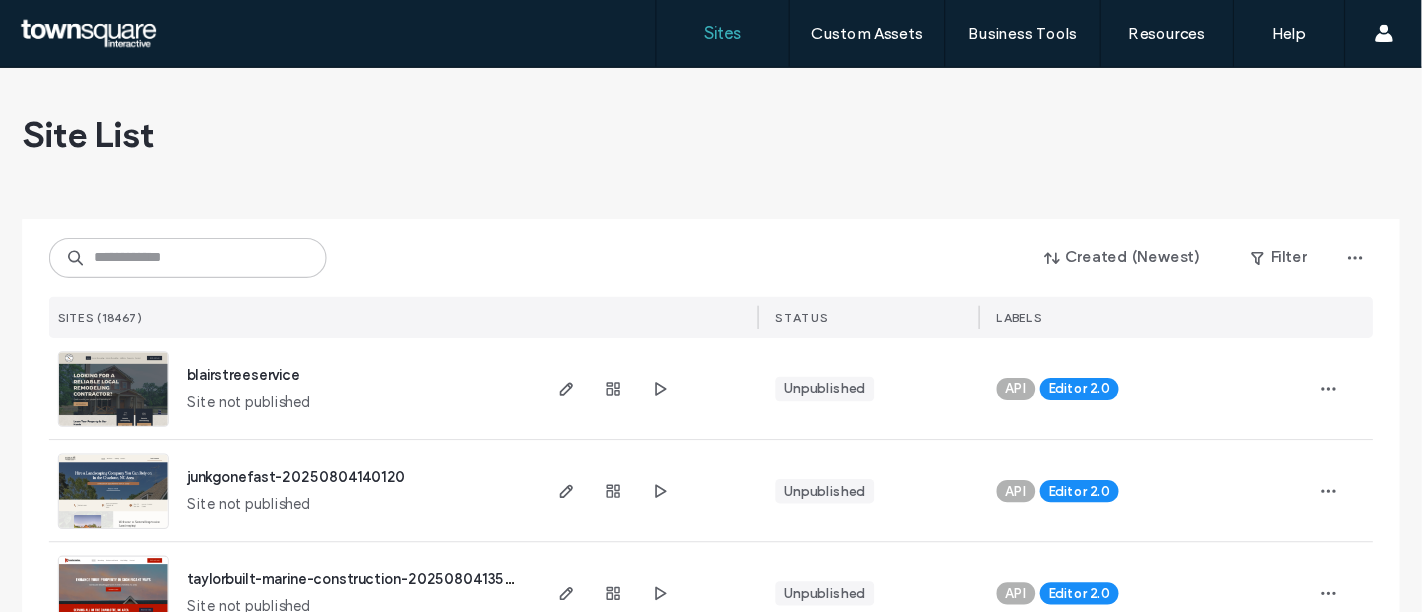 scroll, scrollTop: 0, scrollLeft: 0, axis: both 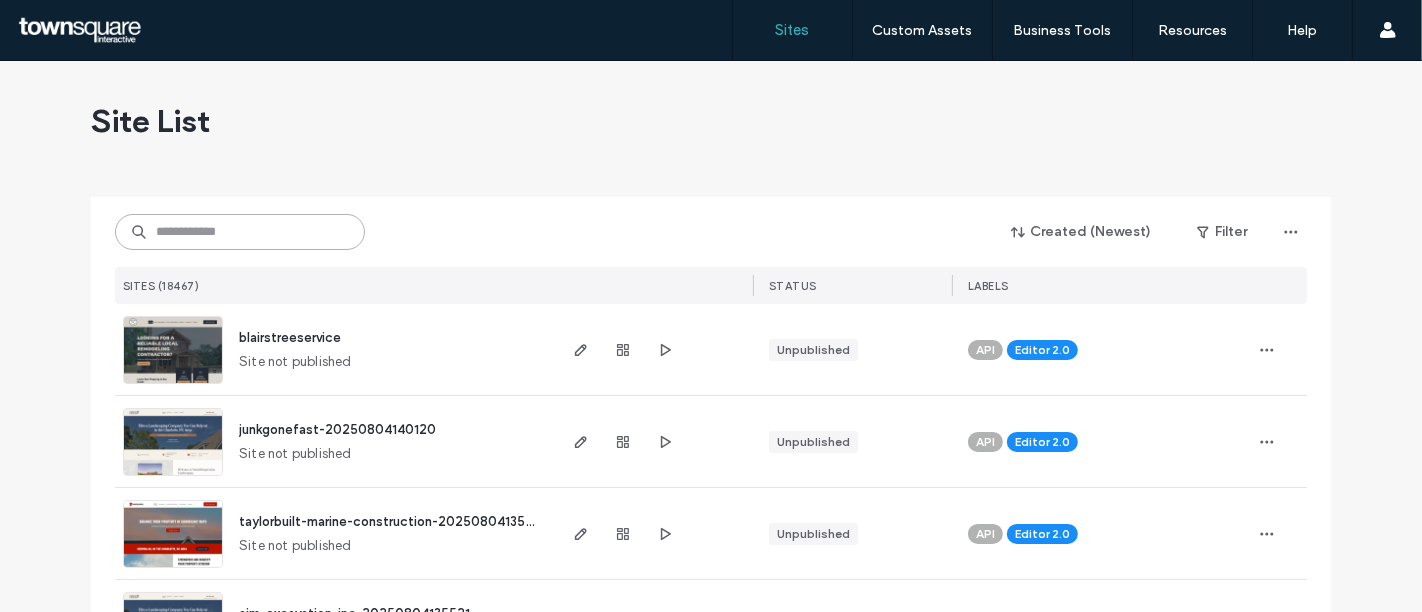 click at bounding box center [240, 232] 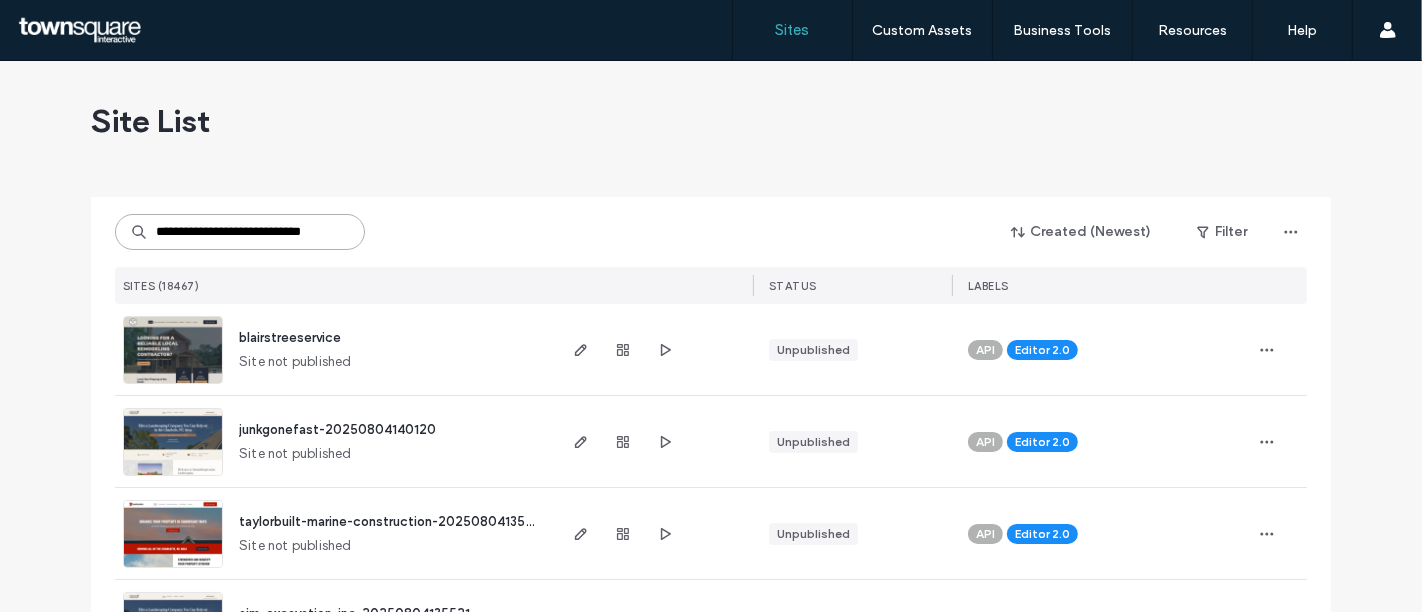 scroll, scrollTop: 0, scrollLeft: 34, axis: horizontal 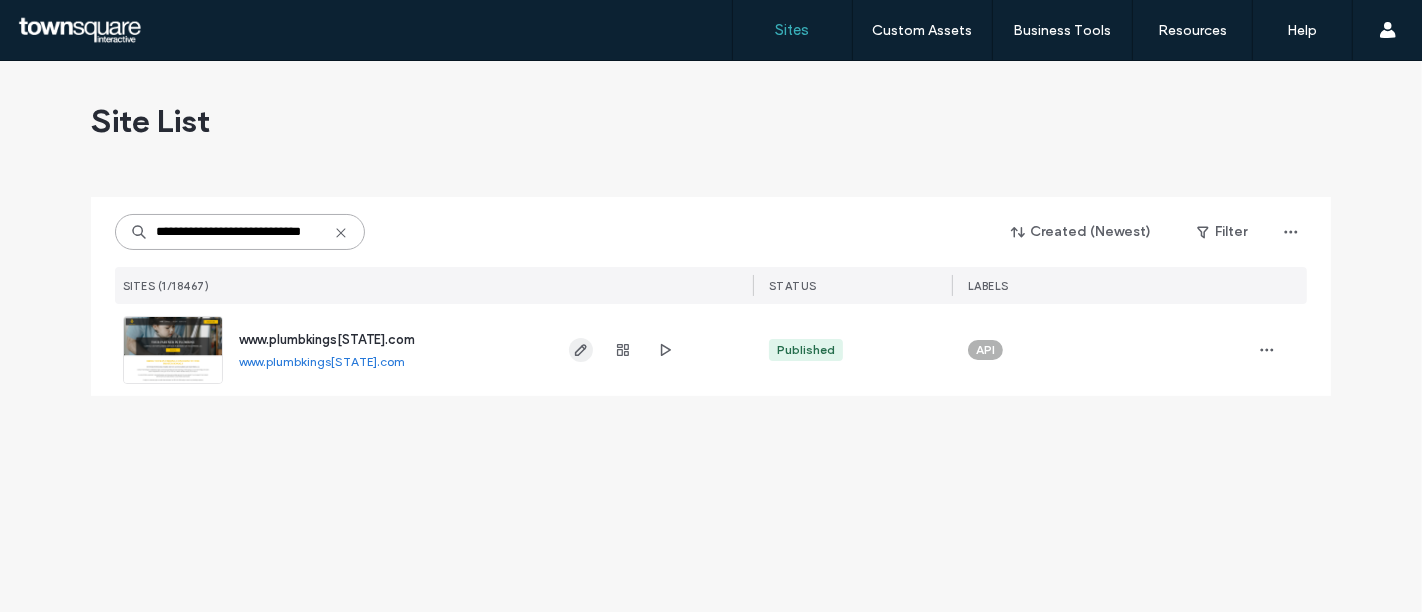 type on "**********" 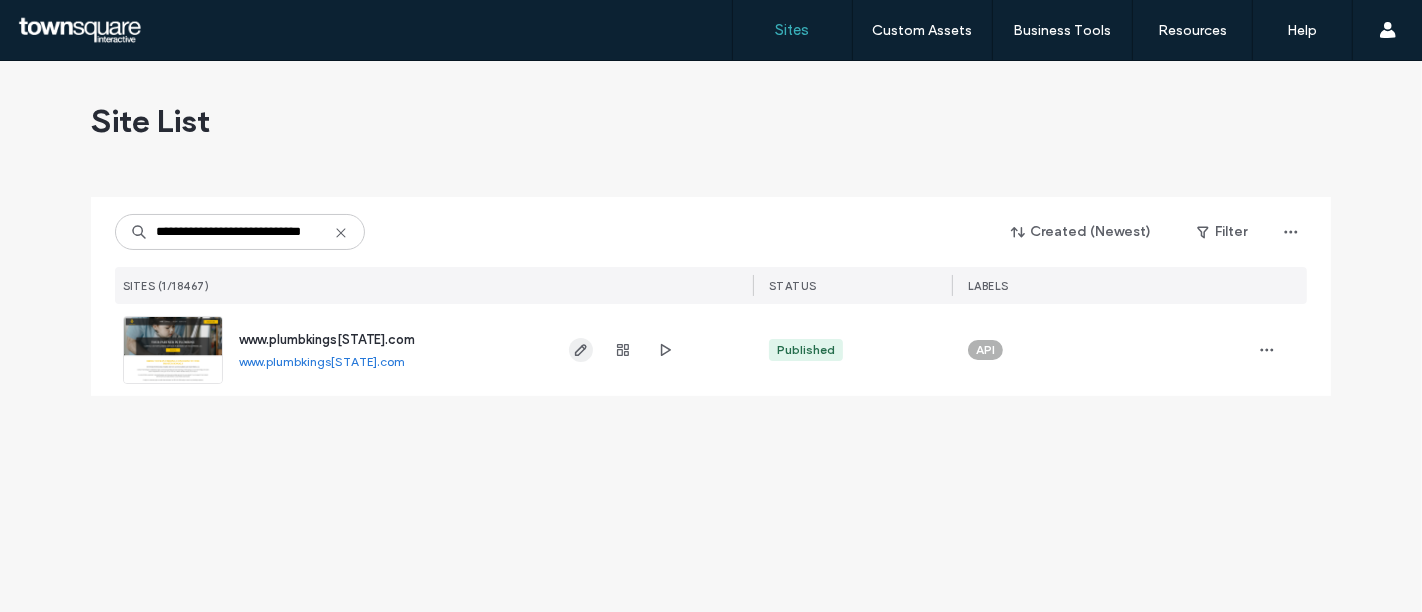 click 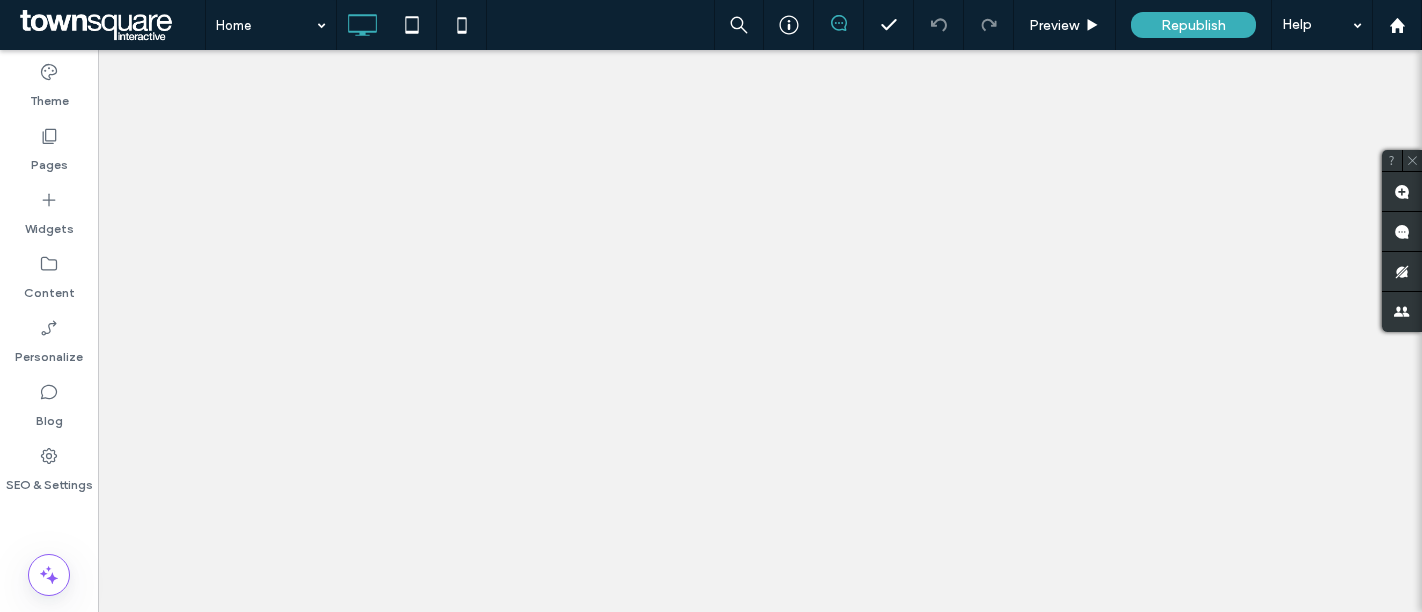 scroll, scrollTop: 0, scrollLeft: 0, axis: both 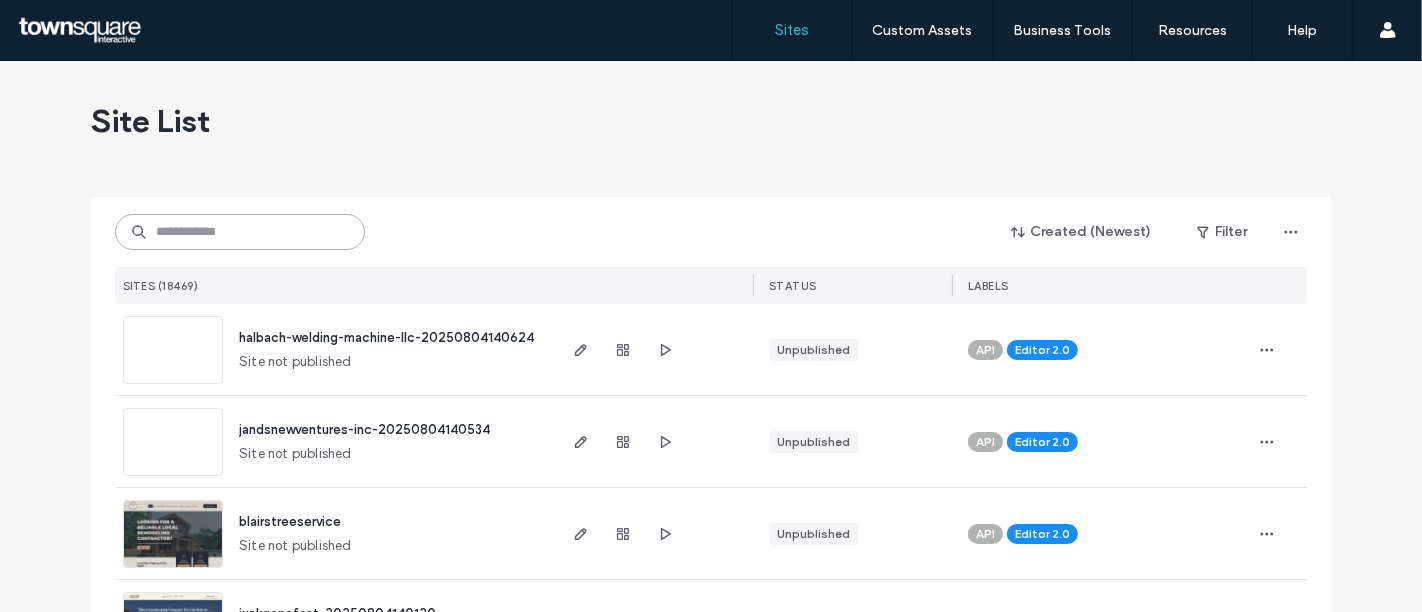 click at bounding box center [240, 232] 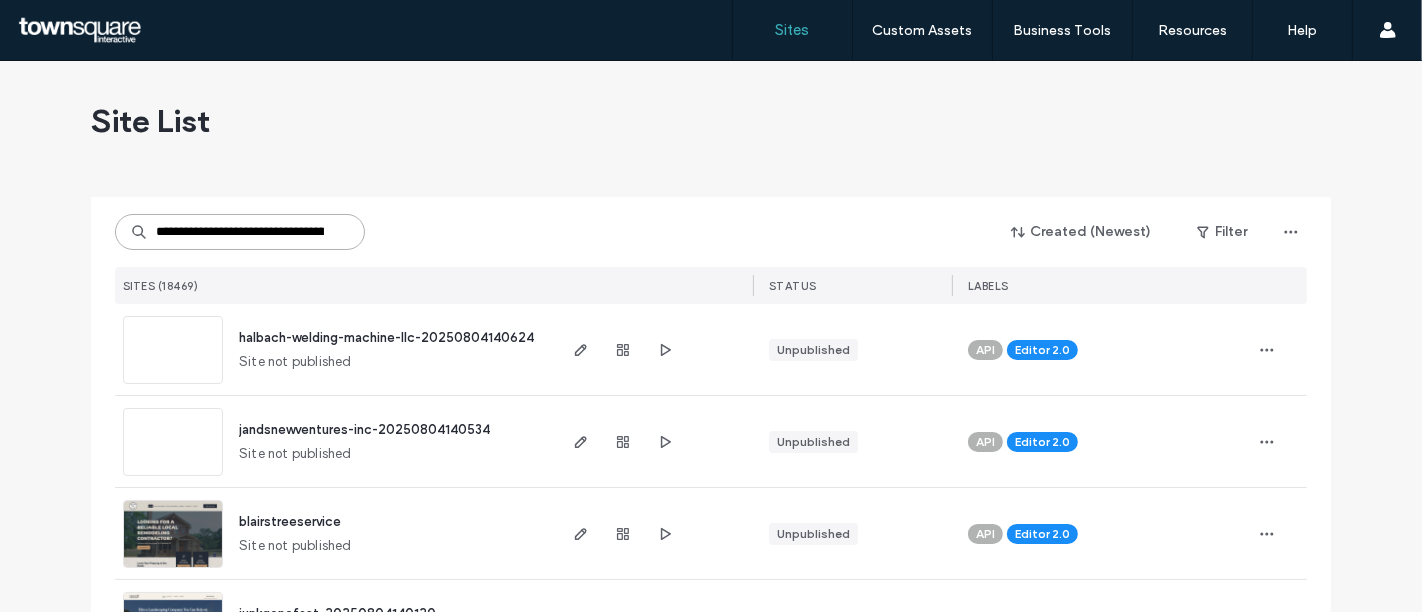 scroll, scrollTop: 0, scrollLeft: 63, axis: horizontal 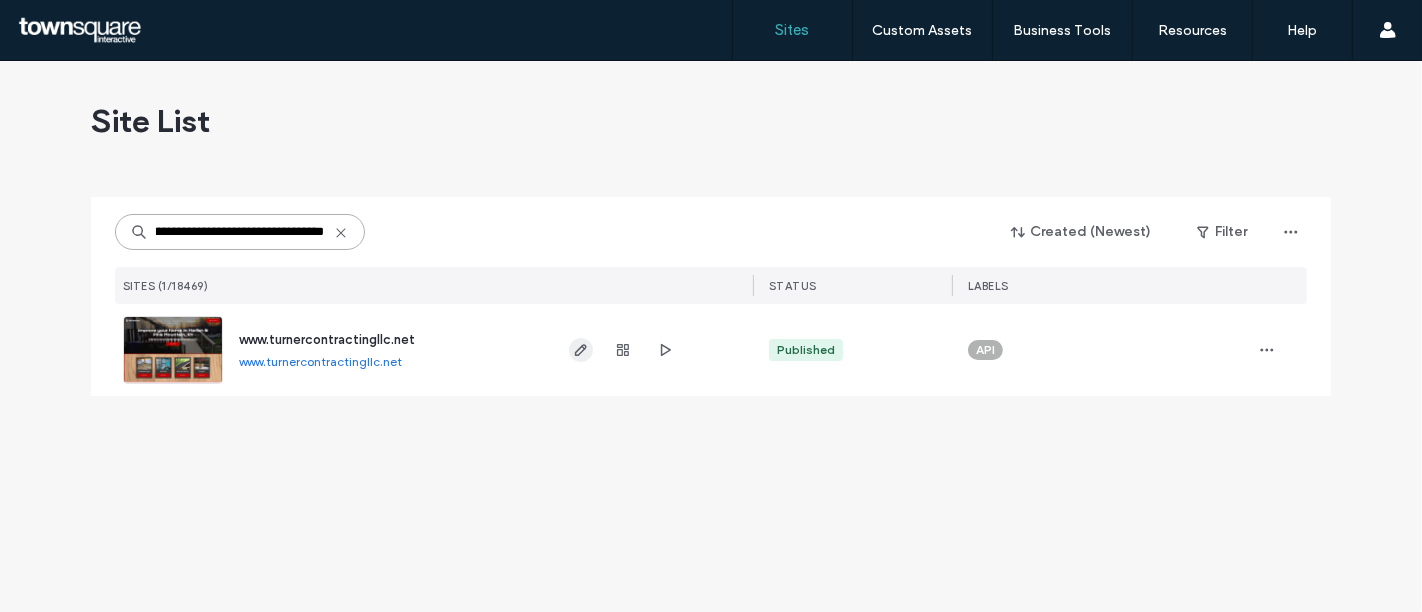 type on "**********" 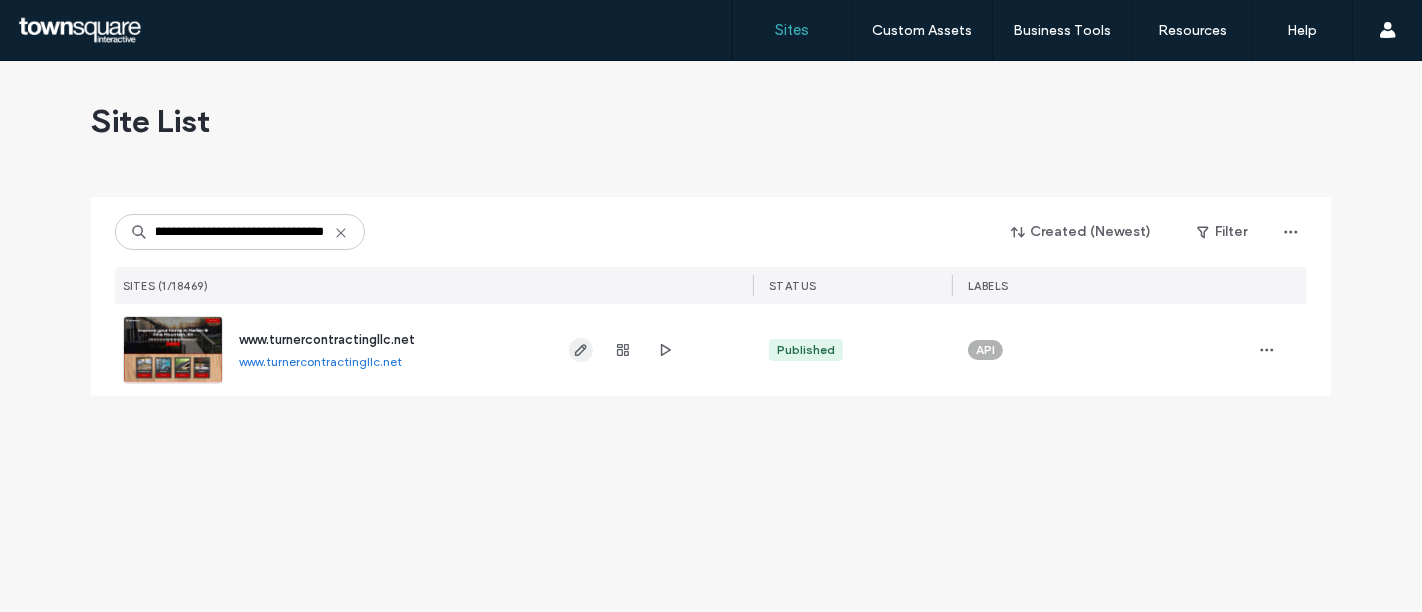click 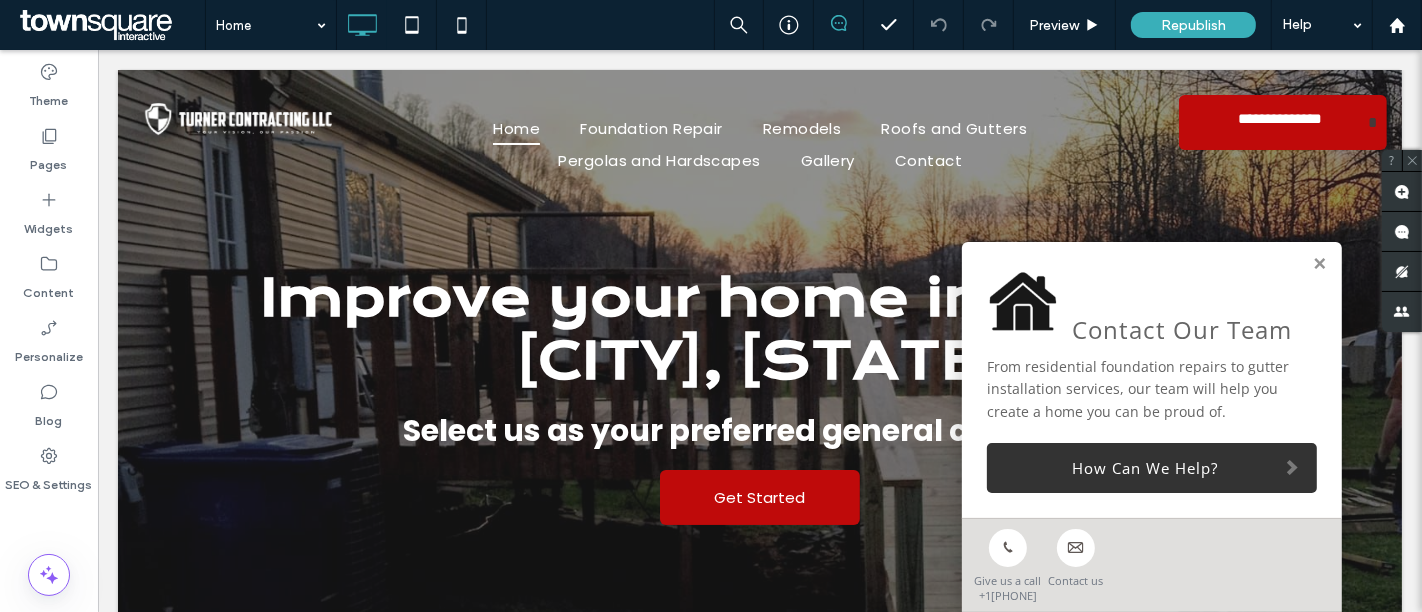 scroll, scrollTop: 0, scrollLeft: 0, axis: both 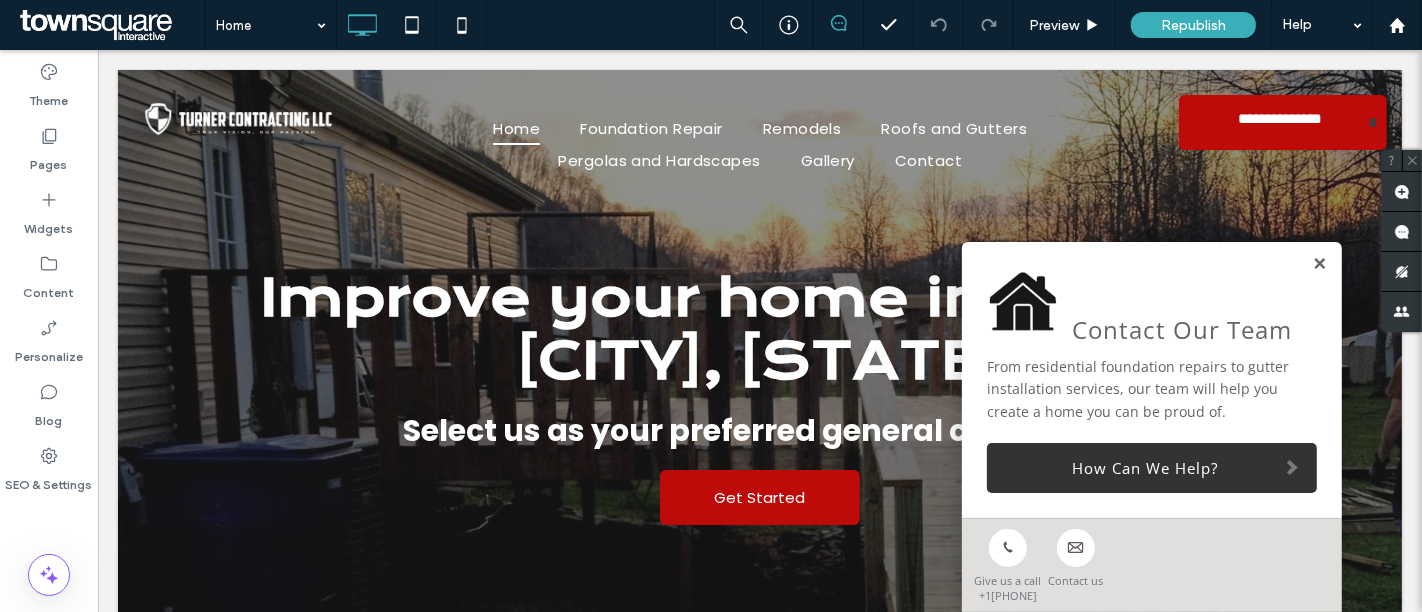 click at bounding box center (1318, 264) 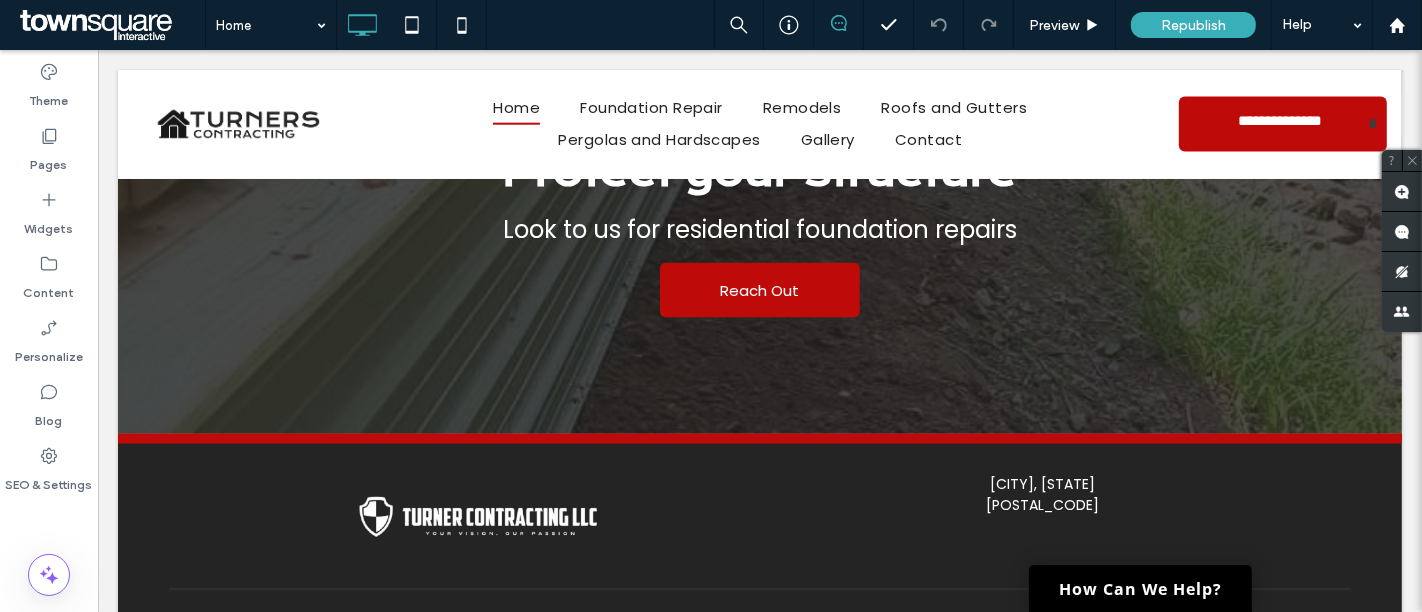 scroll, scrollTop: 2590, scrollLeft: 0, axis: vertical 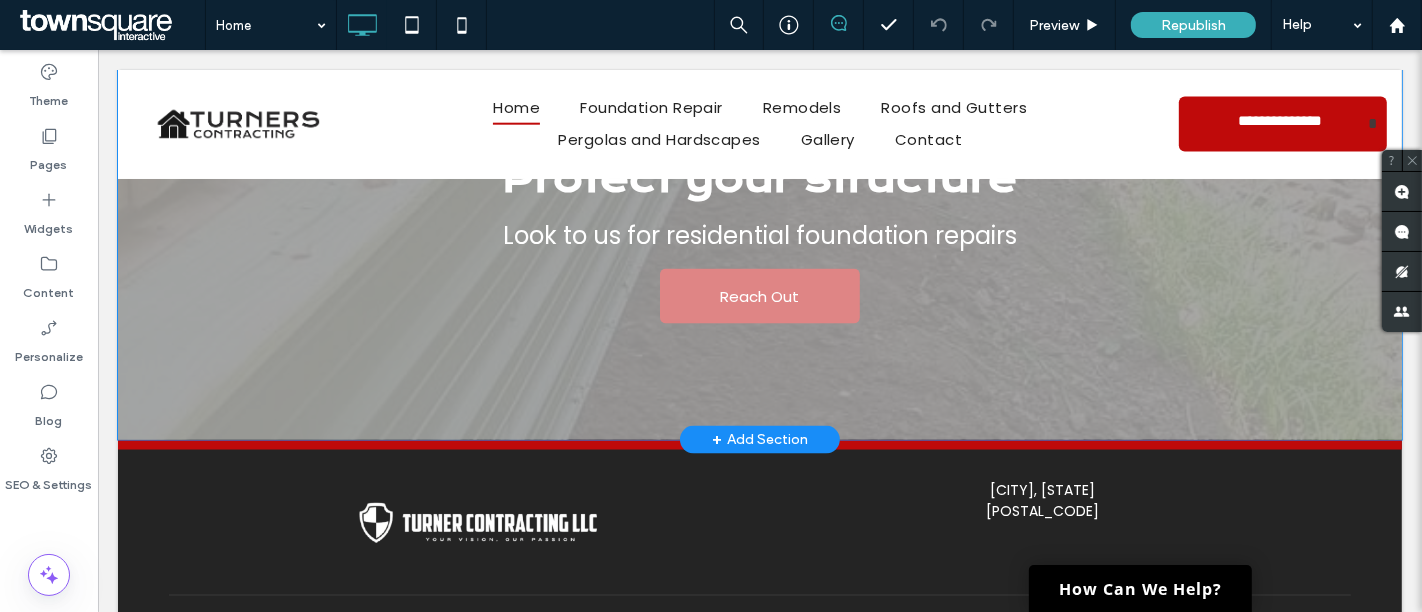 click on "+ Add Section" at bounding box center (759, 440) 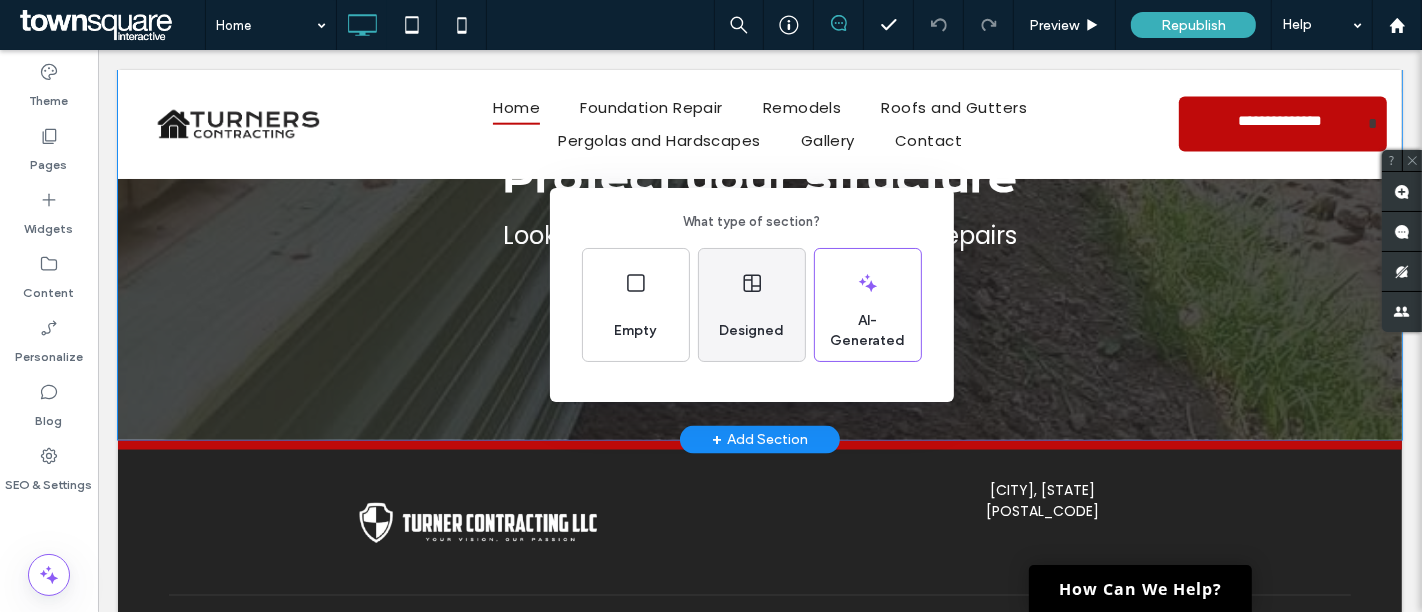 click on "Designed" at bounding box center [752, 305] 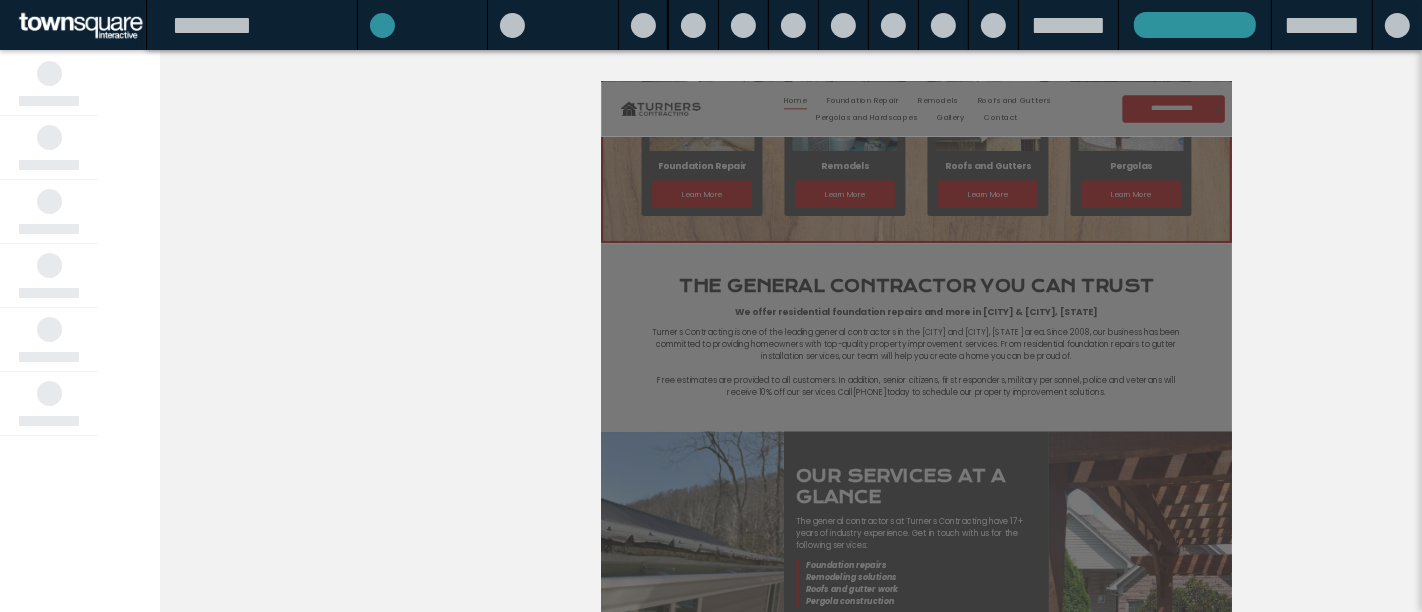 scroll, scrollTop: 656, scrollLeft: 0, axis: vertical 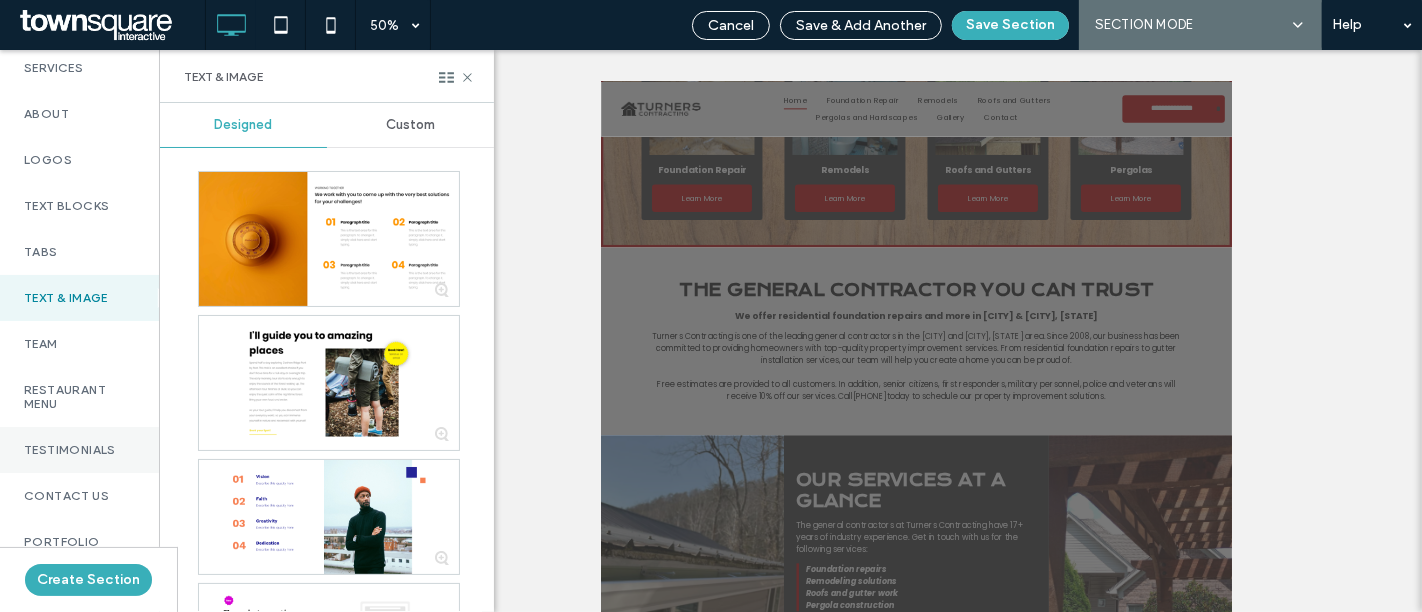 click on "Testimonials" at bounding box center [79, 450] 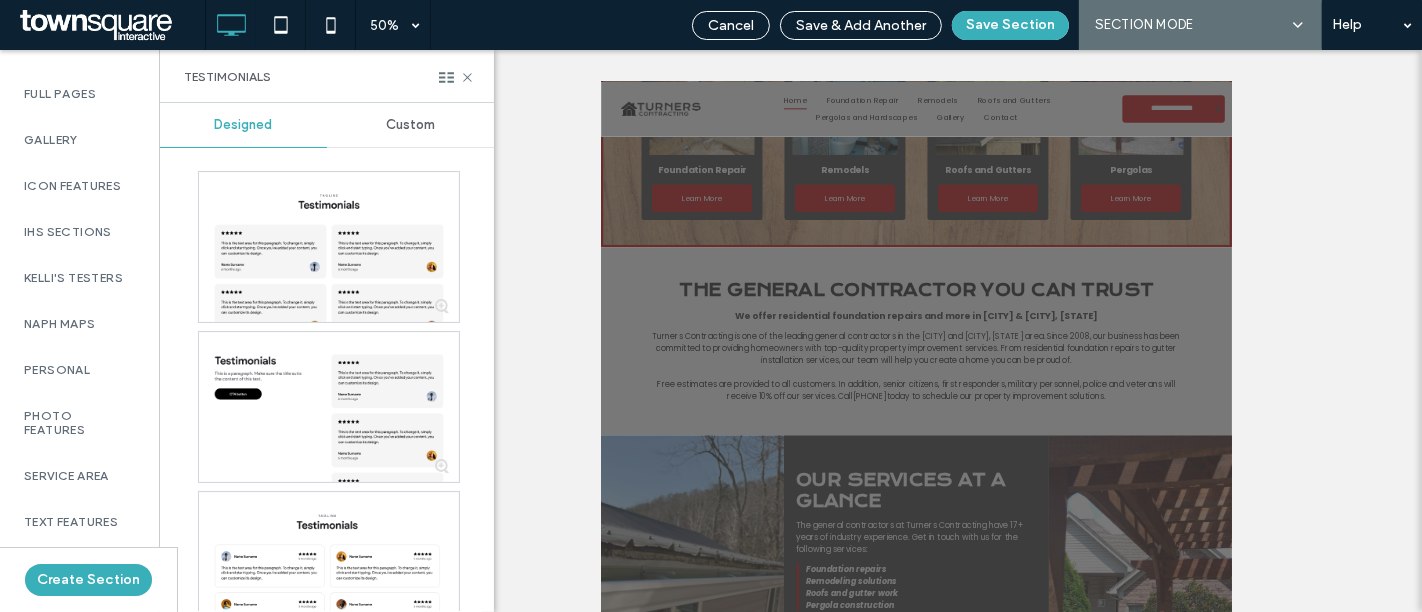 scroll, scrollTop: 1422, scrollLeft: 0, axis: vertical 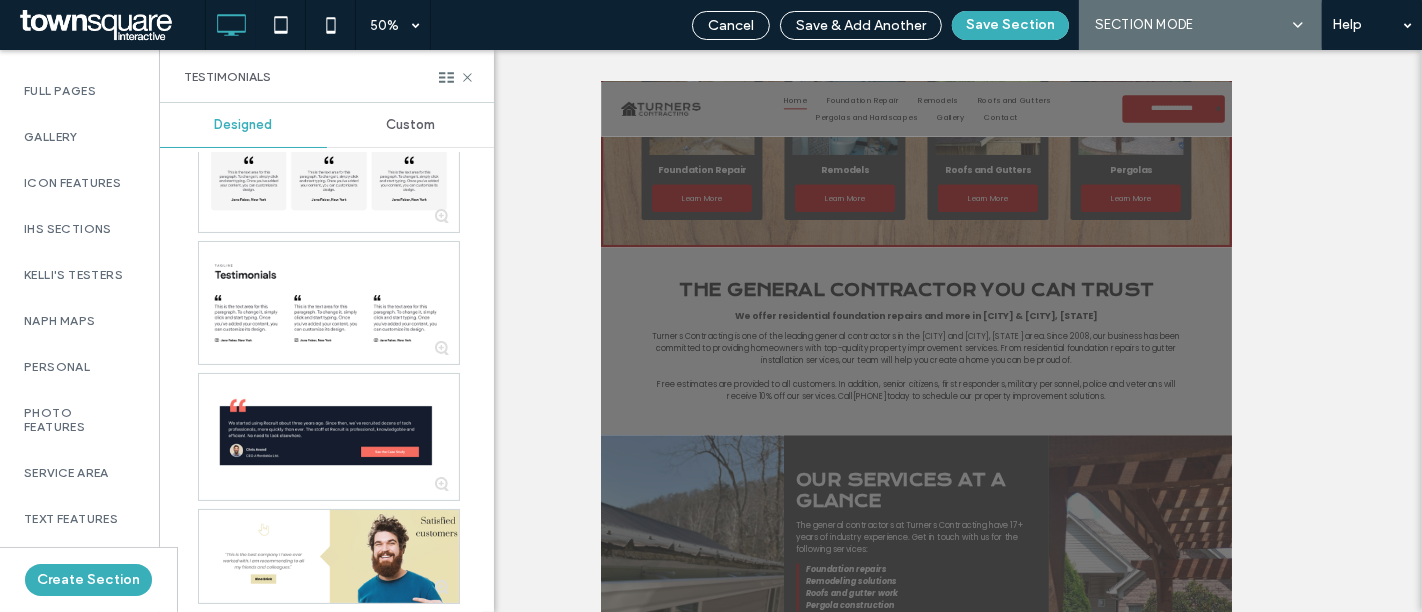 click at bounding box center (329, 303) 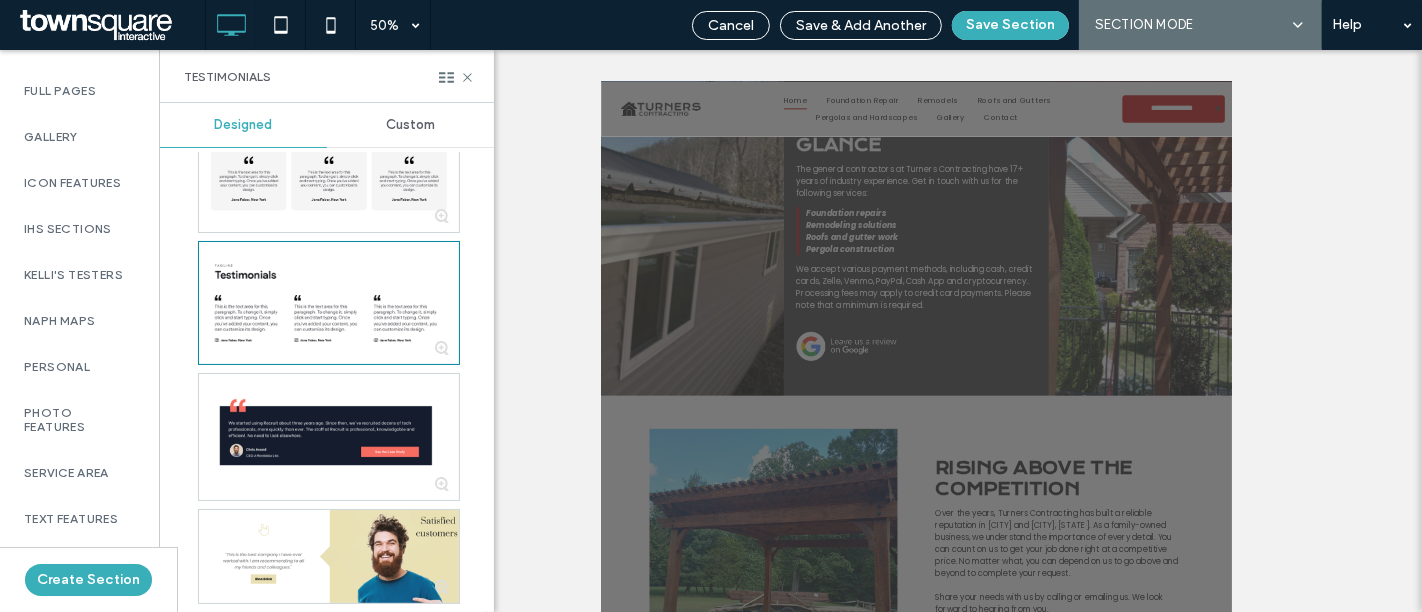 scroll, scrollTop: 1385, scrollLeft: 0, axis: vertical 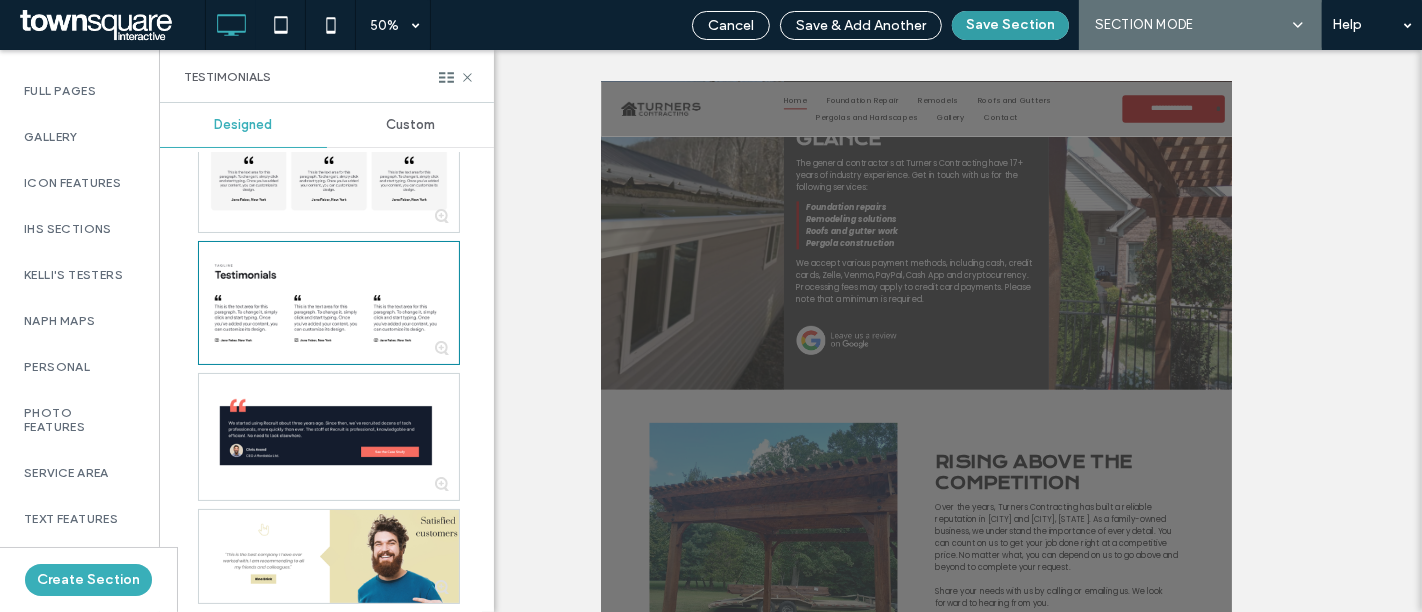 click on "Save Section" at bounding box center [1010, 25] 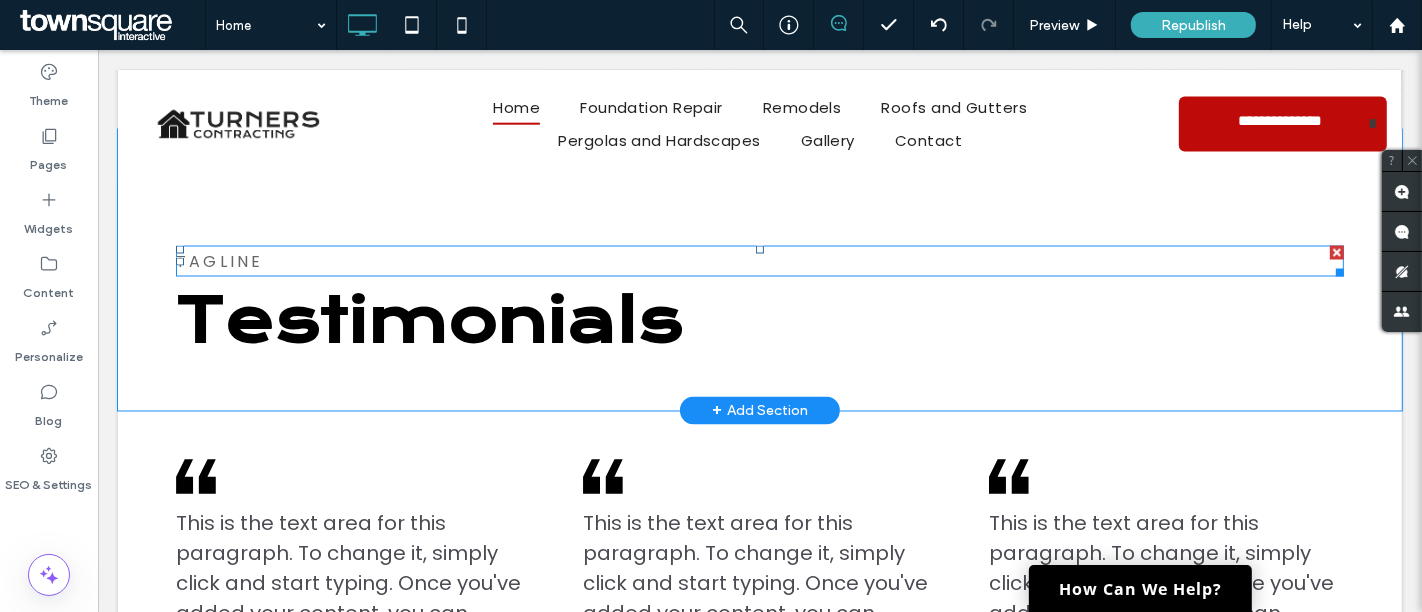 scroll, scrollTop: 2901, scrollLeft: 0, axis: vertical 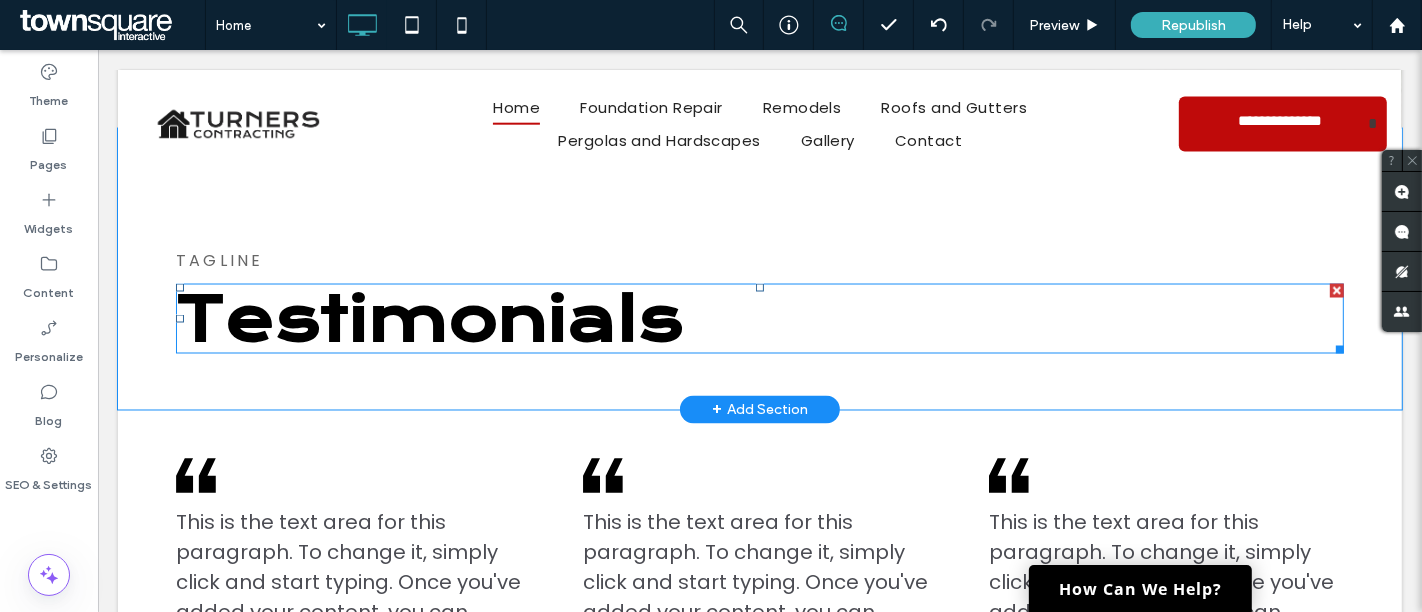 click on "Testimonials" at bounding box center (428, 319) 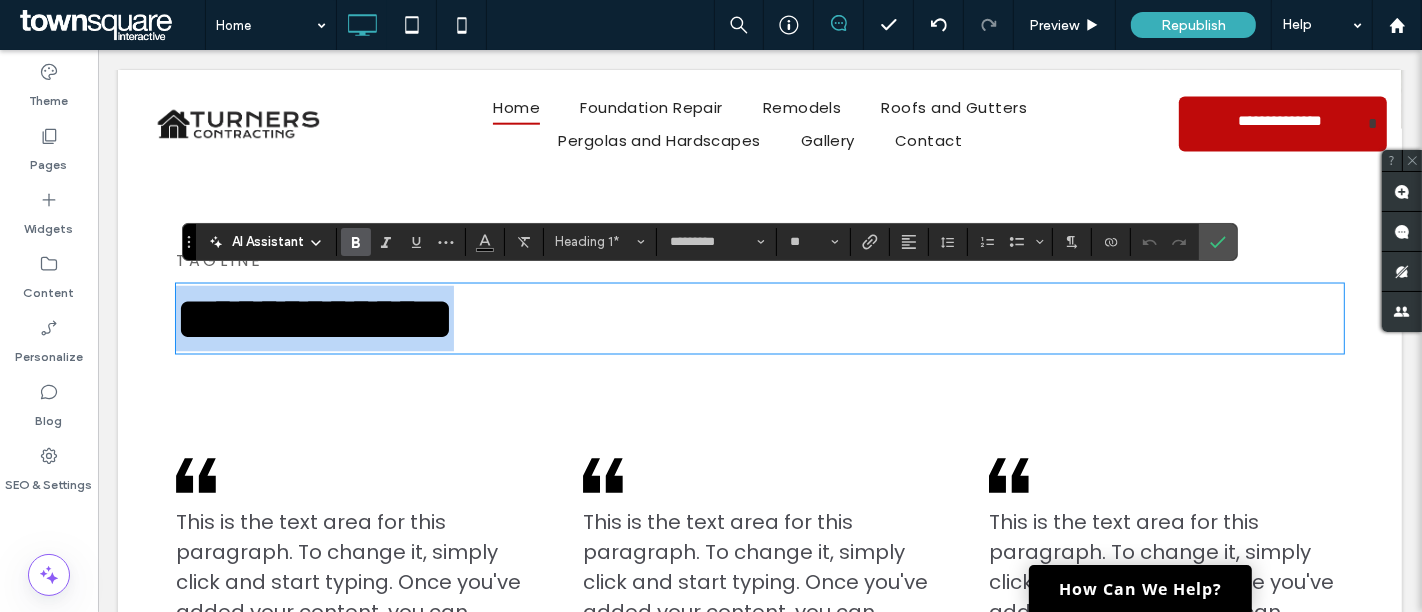 type 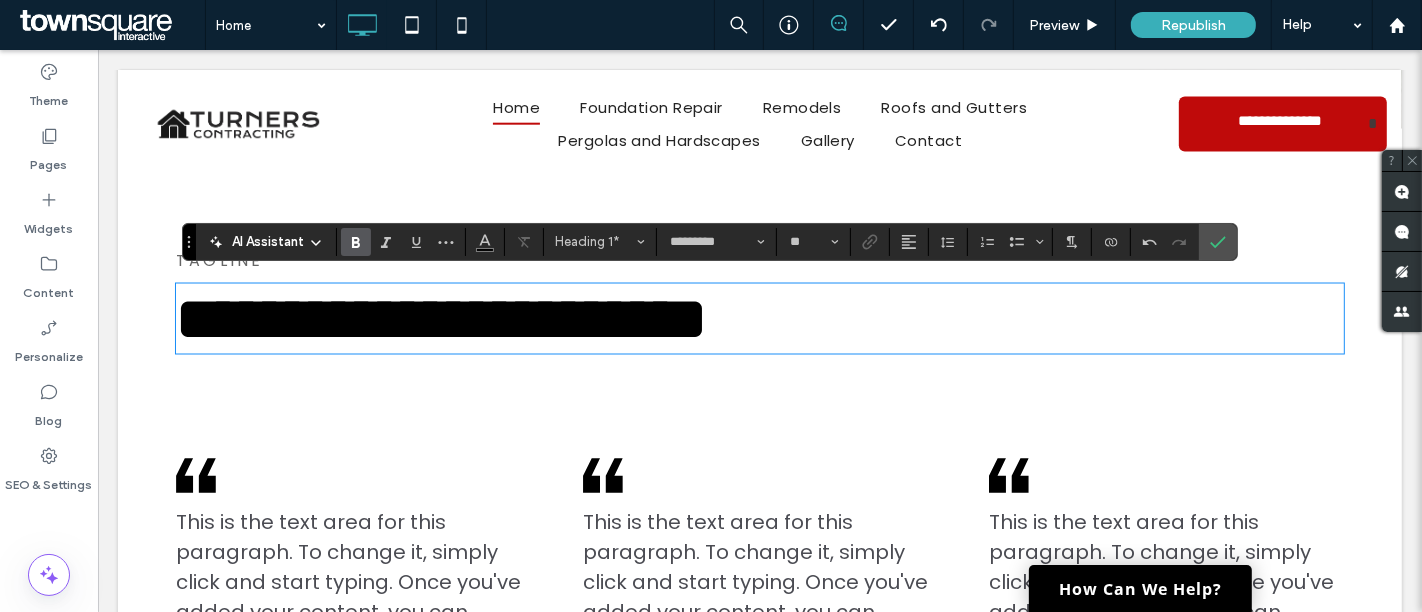 scroll, scrollTop: 4, scrollLeft: 0, axis: vertical 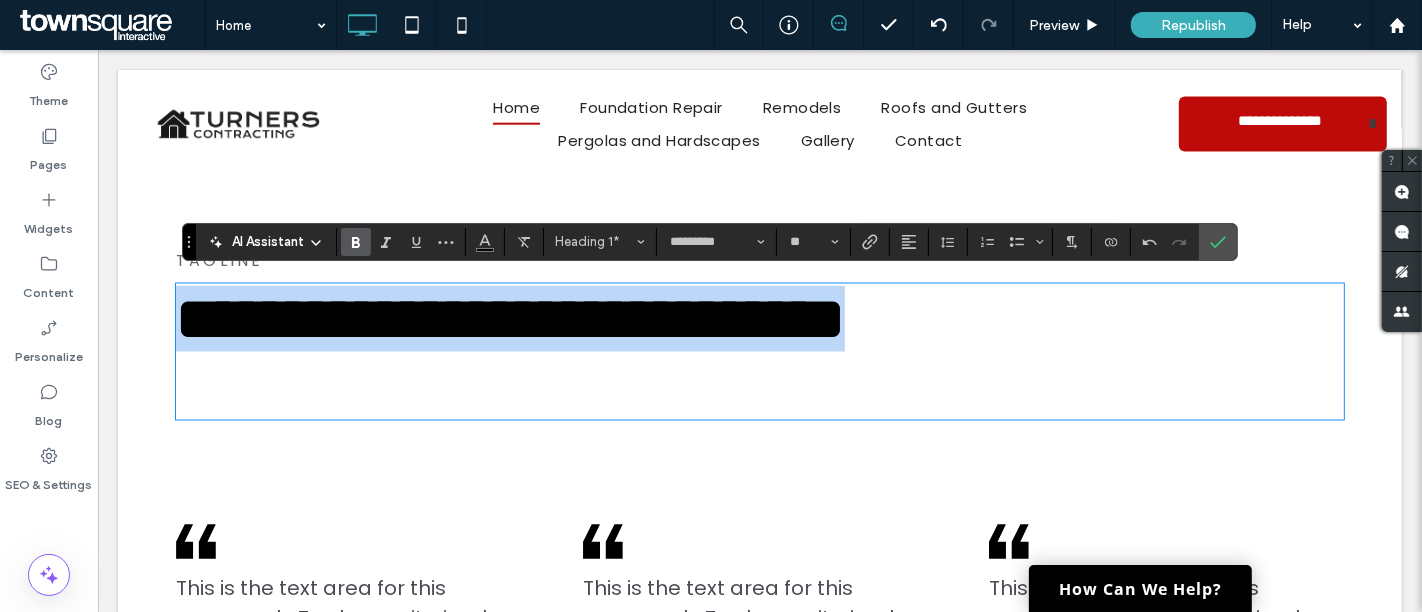 drag, startPoint x: 495, startPoint y: 375, endPoint x: 174, endPoint y: 307, distance: 328.12344 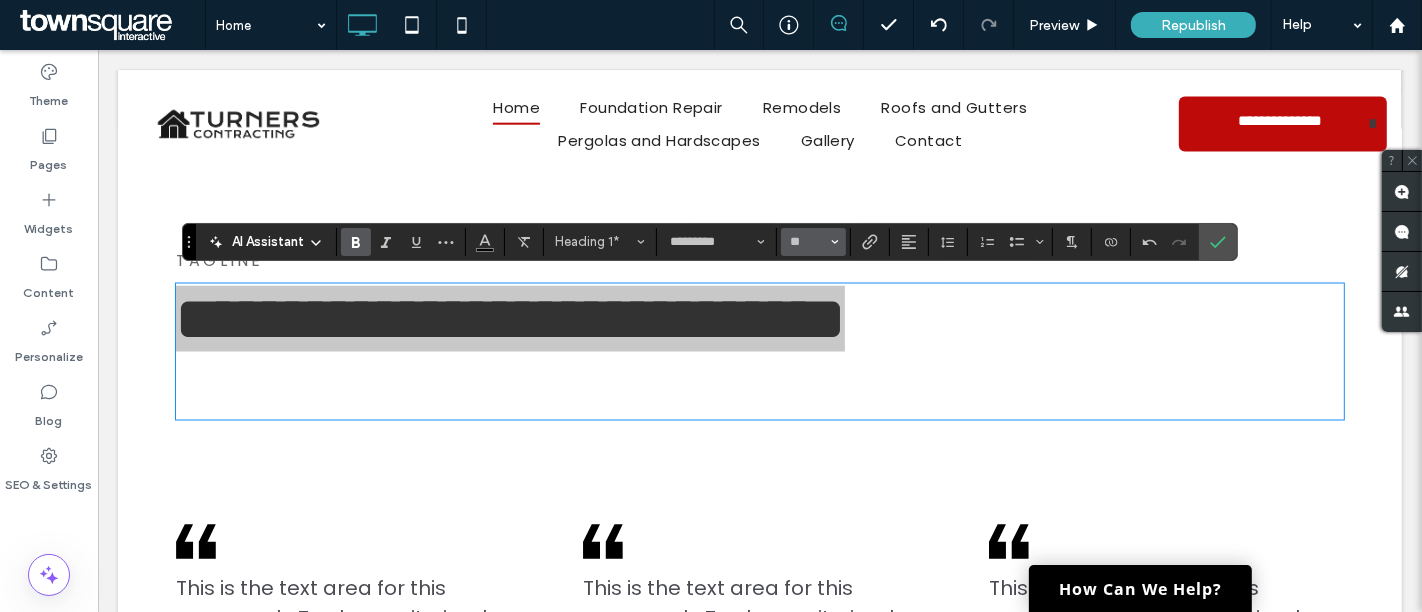 click 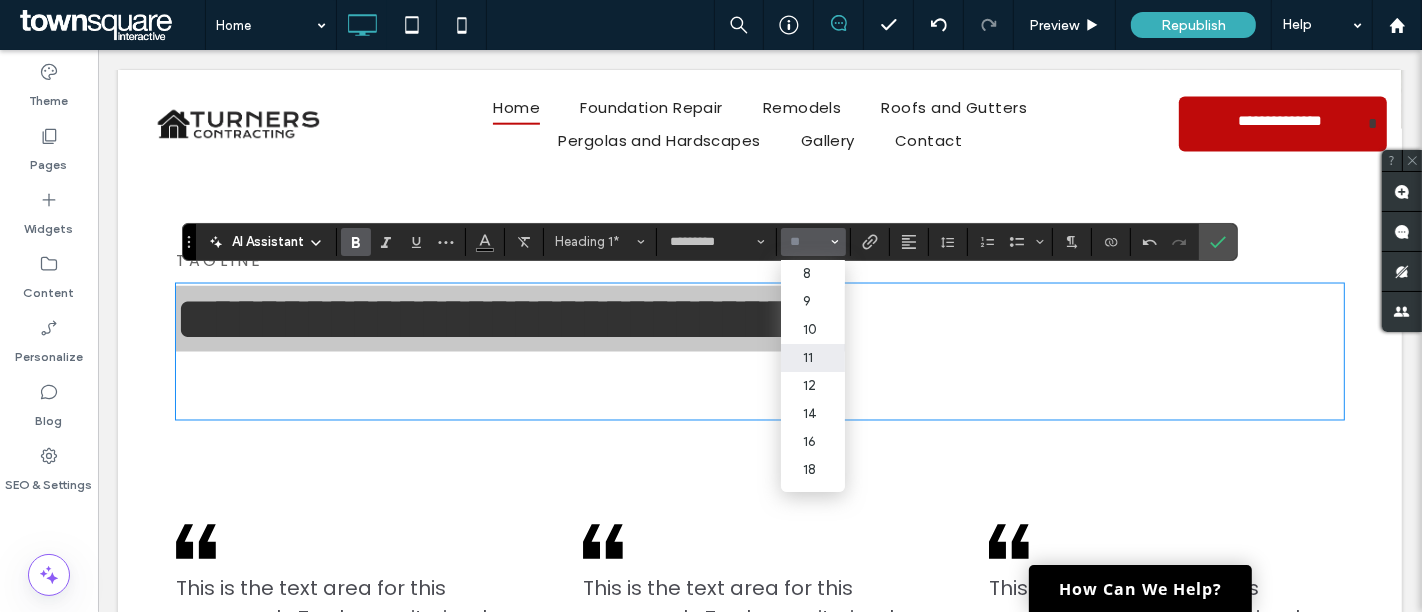 scroll, scrollTop: 242, scrollLeft: 0, axis: vertical 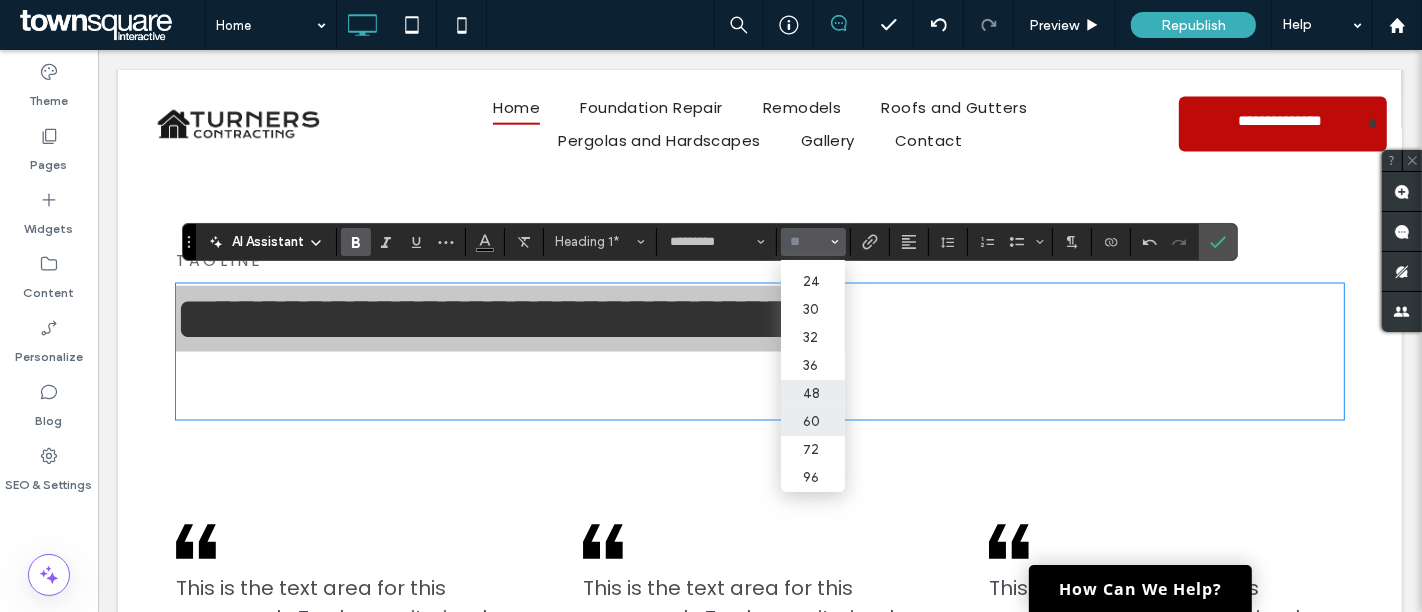 click on "48" at bounding box center (813, 394) 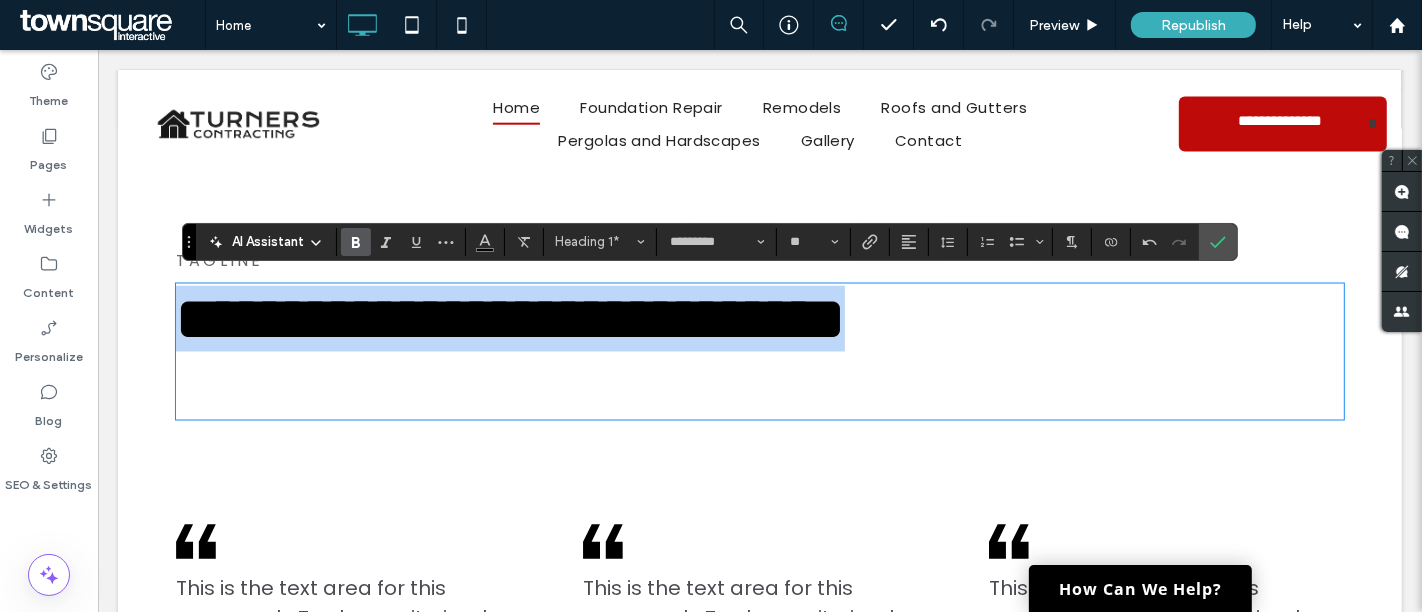 type on "**" 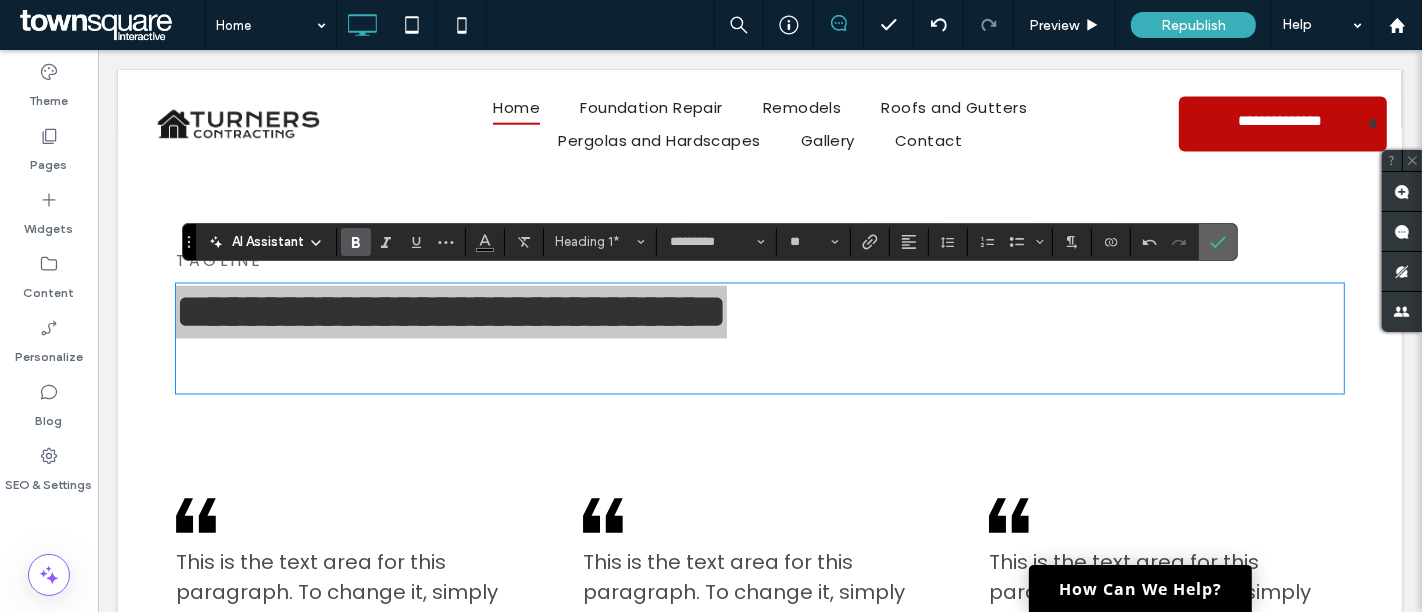click at bounding box center (1218, 242) 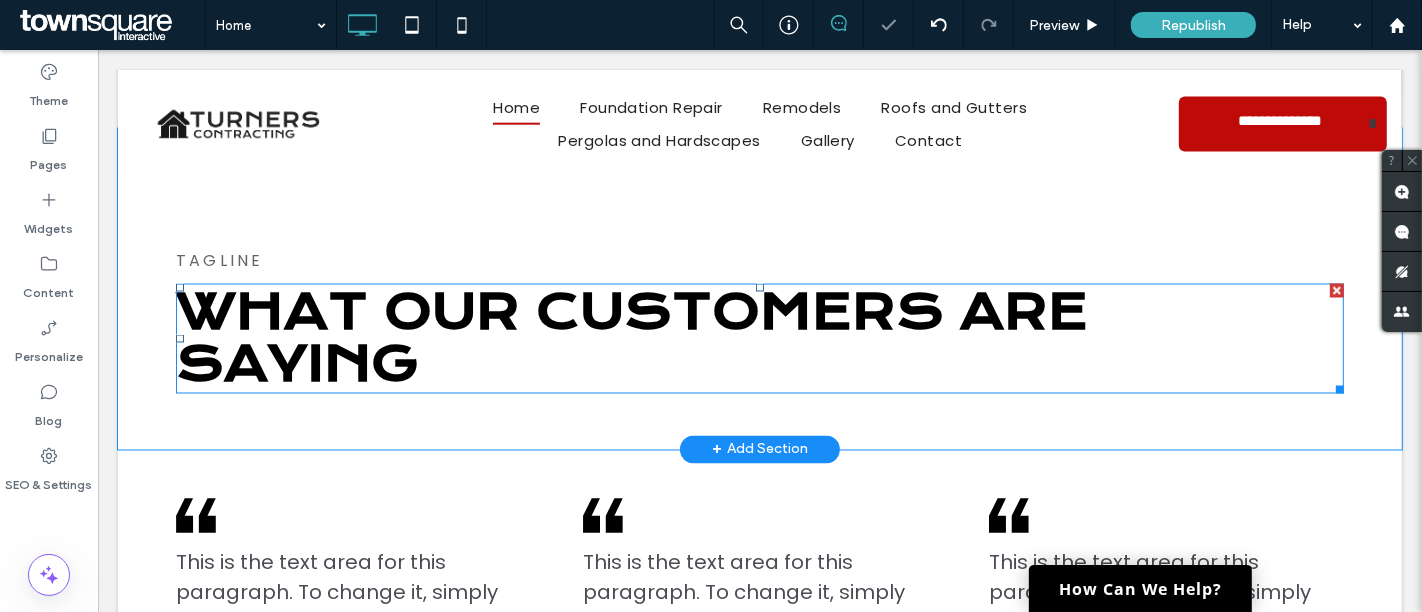 click on "WHAT OUR CUSTOMERS ARE SAYING" at bounding box center (631, 338) 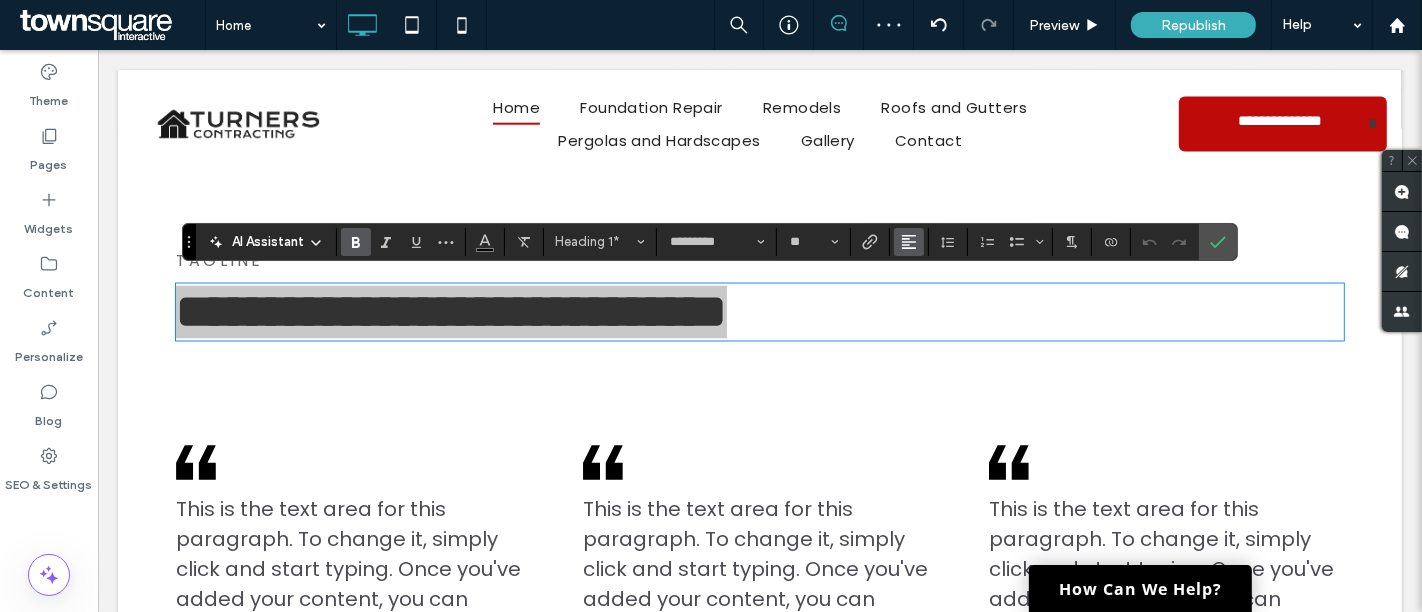 click at bounding box center [909, 242] 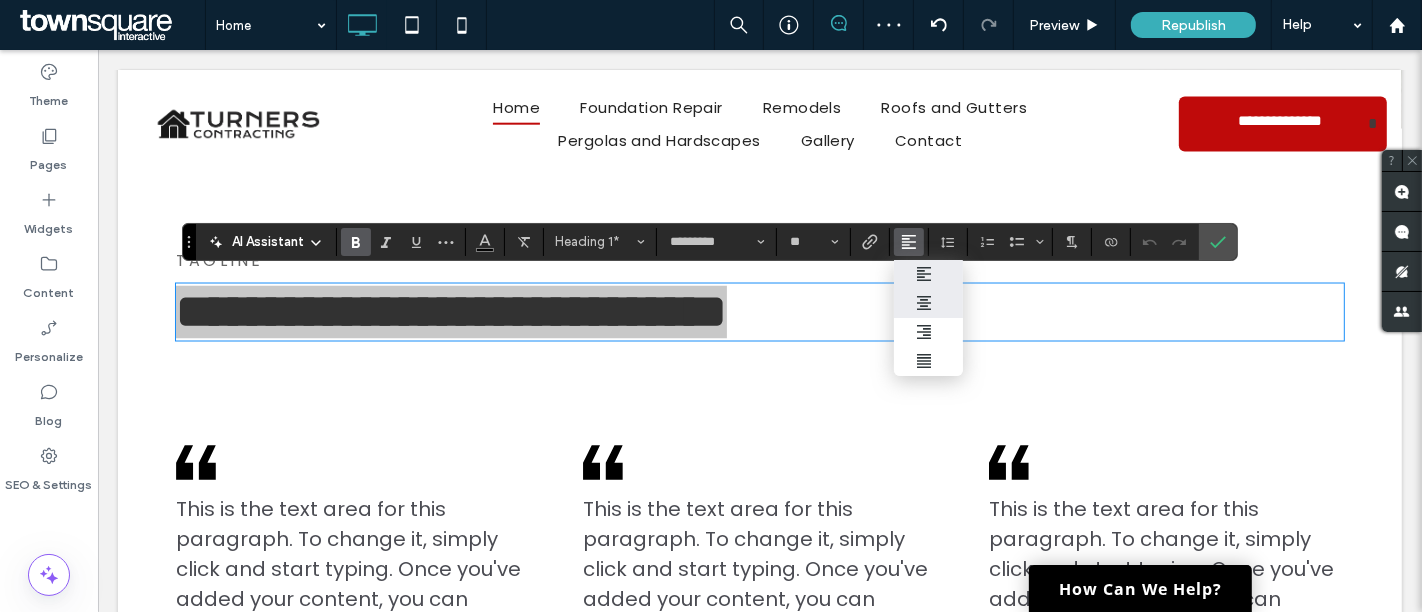 drag, startPoint x: 927, startPoint y: 297, endPoint x: 829, endPoint y: 247, distance: 110.01818 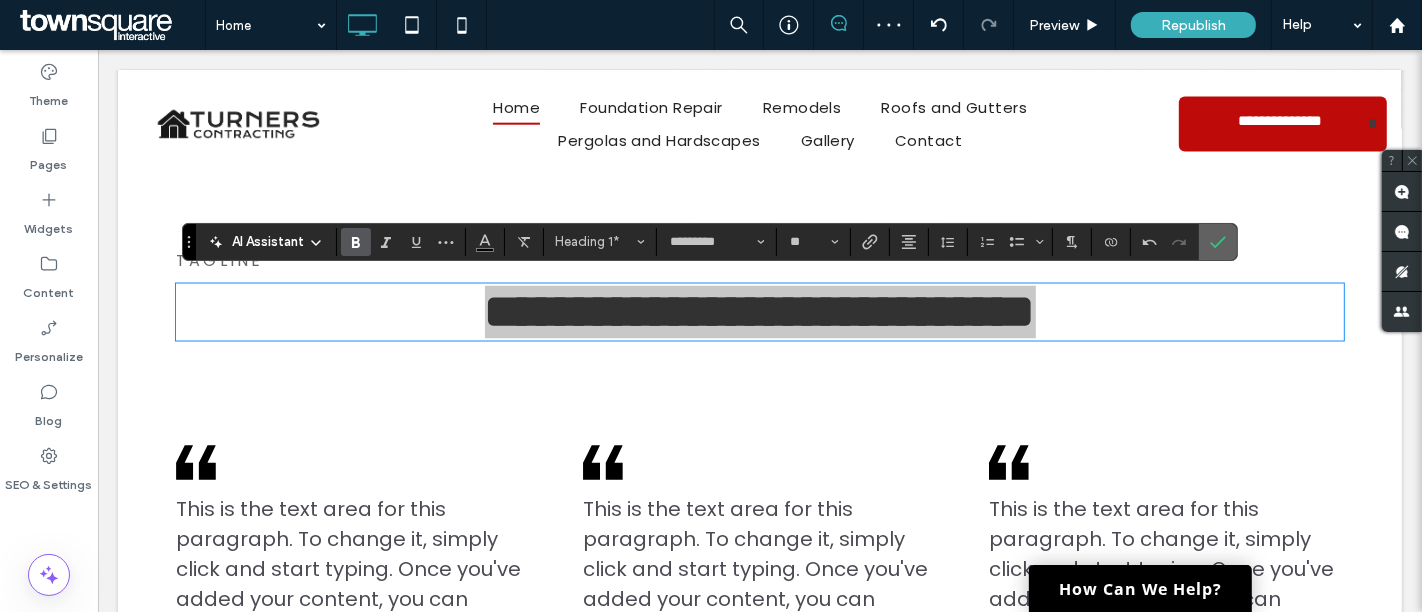 click at bounding box center (1214, 242) 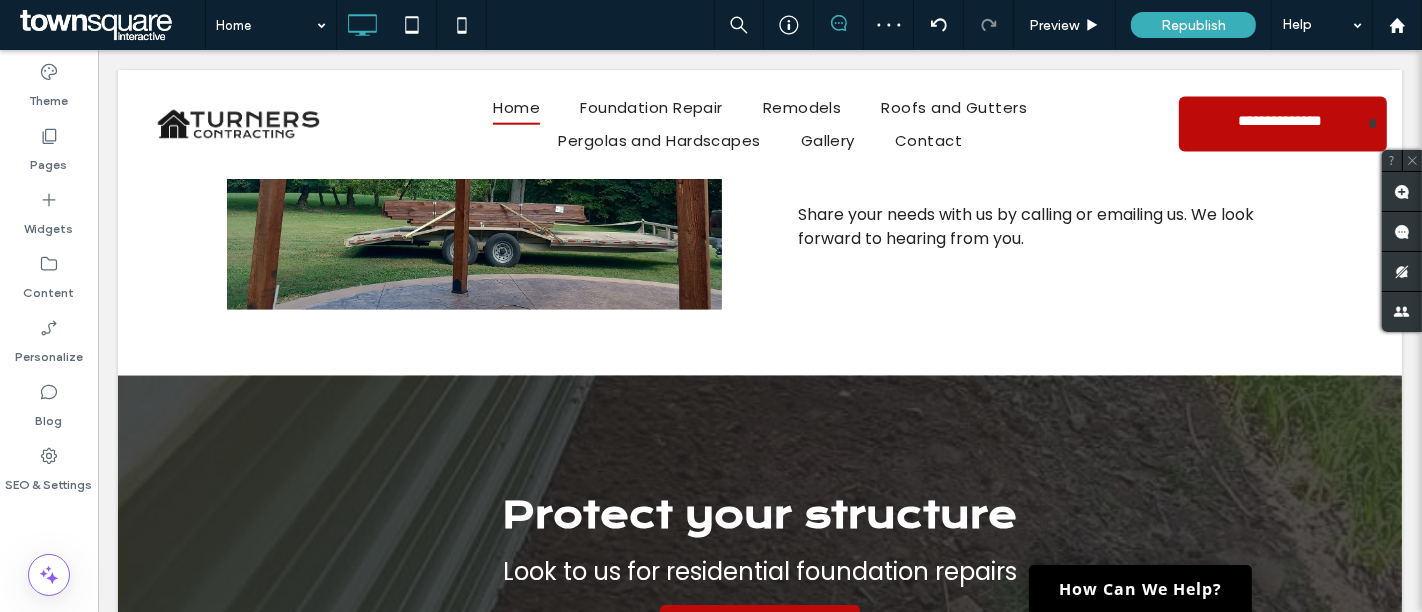 scroll, scrollTop: 2437, scrollLeft: 0, axis: vertical 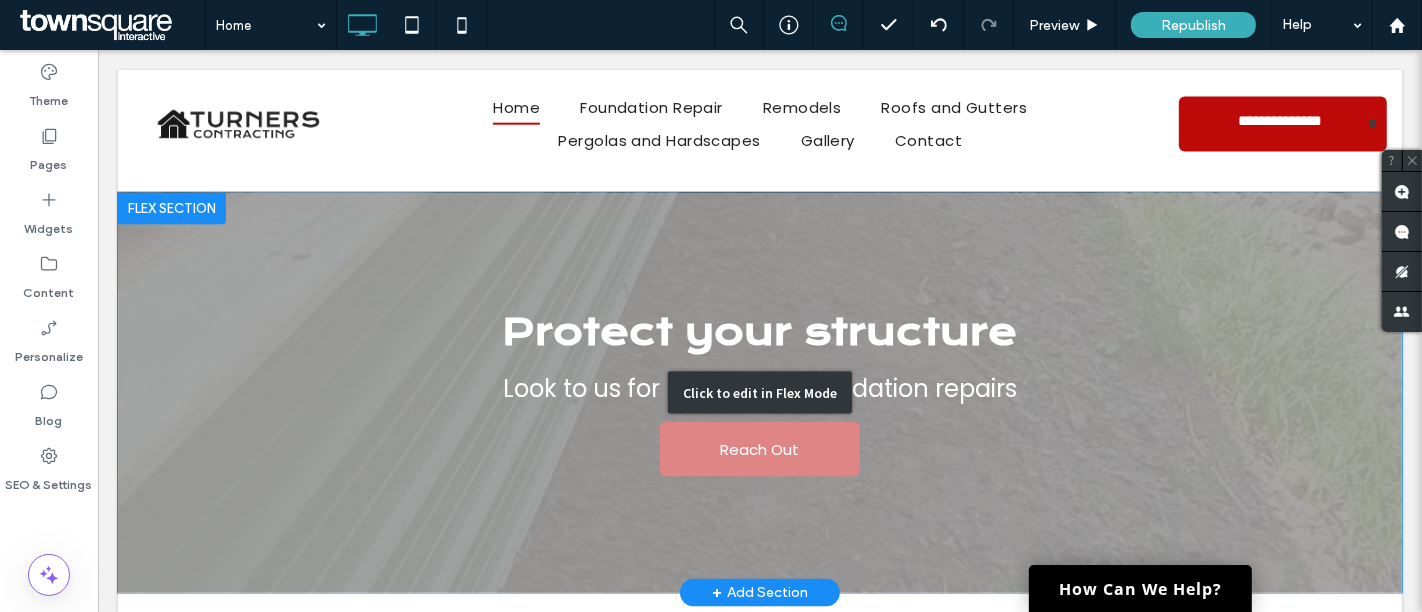 click on "Click to edit in Flex Mode" at bounding box center [759, 393] 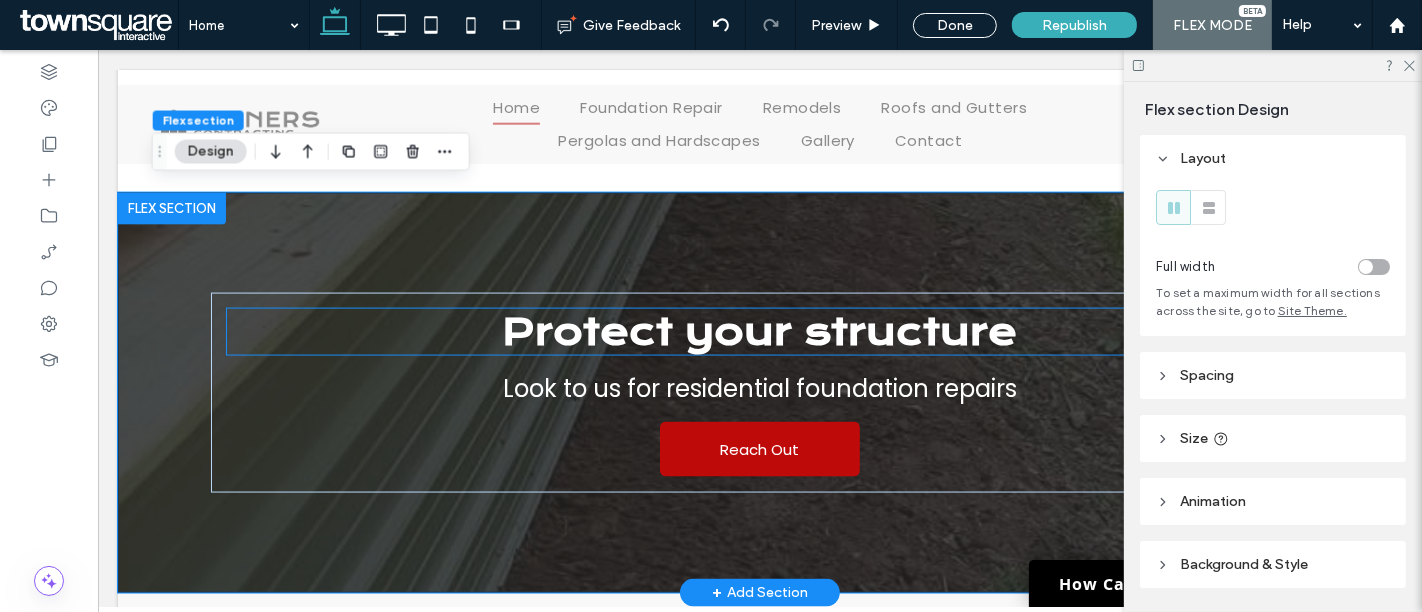 click on "Protect your structure" at bounding box center [759, 332] 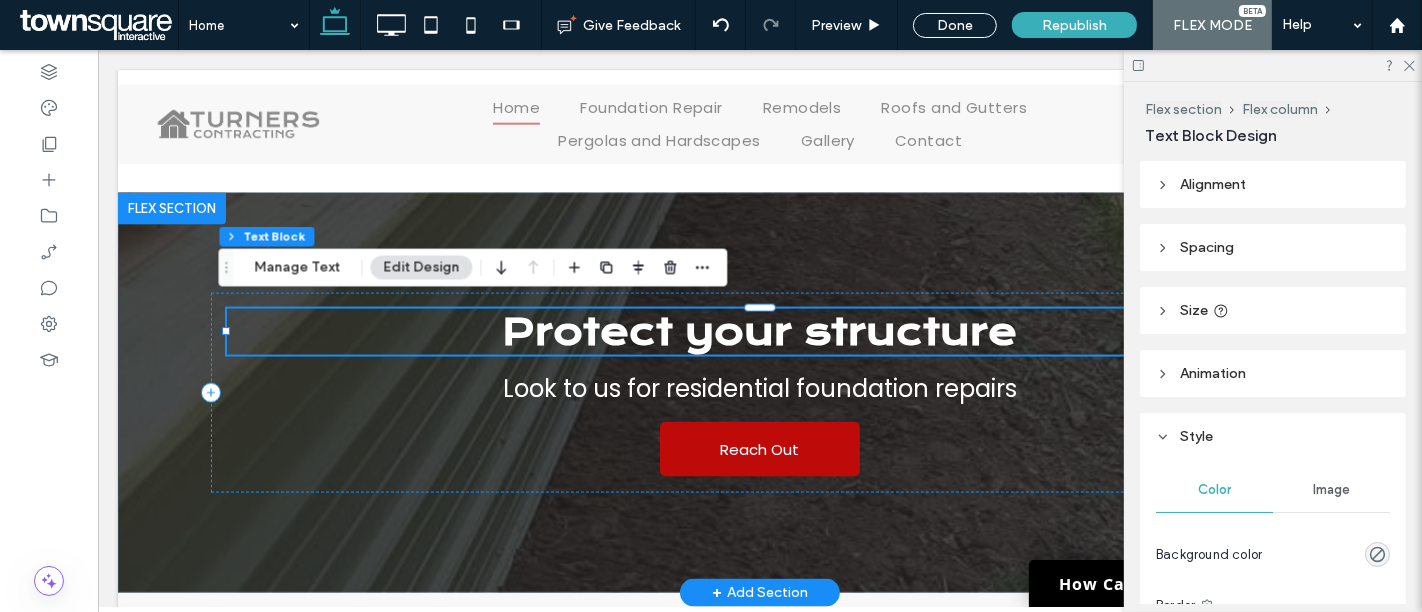 click on "Protect your structure" at bounding box center [759, 332] 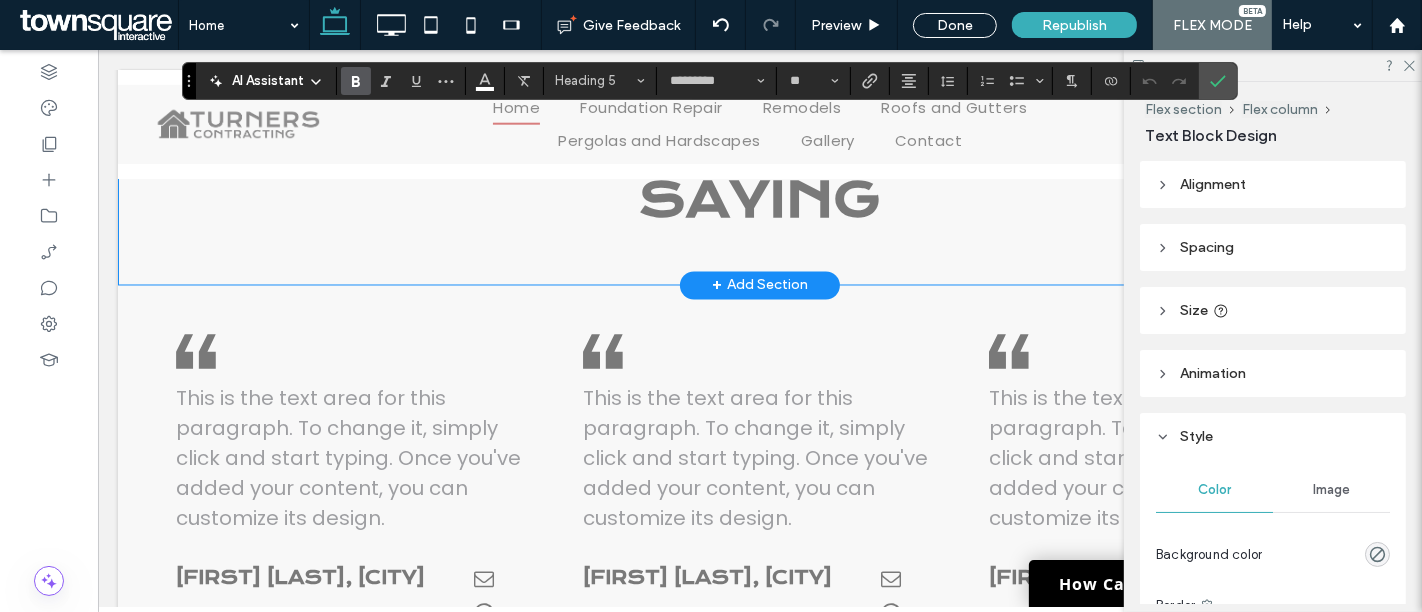 scroll, scrollTop: 2796, scrollLeft: 0, axis: vertical 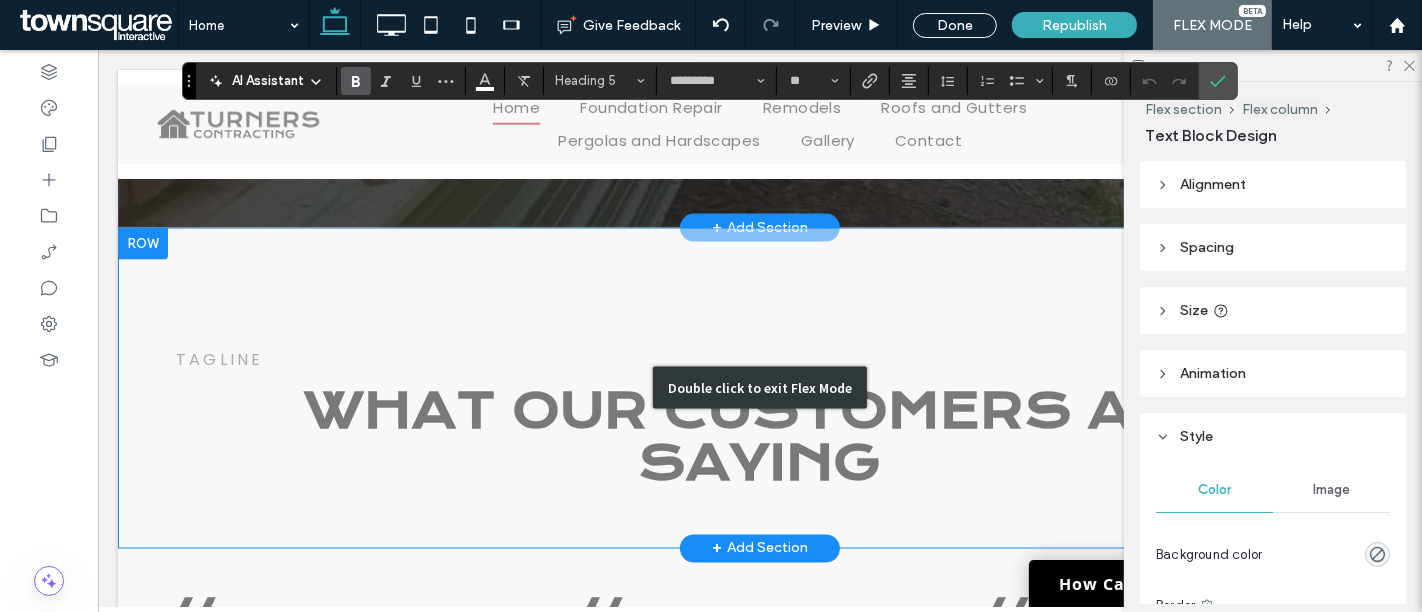 click on "Double click to exit Flex Mode" at bounding box center (759, 388) 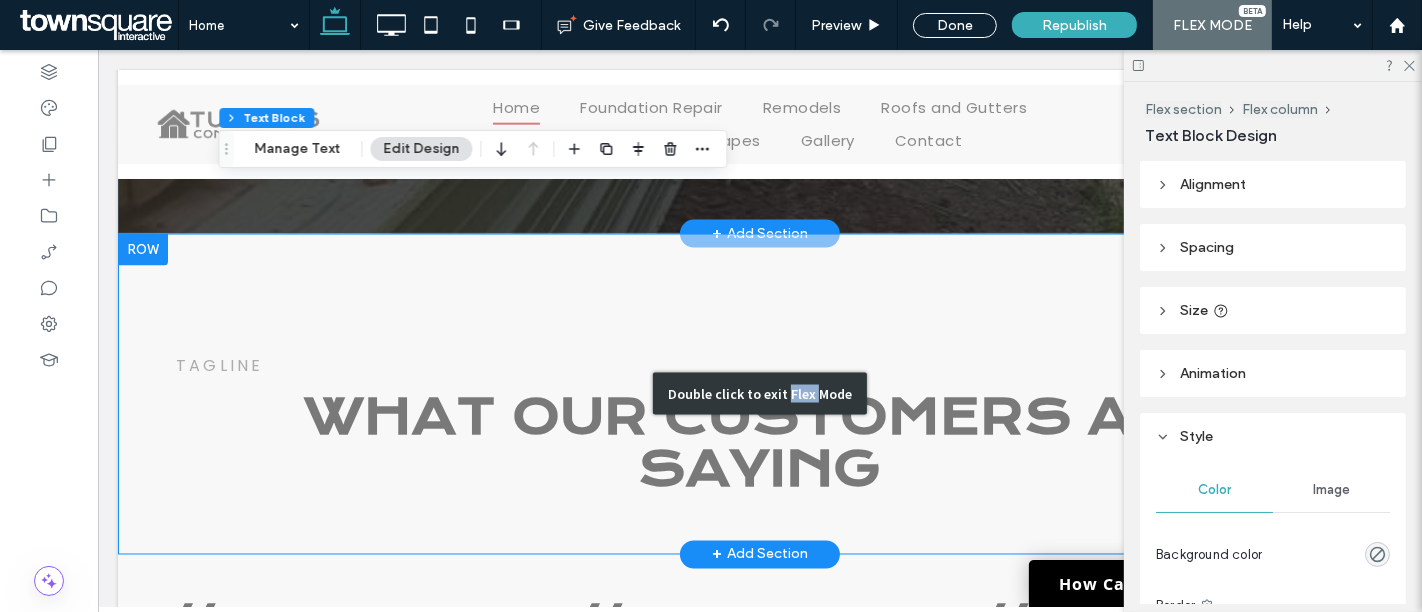 click on "Double click to exit Flex Mode" at bounding box center [759, 394] 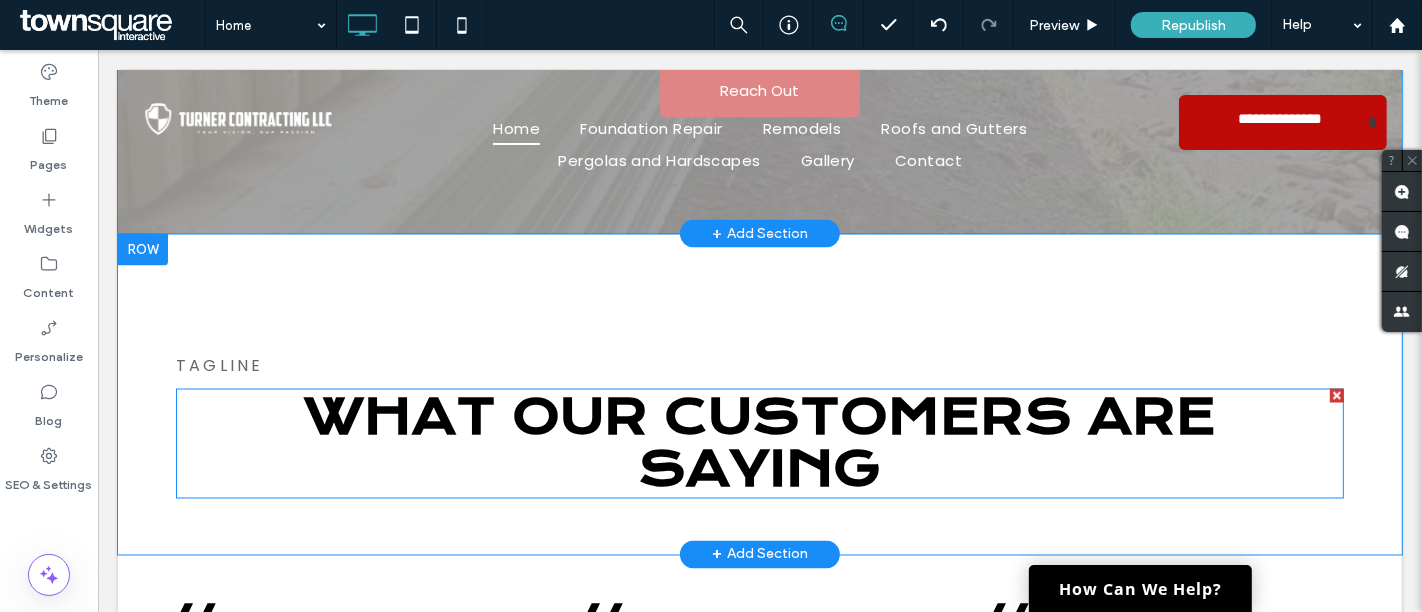 click on "WHAT OUR CUSTOMERS ARE SAYING" at bounding box center [759, 443] 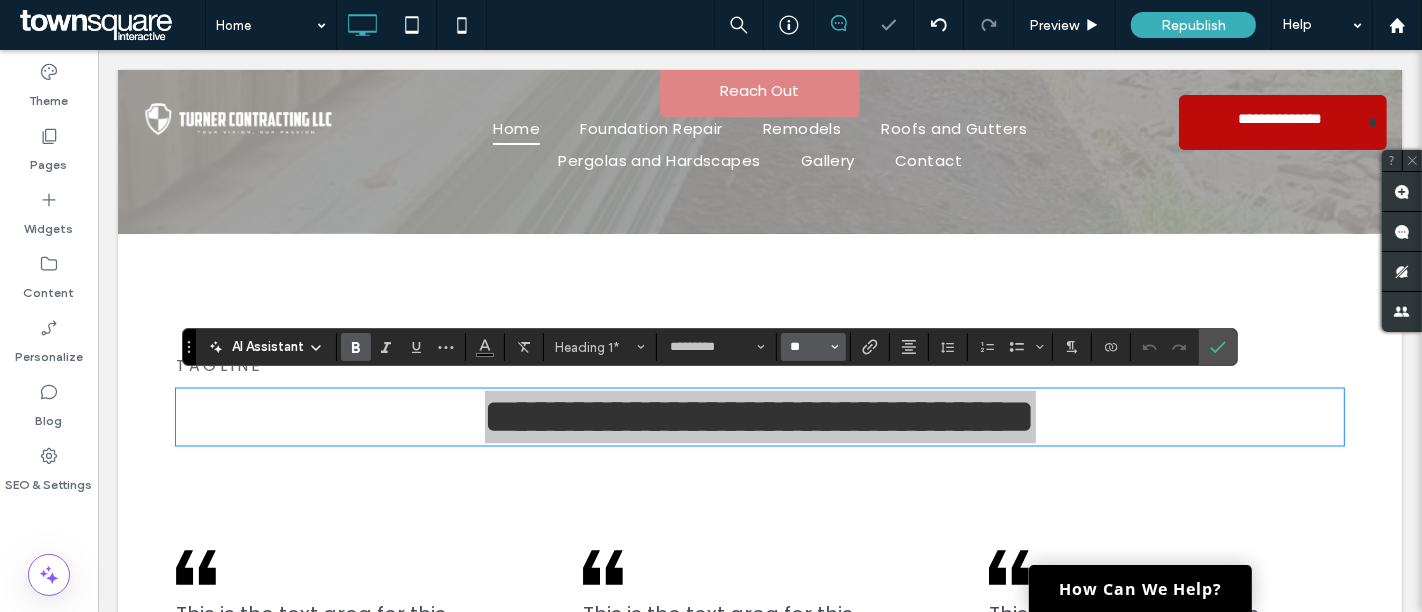 click on "**" at bounding box center [807, 347] 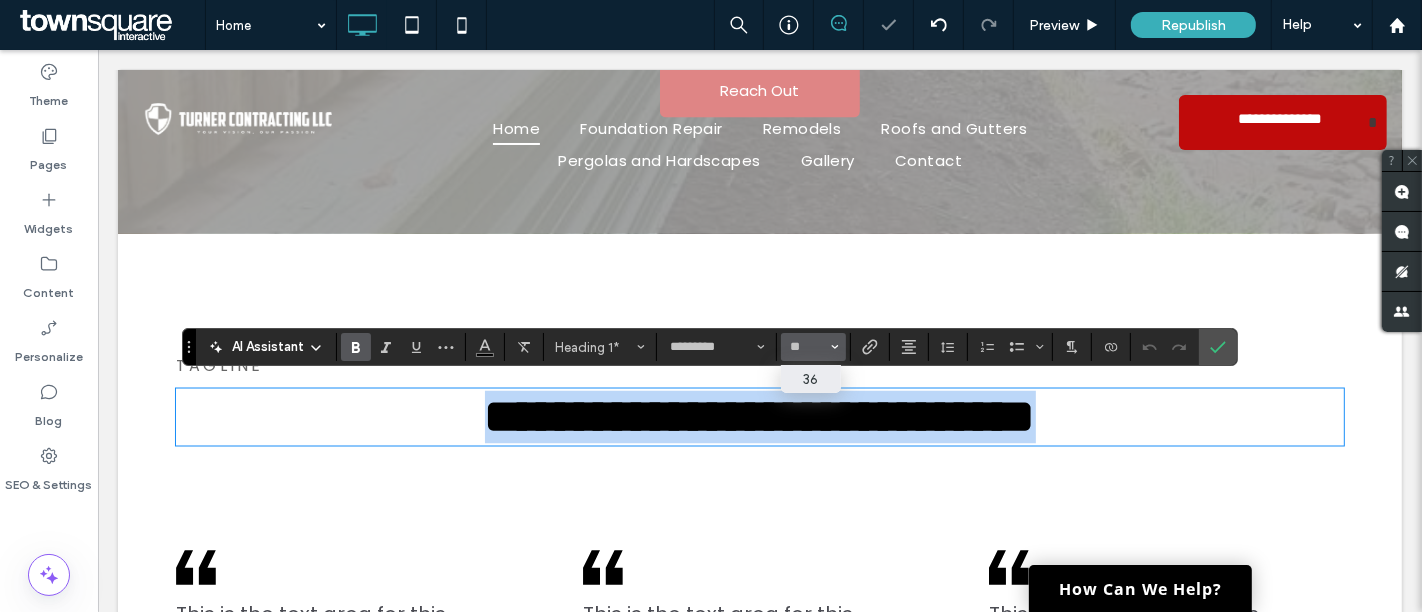 type on "**" 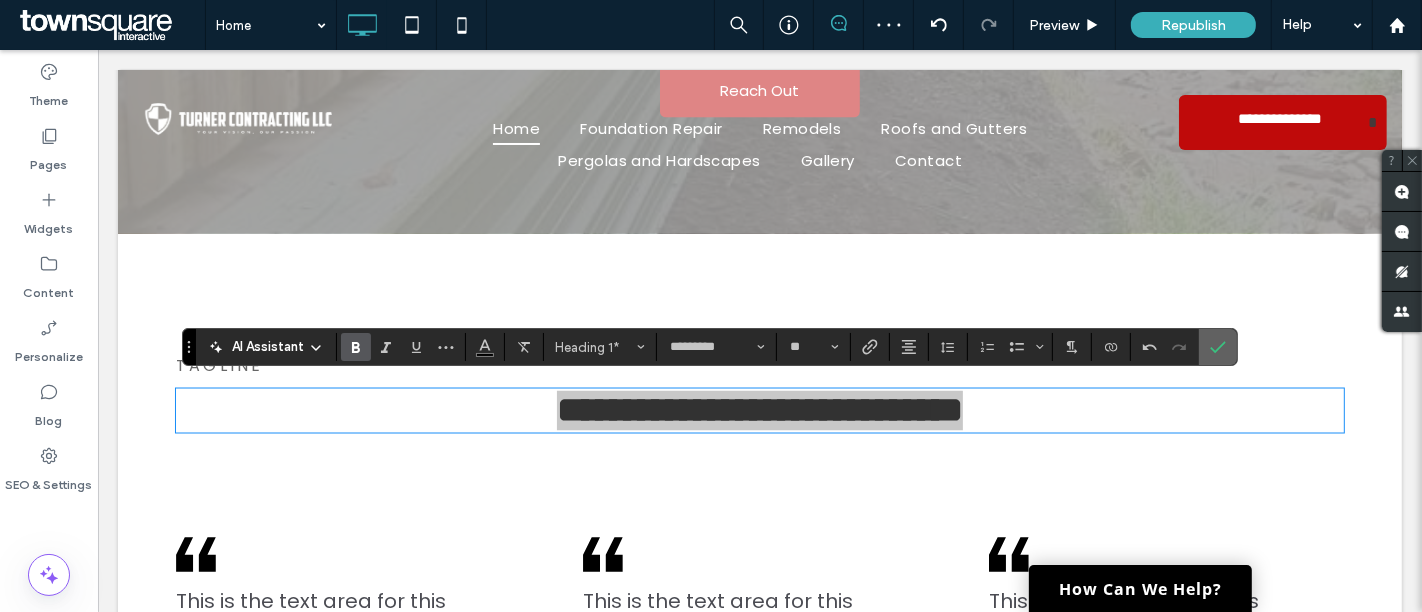 click at bounding box center [1214, 347] 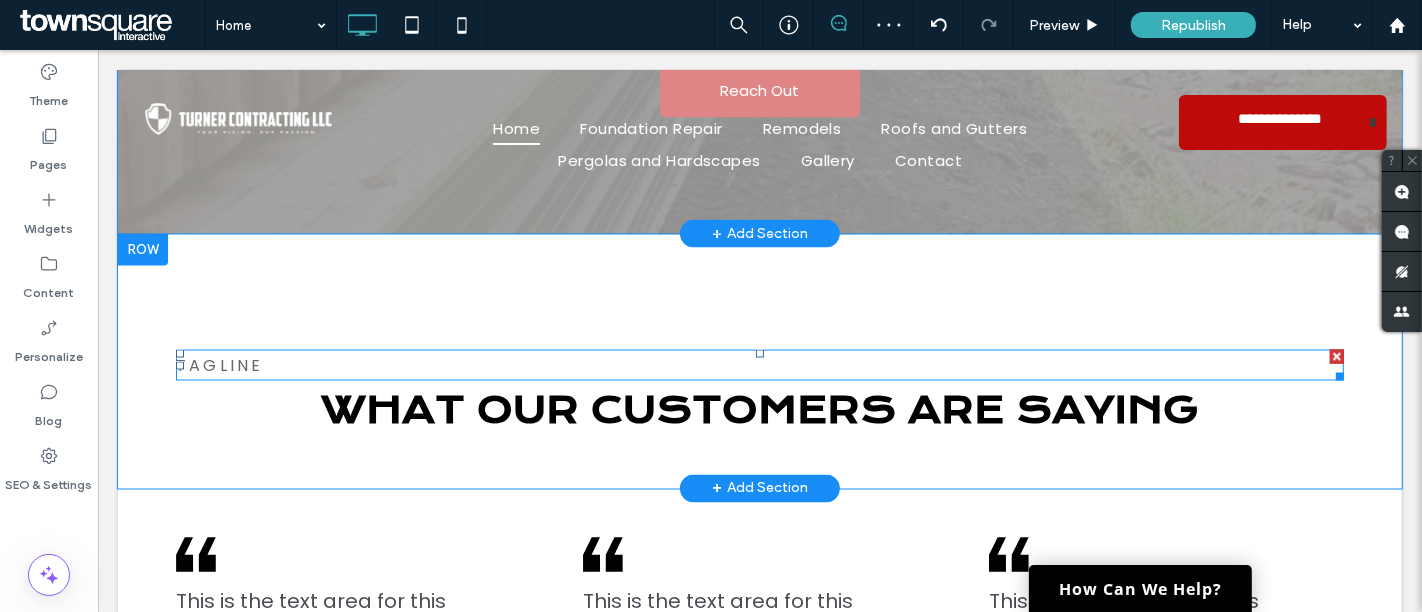 click on "TAGLINE" at bounding box center (759, 365) 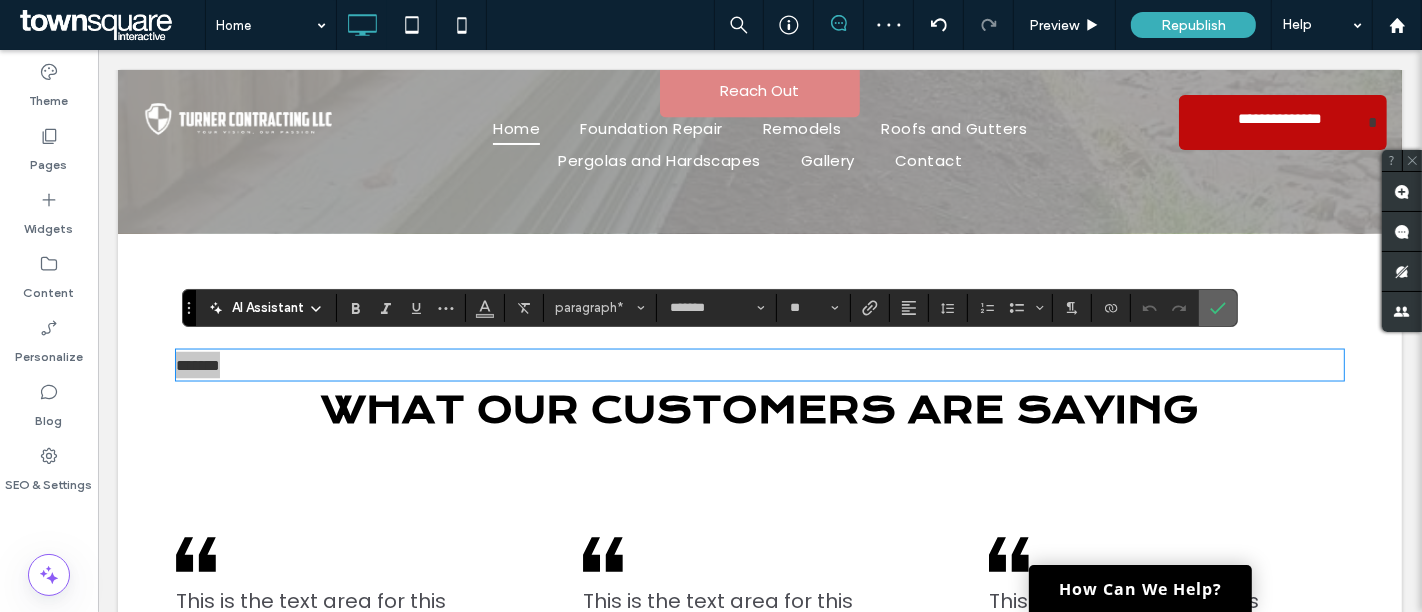 click at bounding box center (1218, 308) 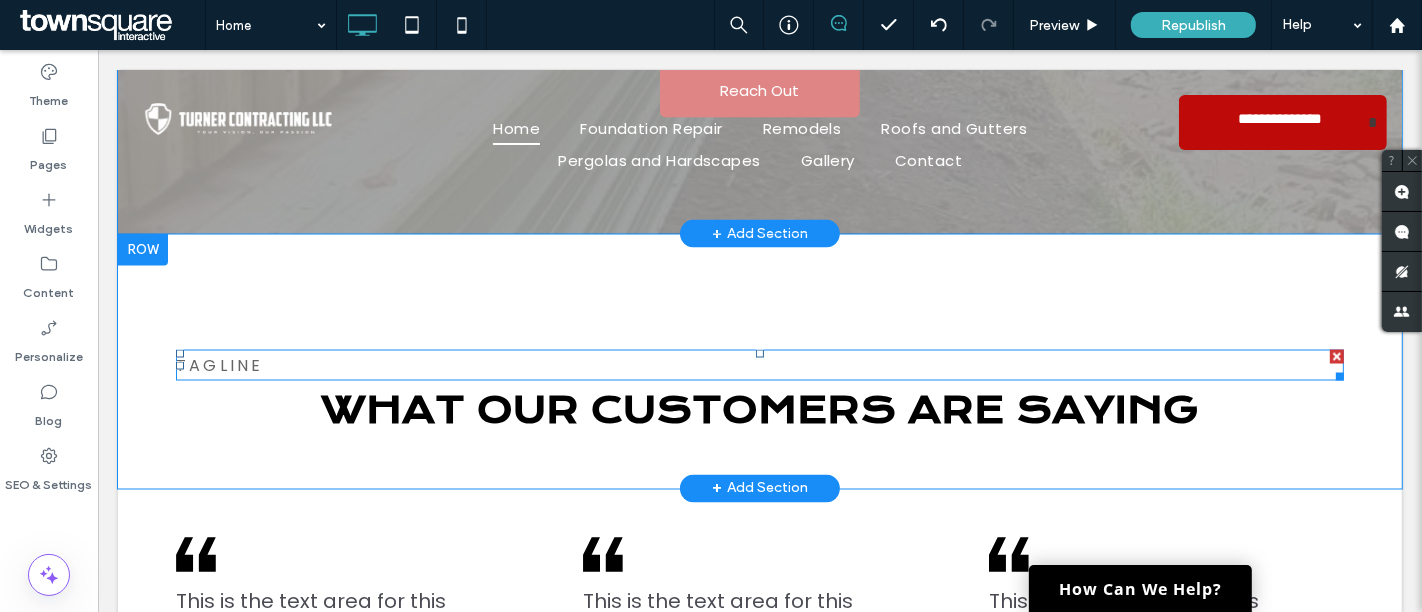 click at bounding box center (1336, 357) 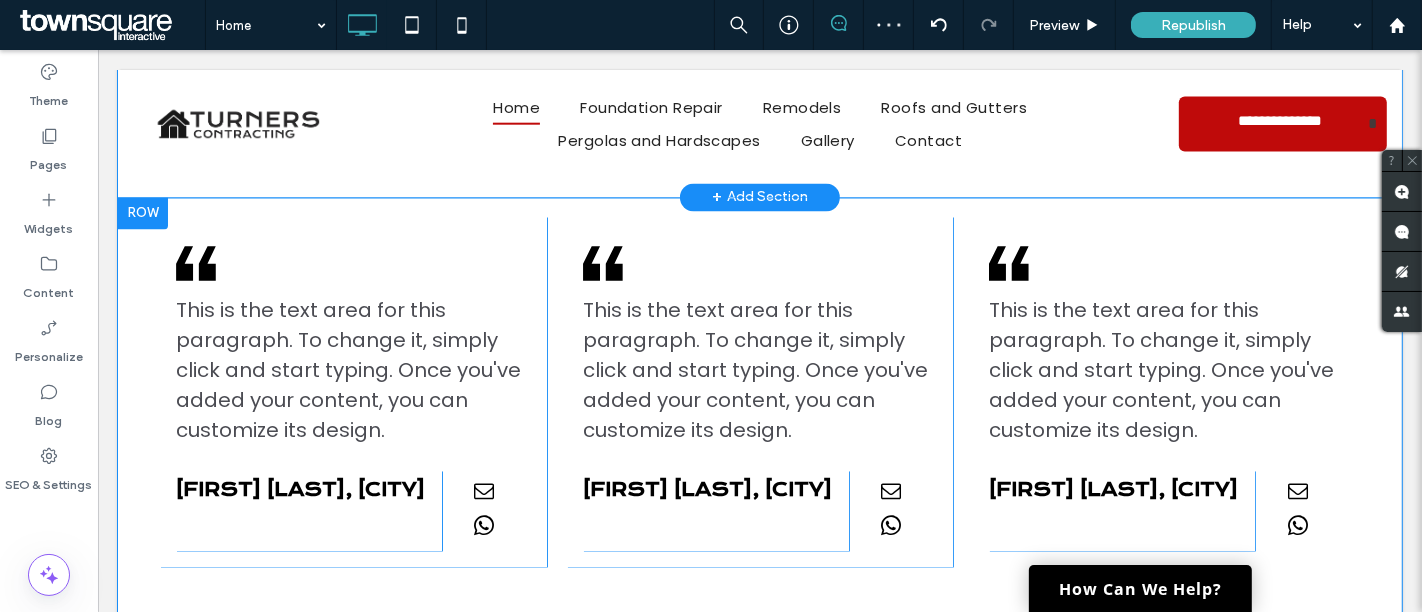 scroll, scrollTop: 3049, scrollLeft: 0, axis: vertical 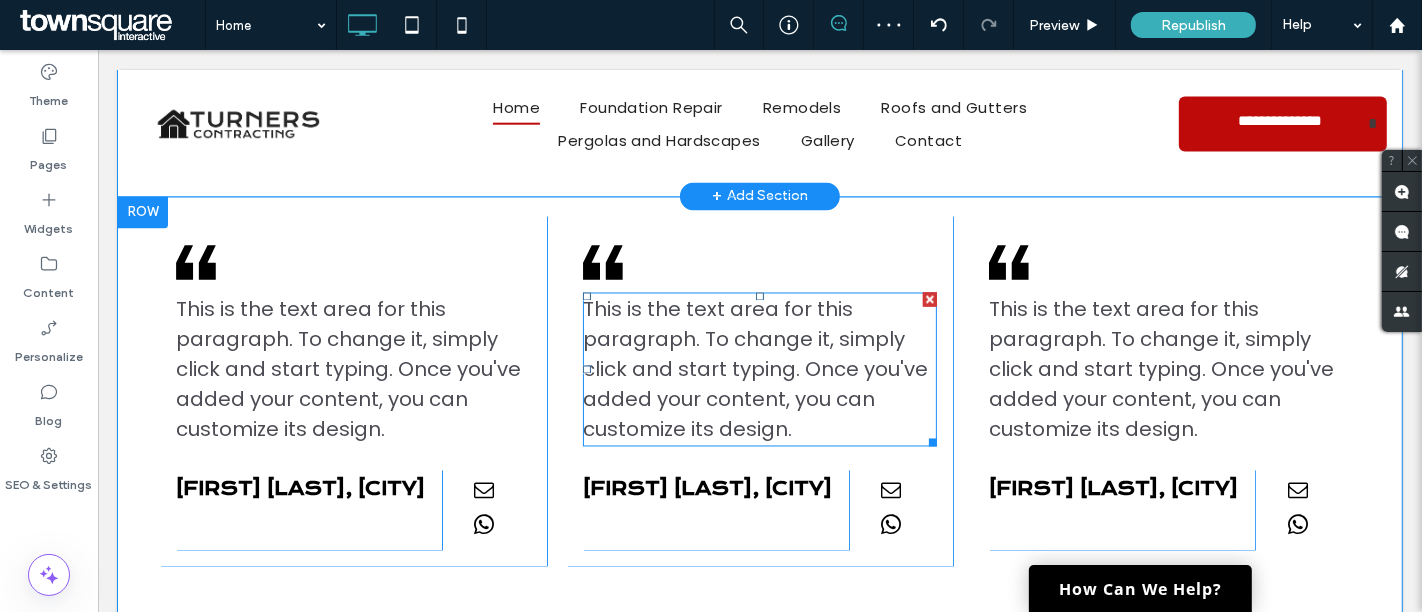 click on "This is the text area for this paragraph. To change it, simply click and start typing. Once you've added your content, you can customize its design." at bounding box center [754, 370] 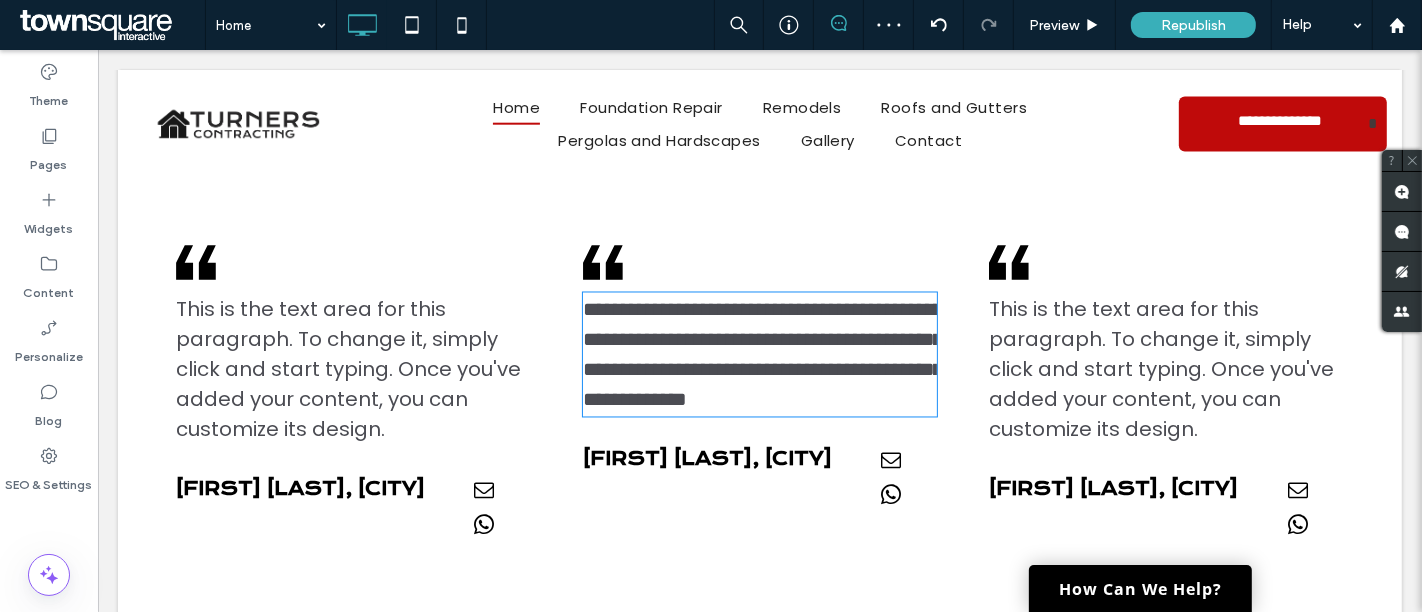 type on "*******" 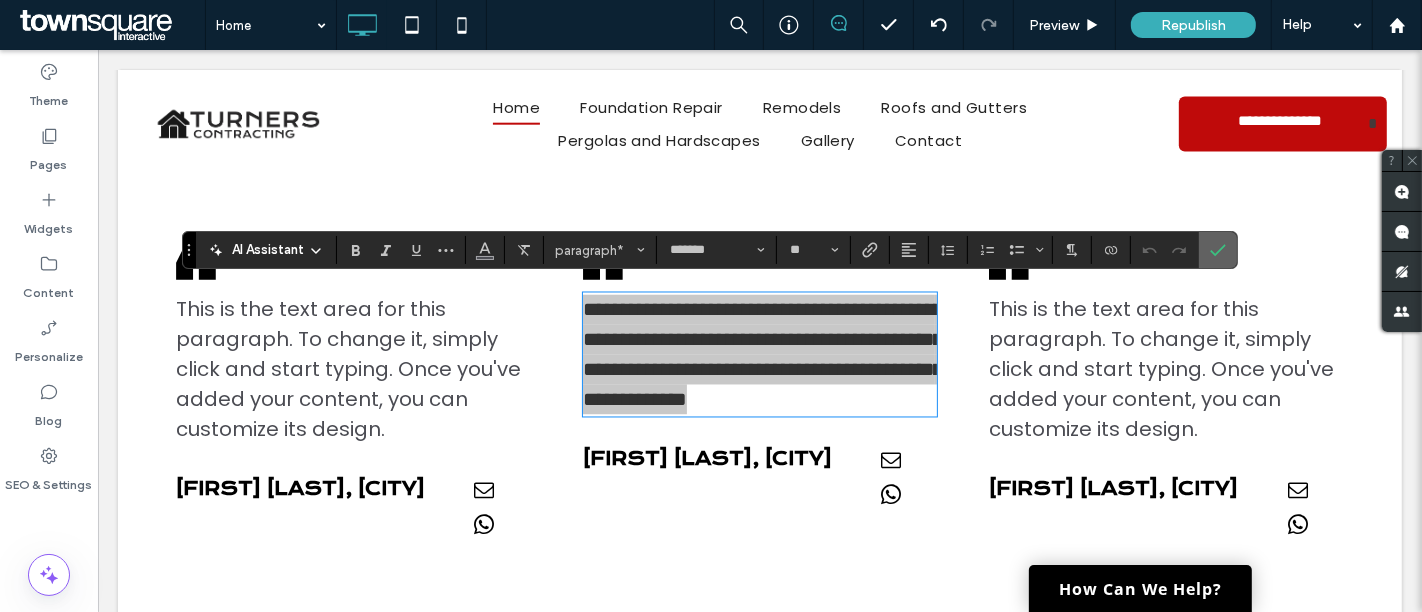 click 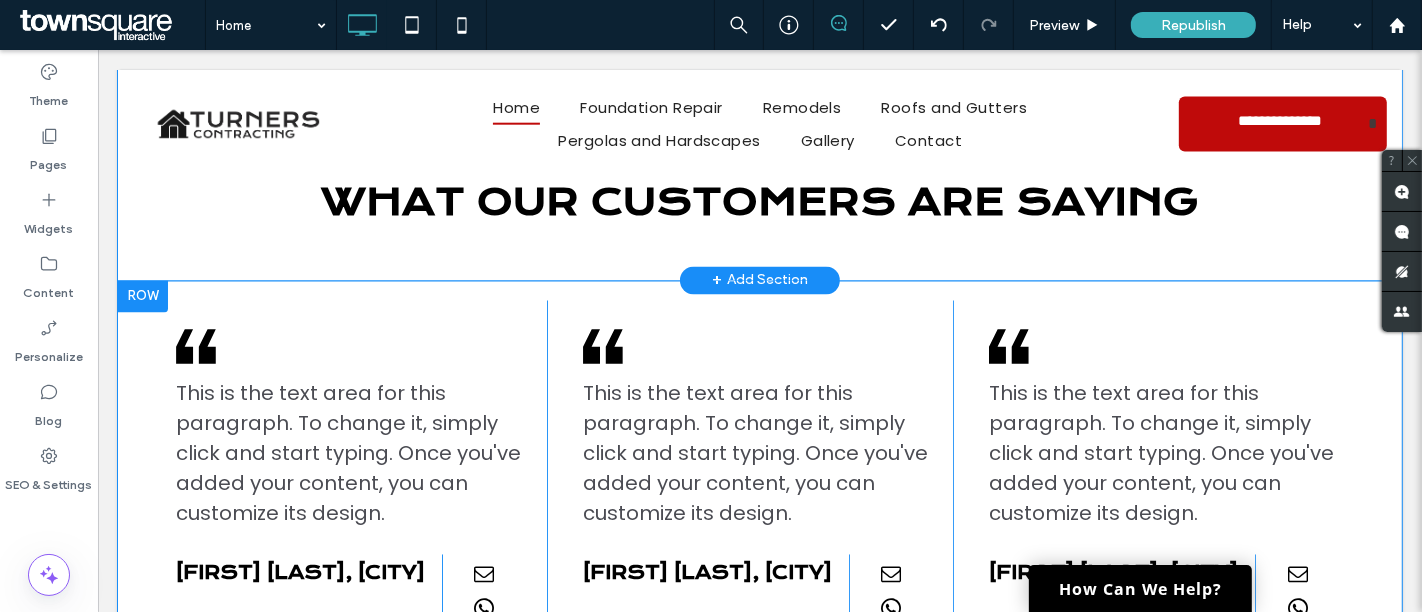 scroll, scrollTop: 3240, scrollLeft: 0, axis: vertical 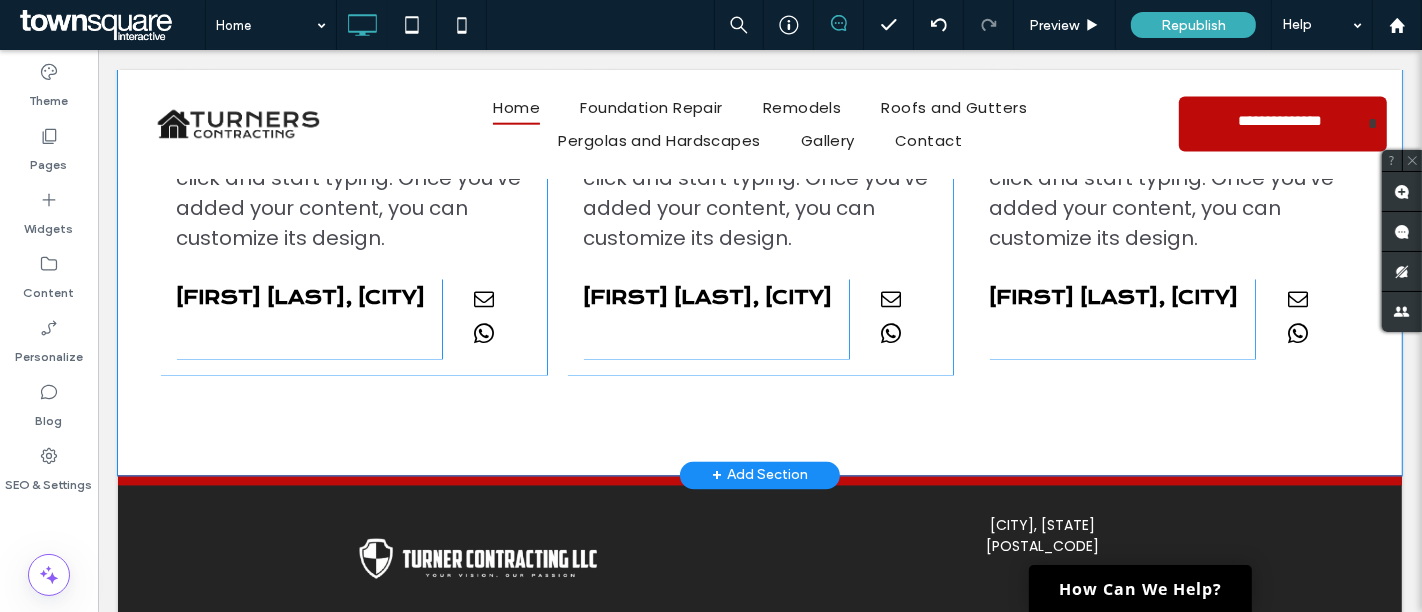 click on "+ Add Section" at bounding box center [759, 476] 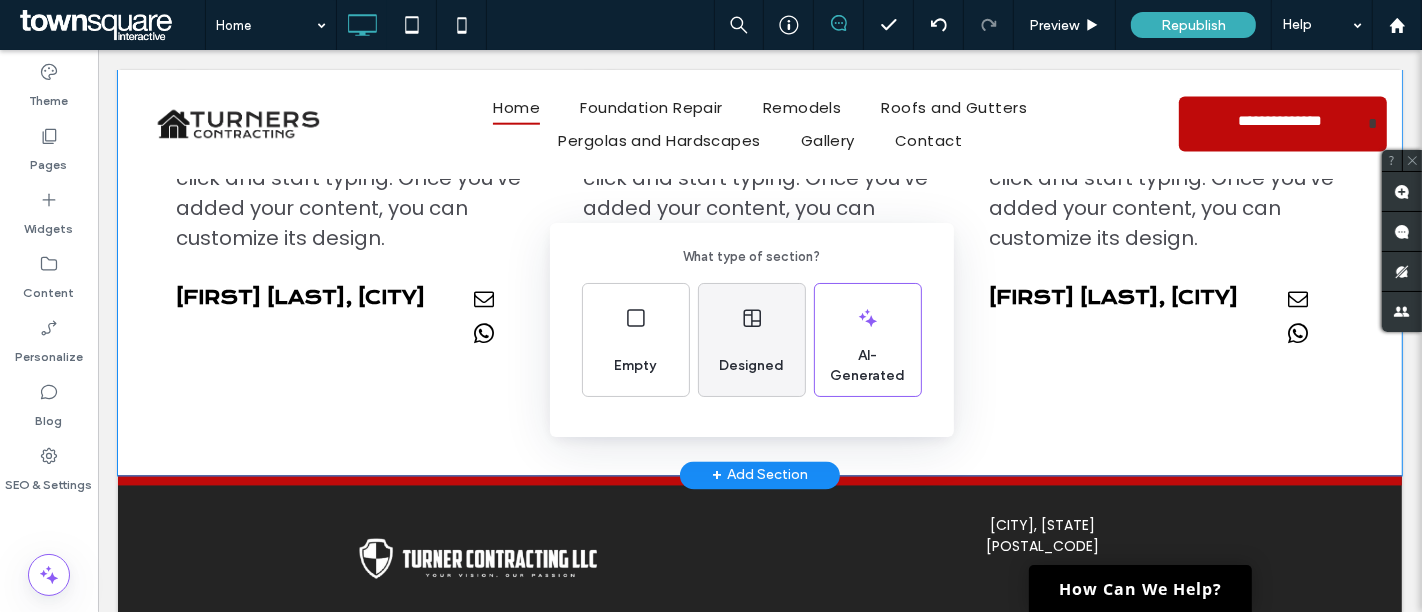 click on "Designed" at bounding box center [751, 366] 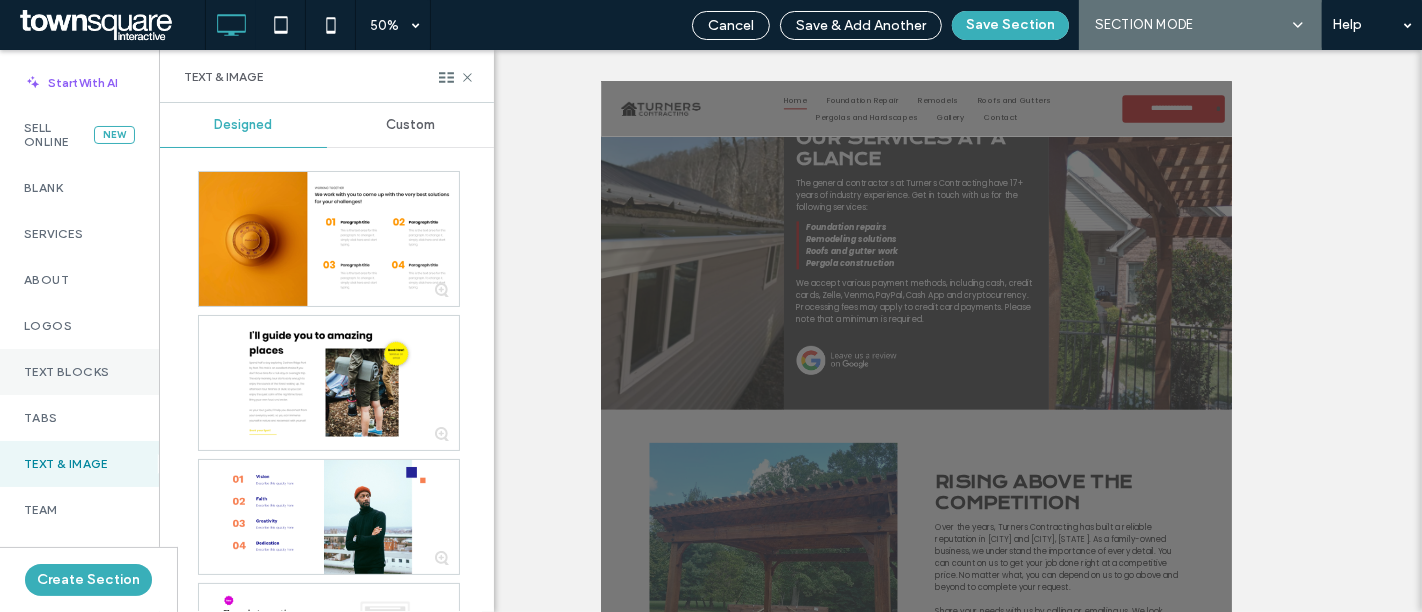 scroll, scrollTop: 310, scrollLeft: 0, axis: vertical 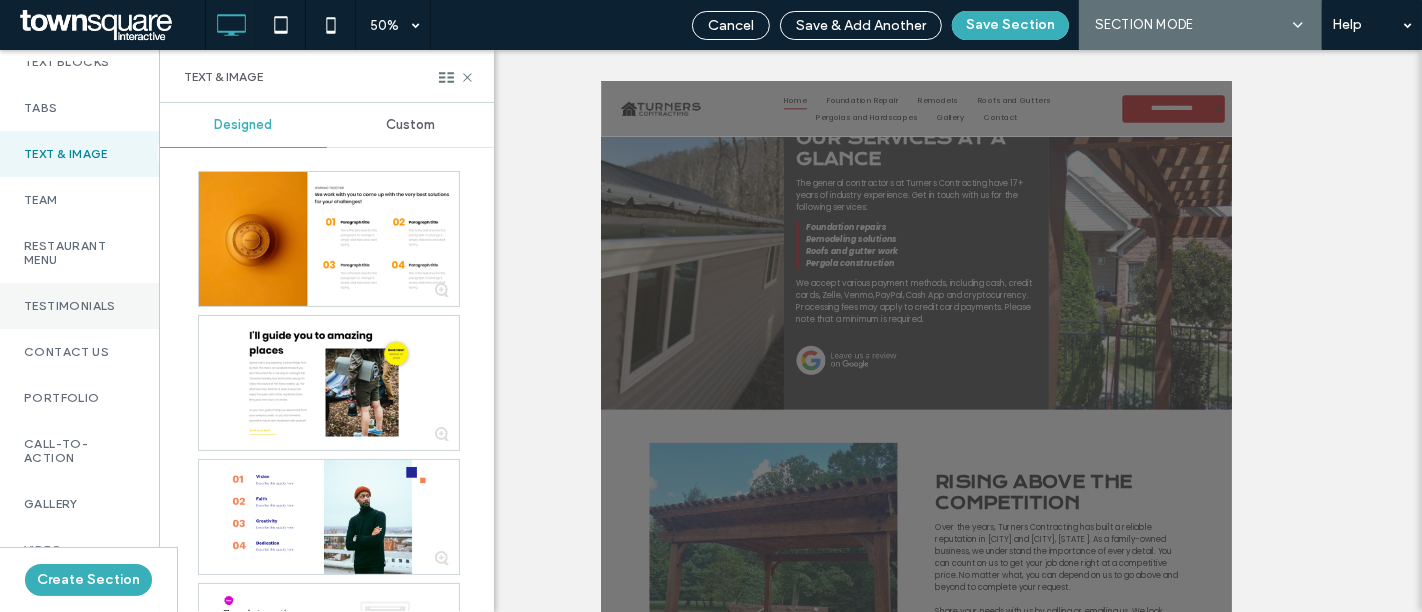 click on "Testimonials" at bounding box center [79, 306] 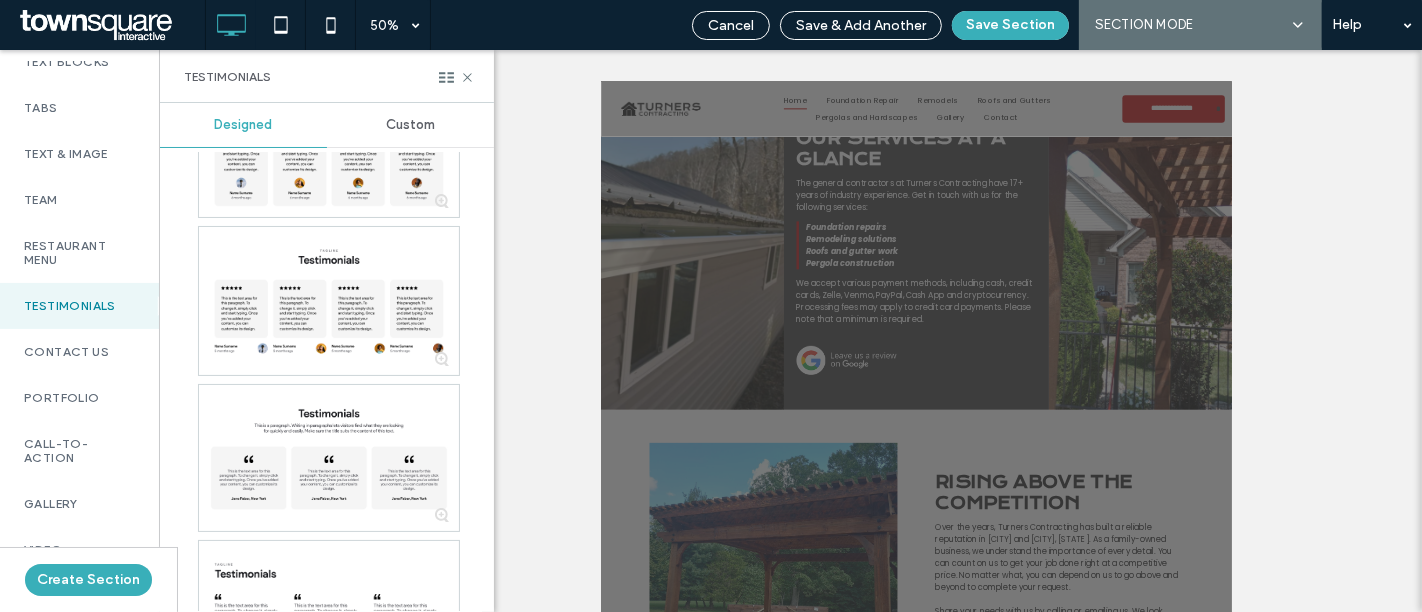 scroll, scrollTop: 1185, scrollLeft: 0, axis: vertical 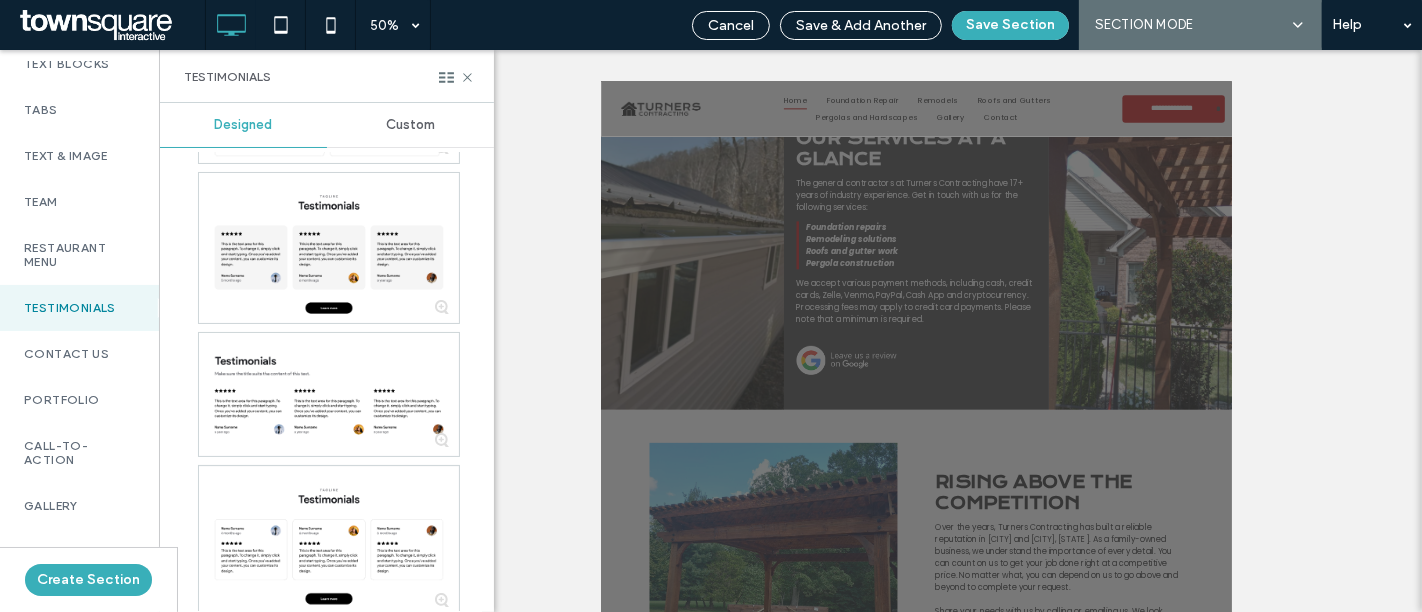 click at bounding box center (329, 248) 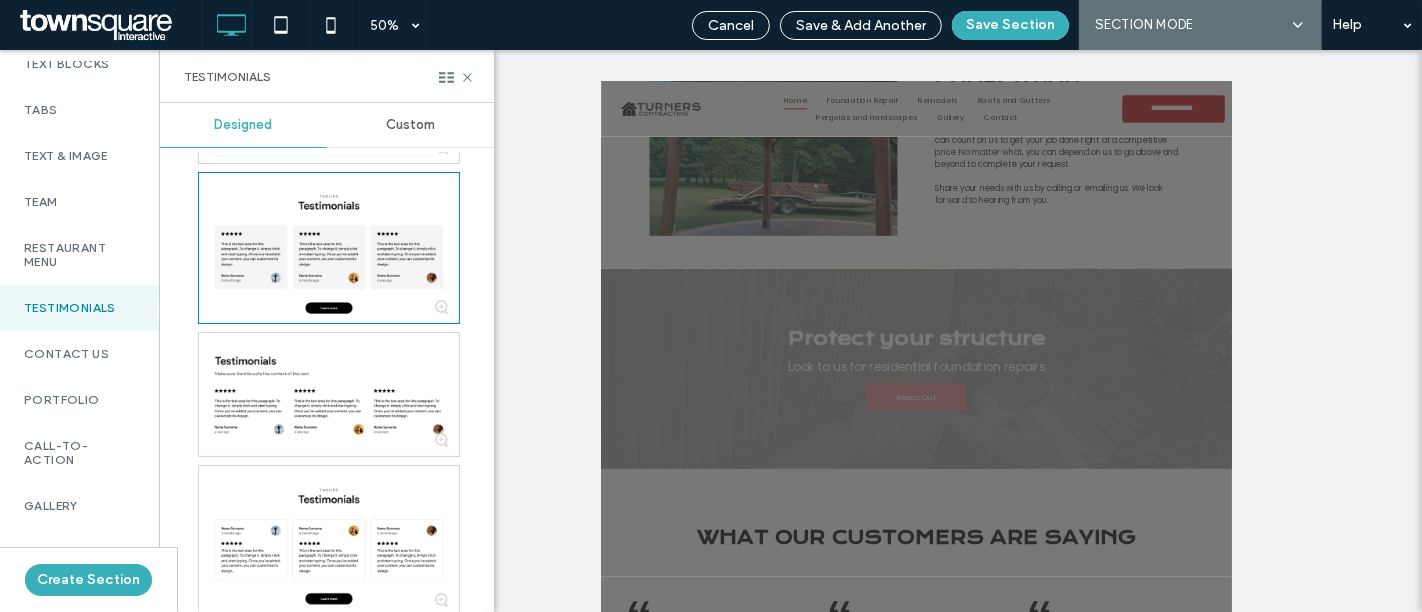 scroll, scrollTop: 2271, scrollLeft: 0, axis: vertical 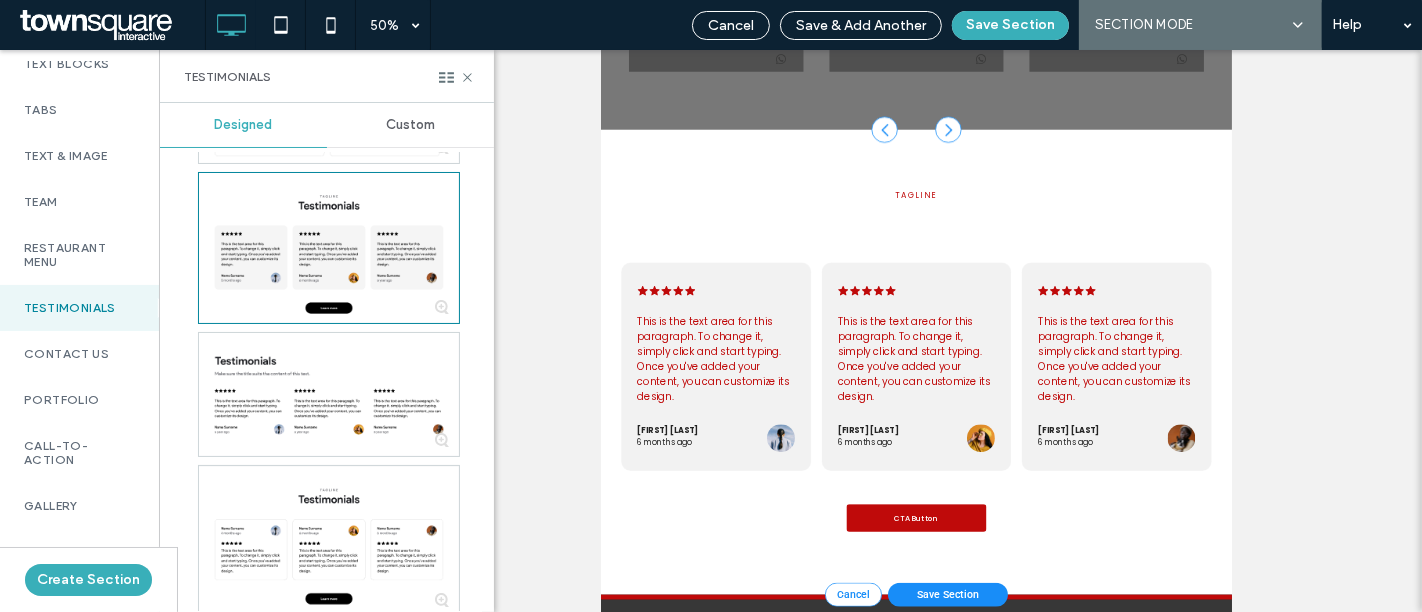 click at bounding box center [1296, 872] 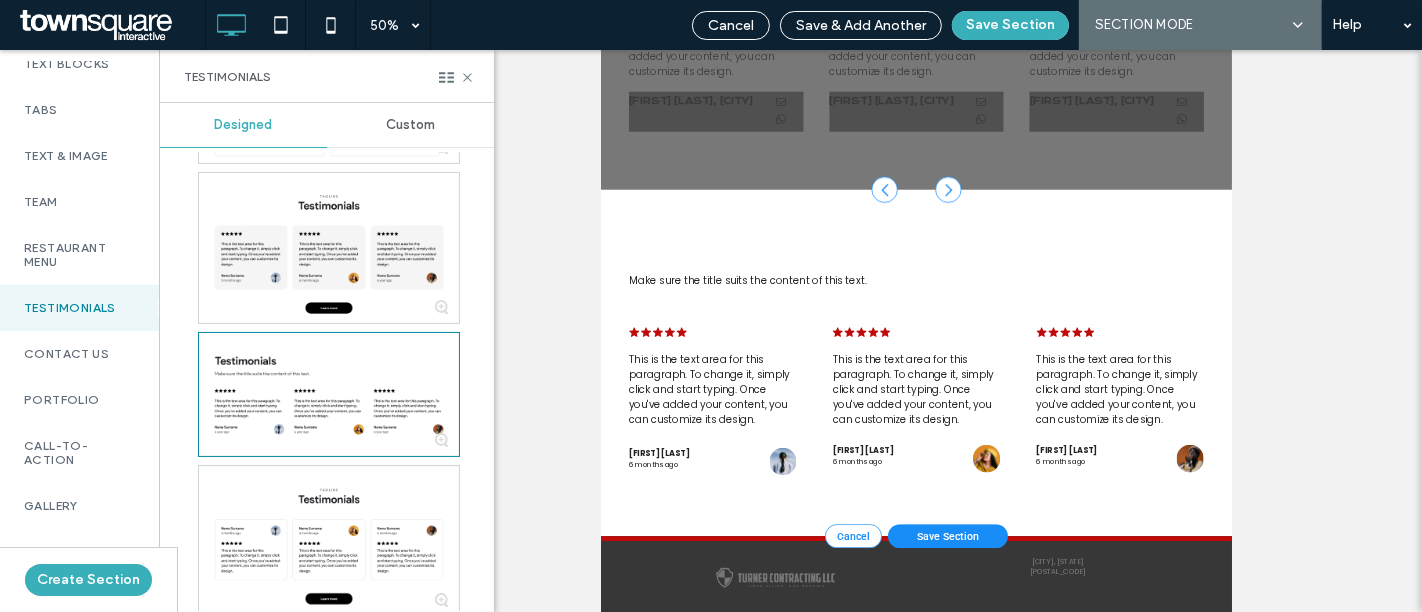 scroll, scrollTop: 2034, scrollLeft: 0, axis: vertical 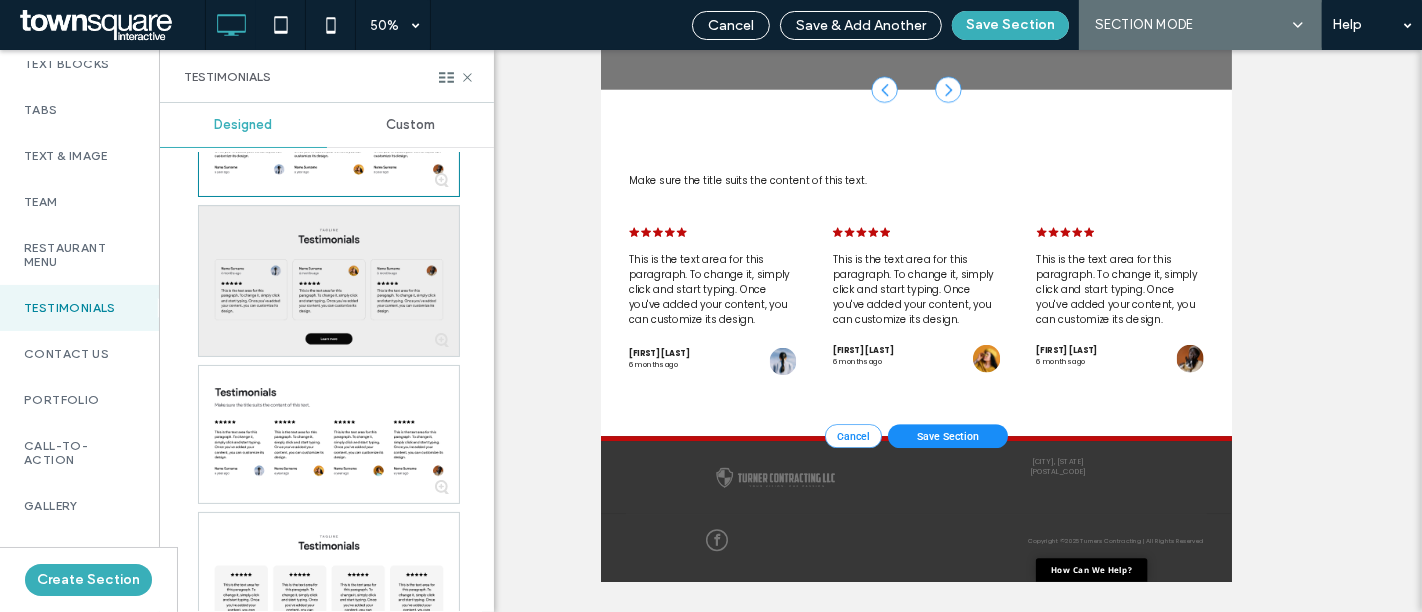 click at bounding box center [329, 281] 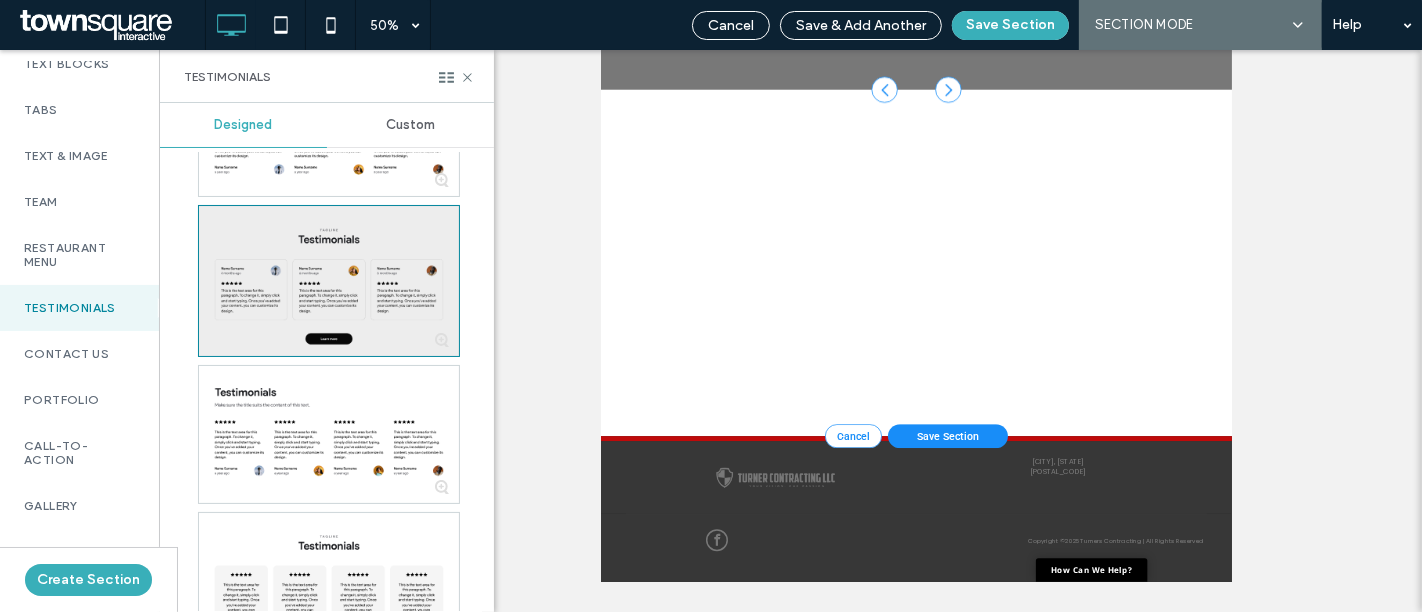 scroll, scrollTop: 2213, scrollLeft: 0, axis: vertical 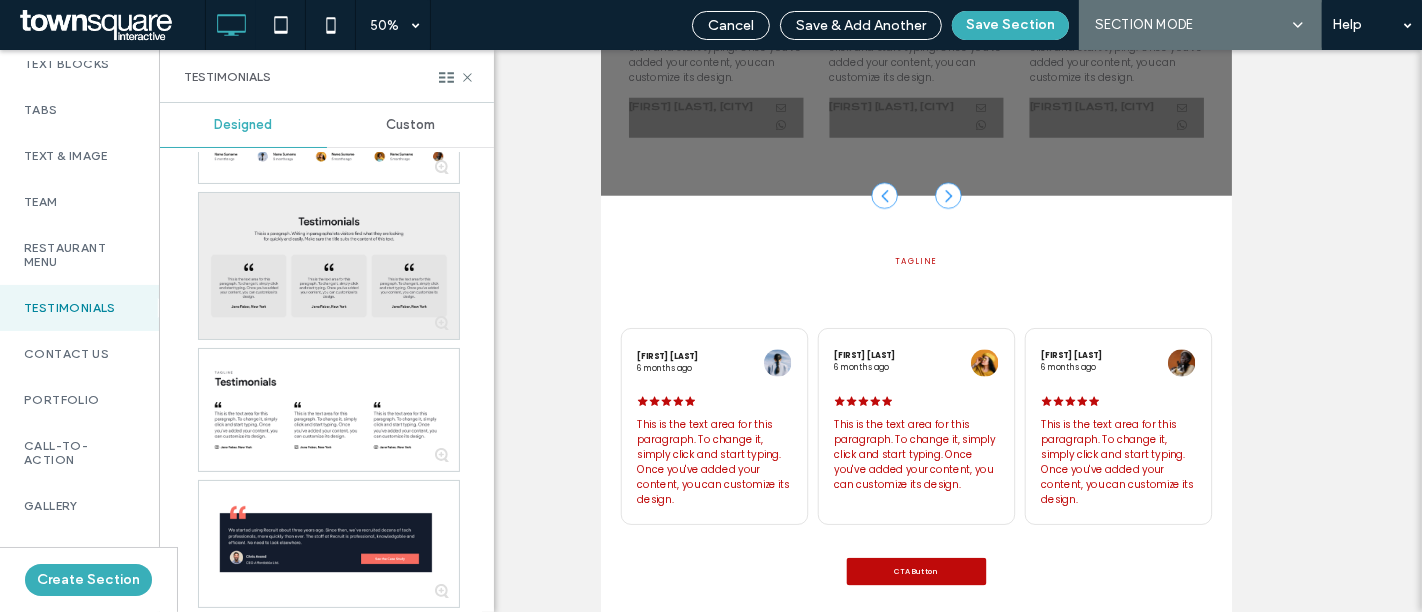 click at bounding box center [329, 266] 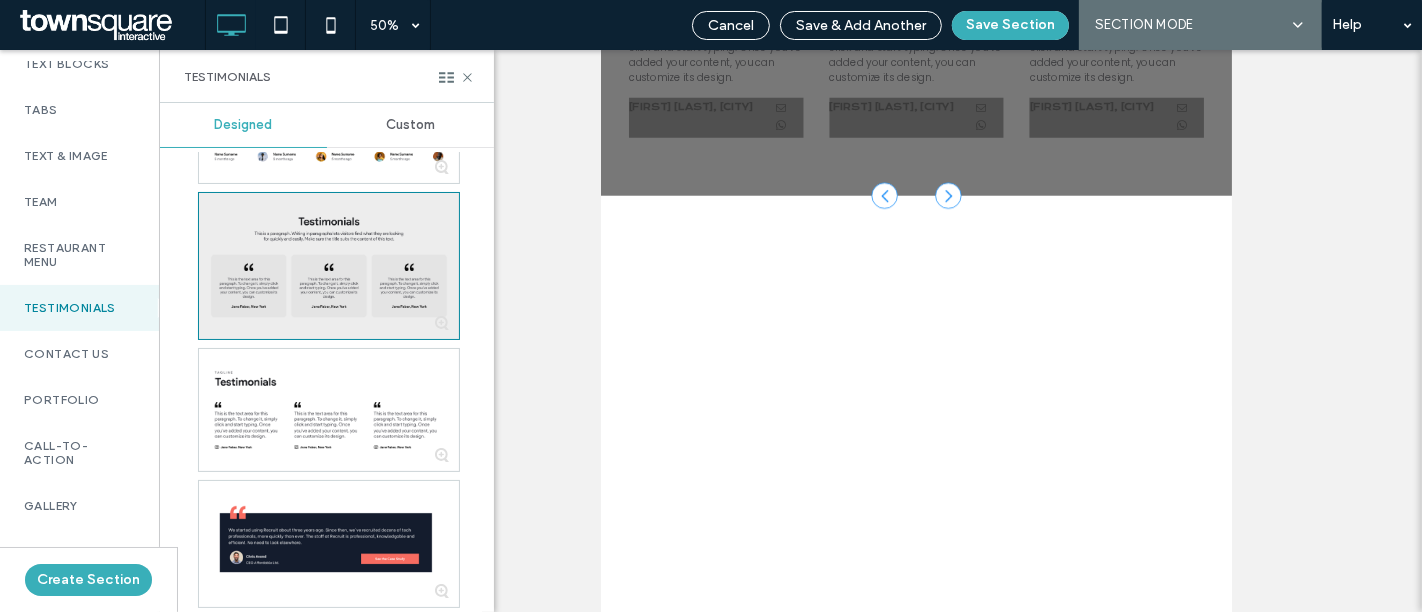 scroll, scrollTop: 2039, scrollLeft: 0, axis: vertical 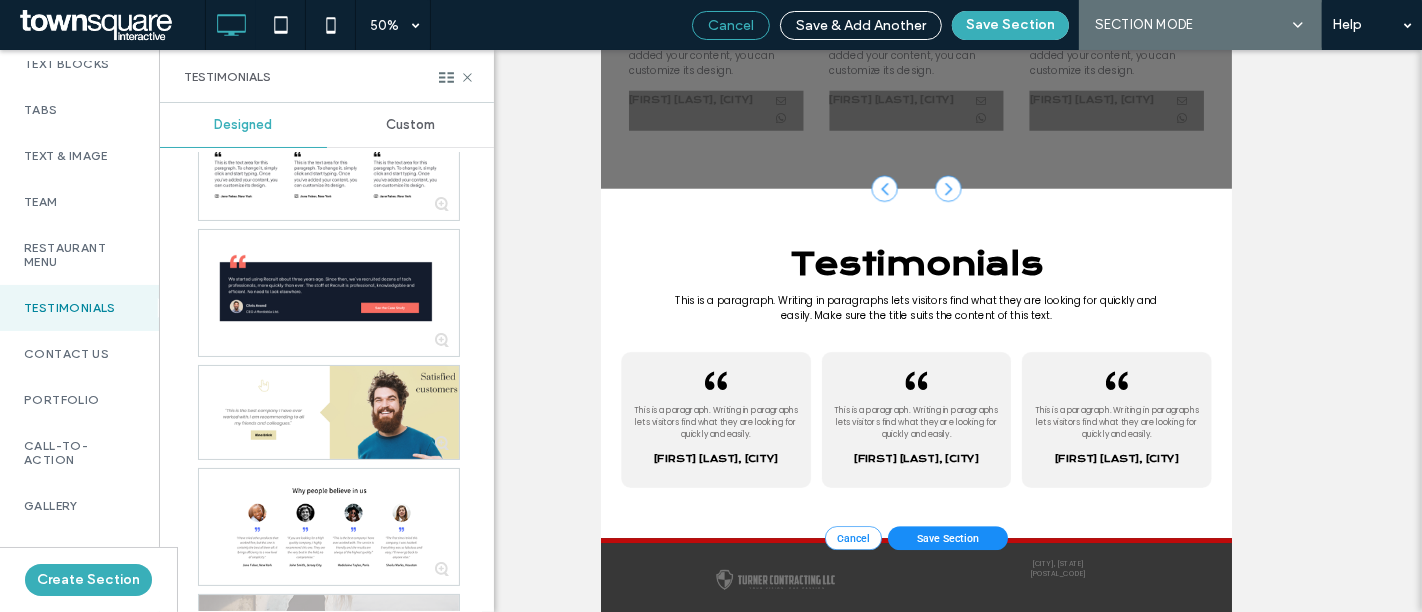 click on "Cancel" at bounding box center (731, 25) 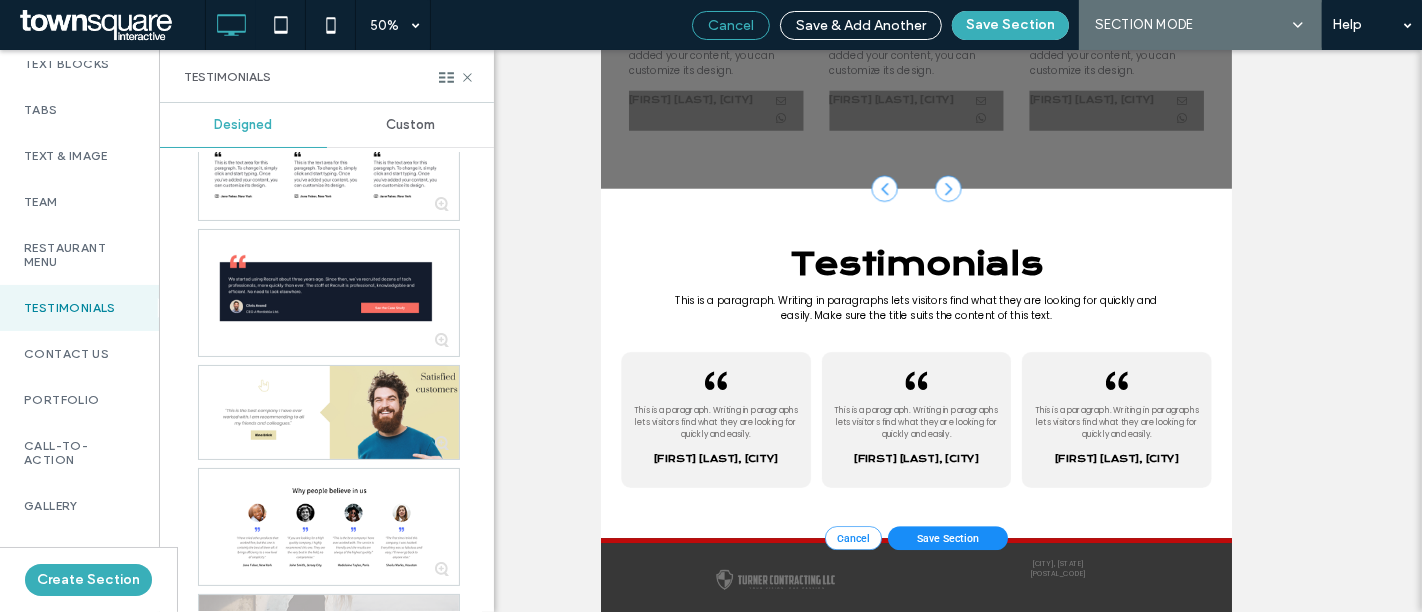 click on "Cancel" at bounding box center (731, 25) 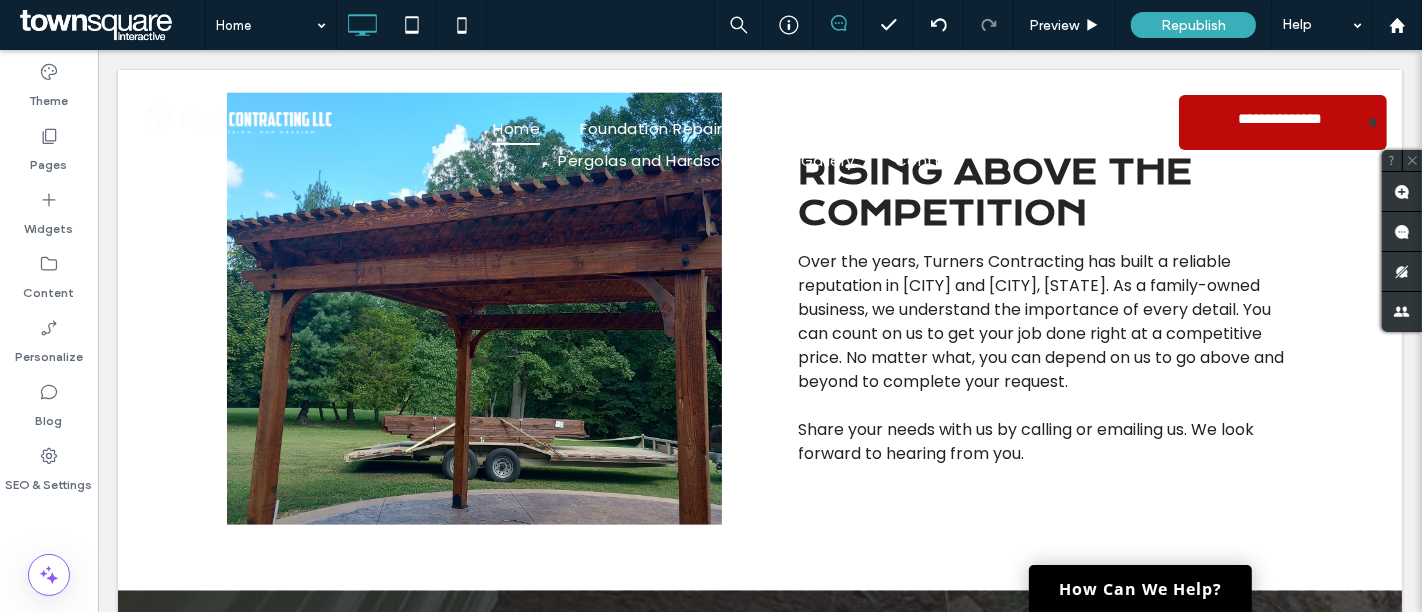 scroll, scrollTop: 0, scrollLeft: 0, axis: both 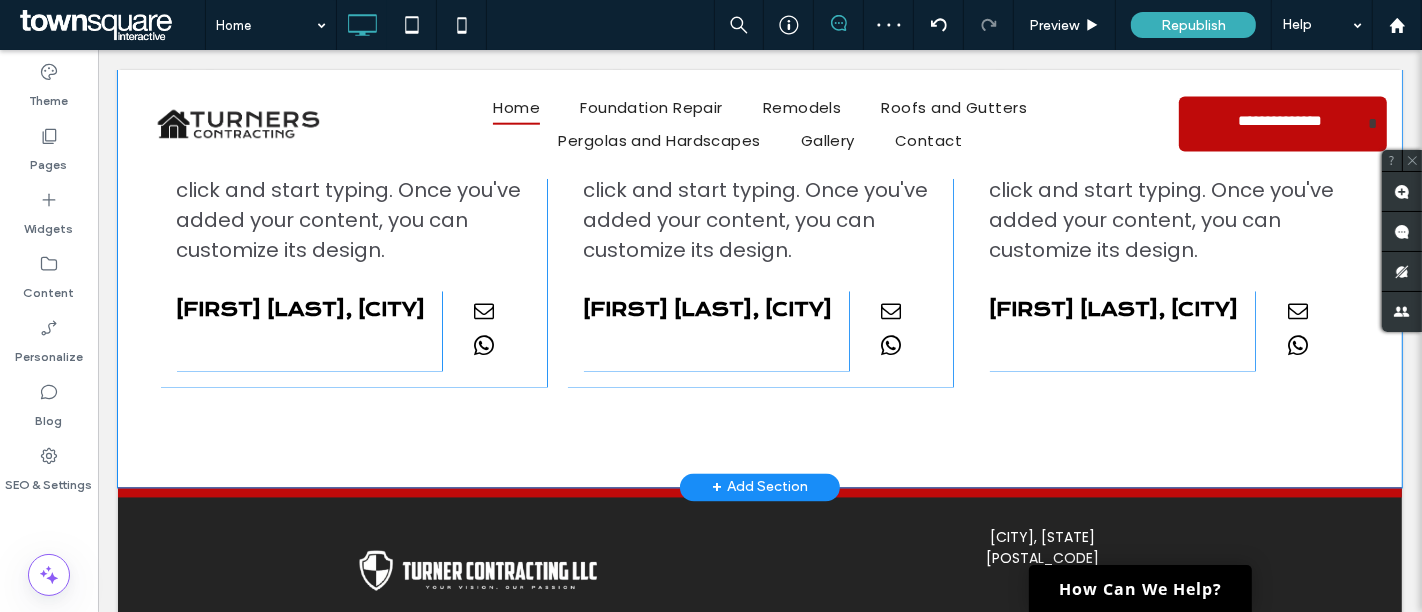 click on ".cls-1-1436611828-1670365560 {
clip-path: url(#clippath);
}
.cls-2-1436611828-1670365560 {
fill: none;
}
.cls-2, .cls-3-1436611828-1670365560 {
stroke-width: 0px;
}
This is the text area for this paragraph. To change it, simply click and start typing. Once you've added your content, you can customize its design.
[FIRST] [LAST], [CITY]
Click To Paste     Click To Paste     Click To Paste     Click To Paste
Click To Paste     Click To Paste     Click To Paste     Click To Paste
Click To Paste     Click To Paste     Click To Paste     Click To Paste
.cls-1-1436611828-1670365560 {
clip-path: url(#clippath);
}
.cls-2-1436611828-1670365560 {
fill: none;
}
.cls-2, .cls-3-1436611828-1670365560 {
stroke-width: 0px;
}
[FIRST] [LAST], [CITY]" at bounding box center (759, 253) 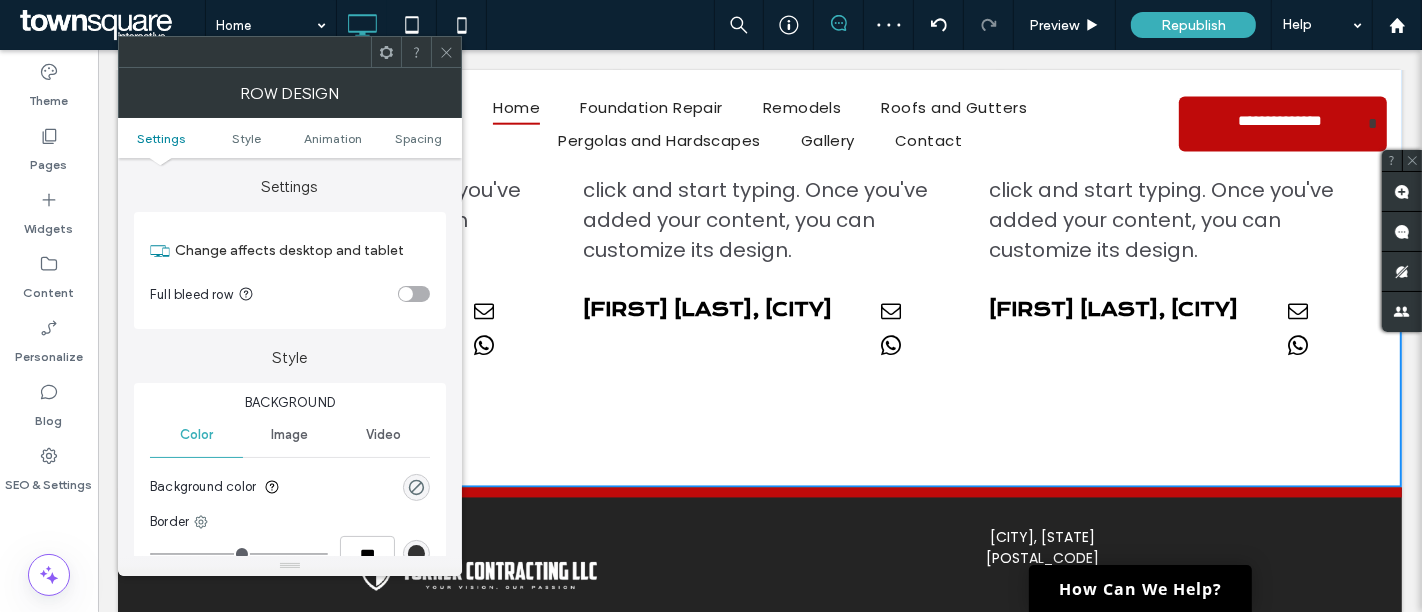 click 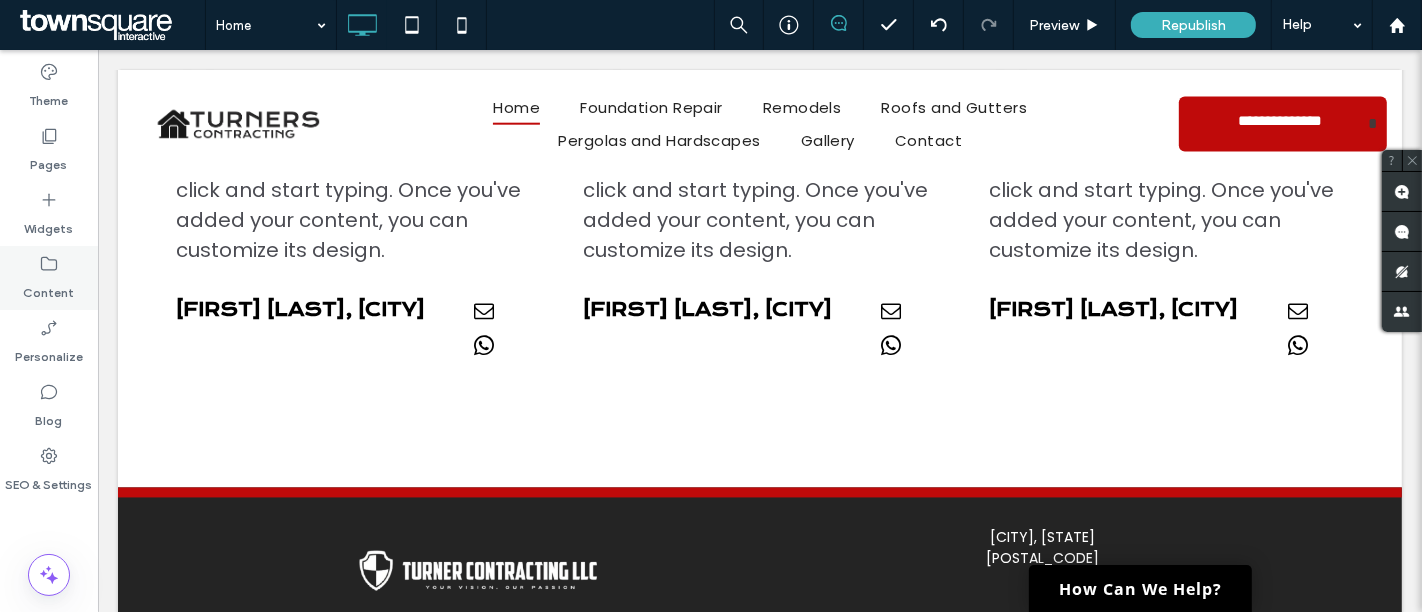 click on "Content" at bounding box center [49, 278] 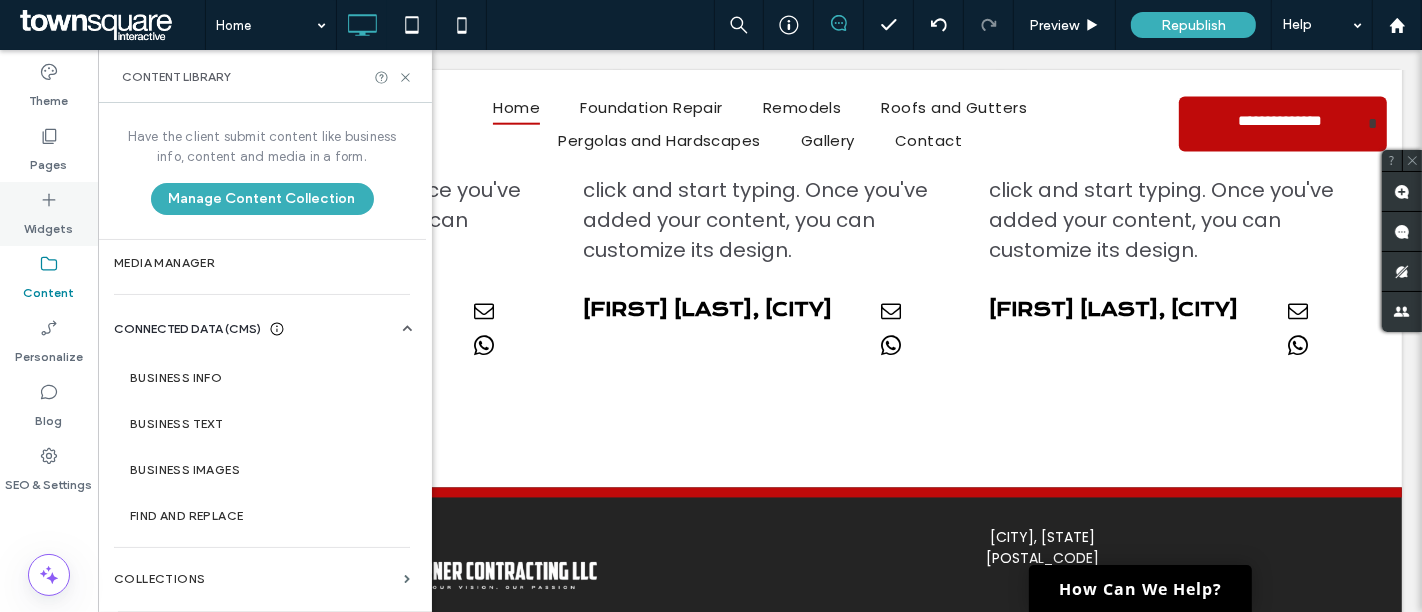 click on "Widgets" at bounding box center (49, 224) 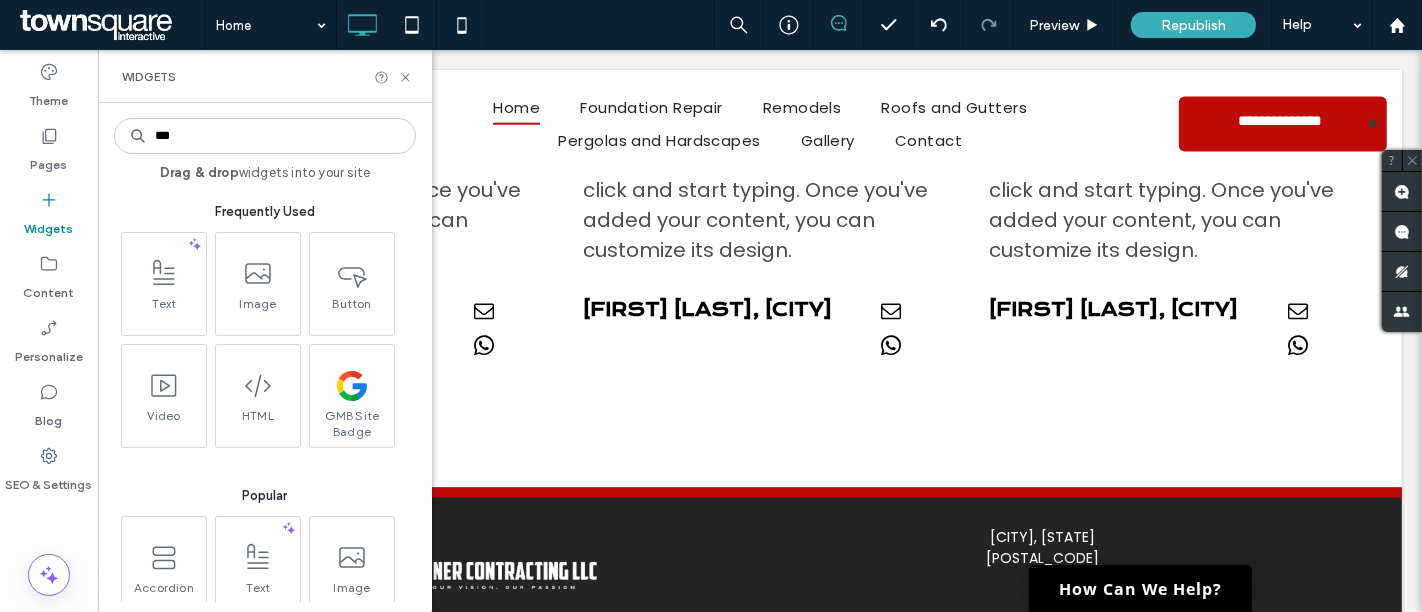 type on "****" 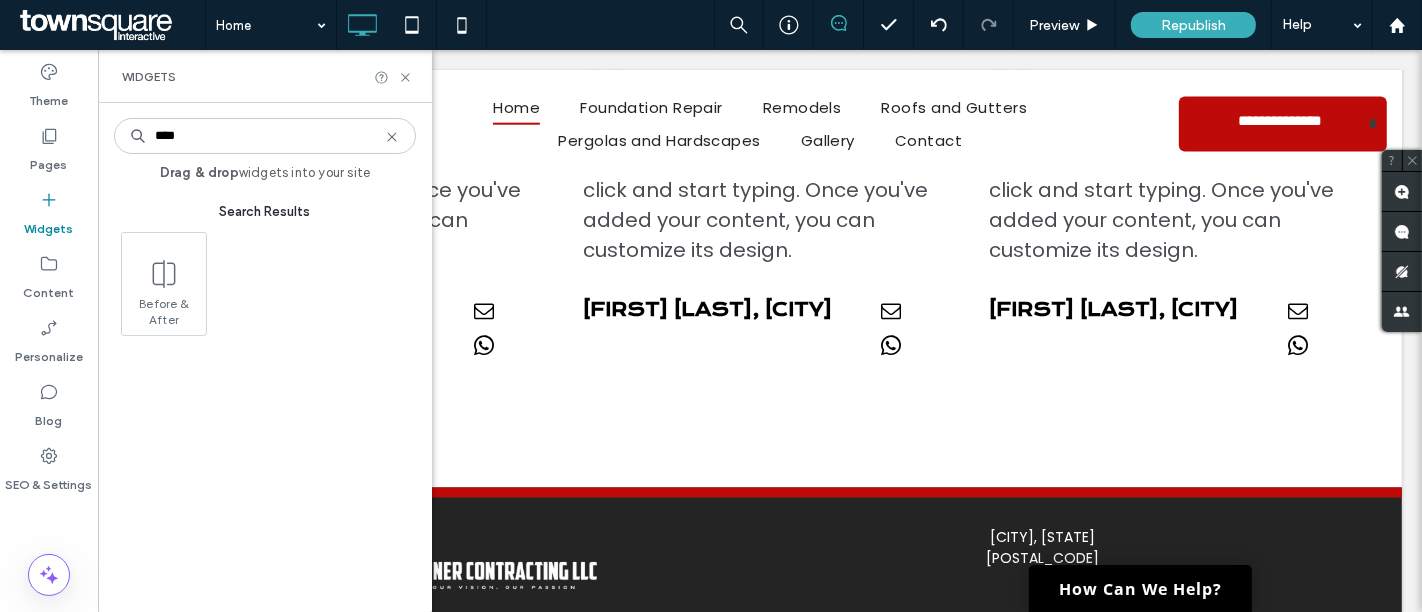 click on "****" at bounding box center (265, 136) 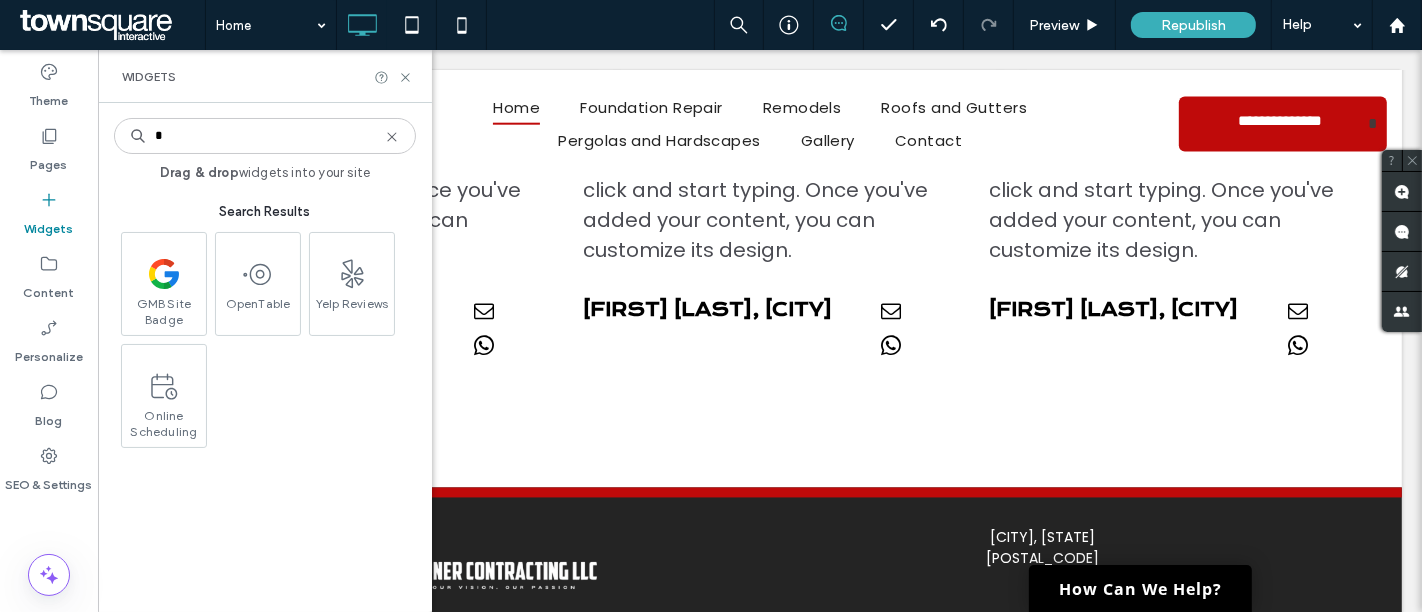 type on "*" 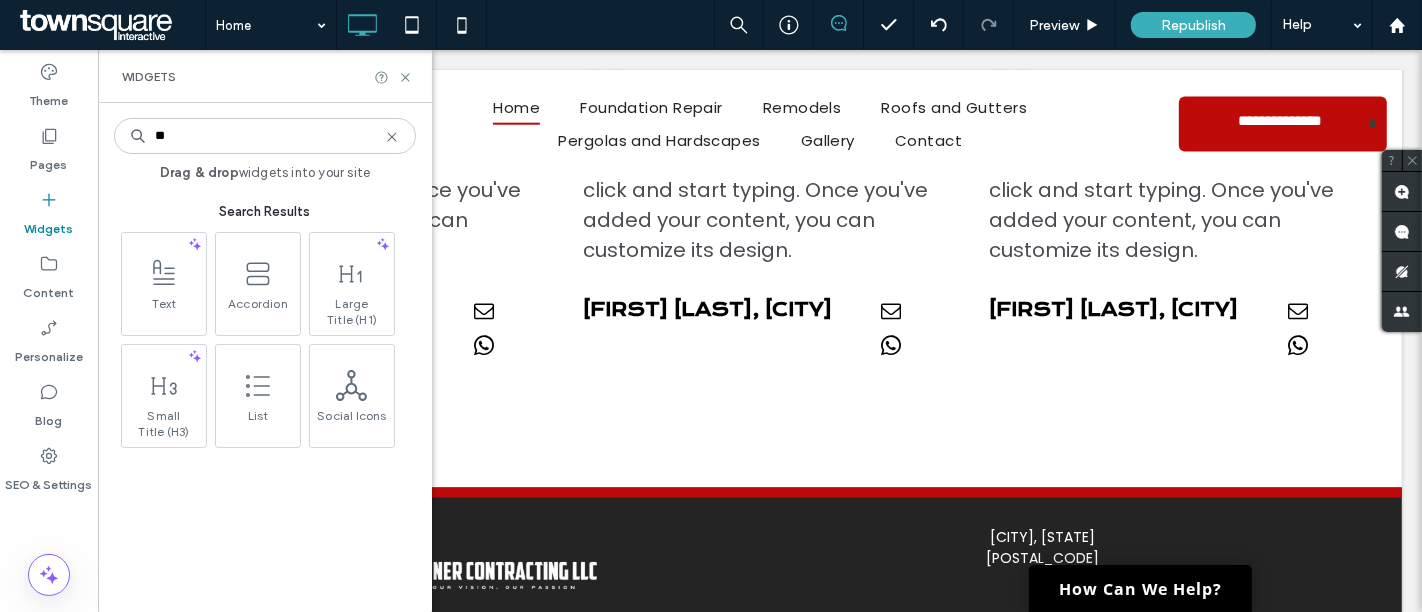 type on "*" 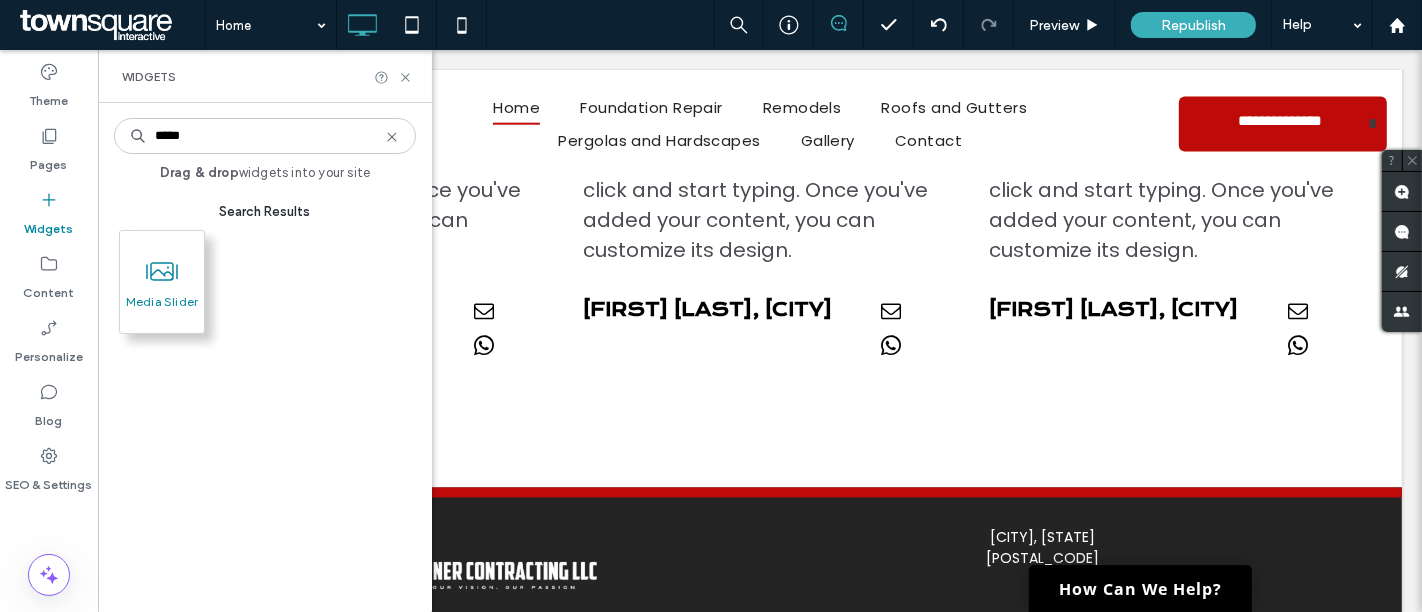 type on "*****" 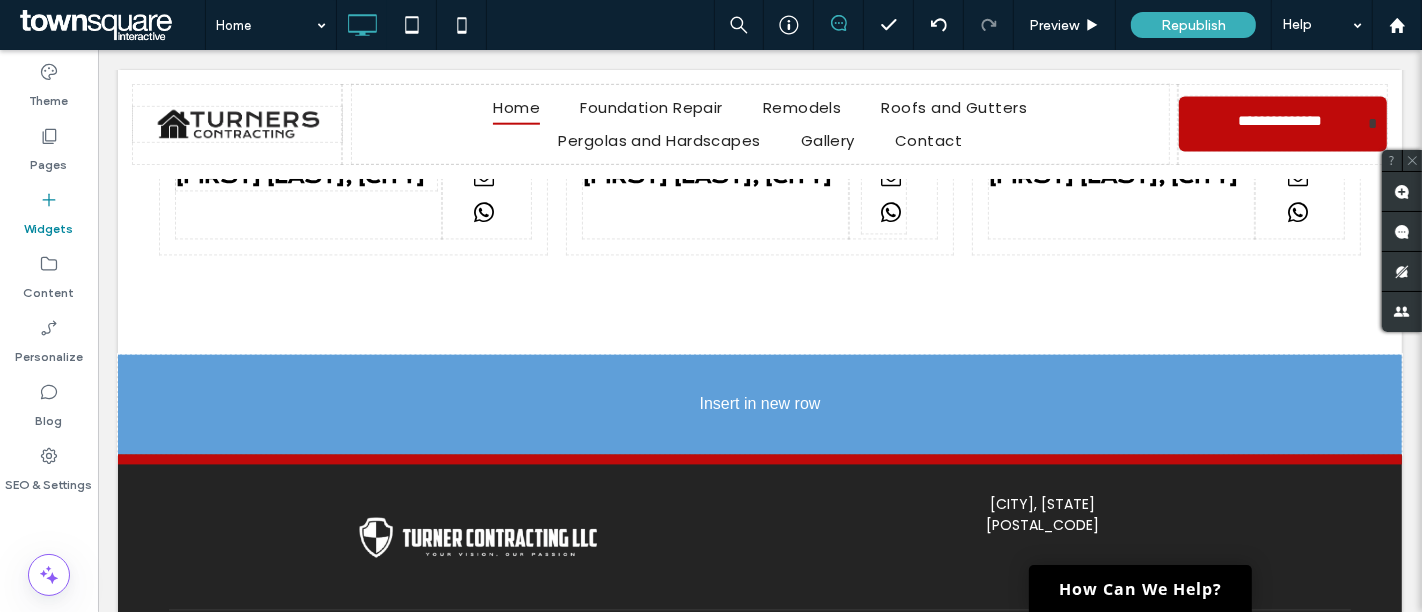 scroll, scrollTop: 3394, scrollLeft: 0, axis: vertical 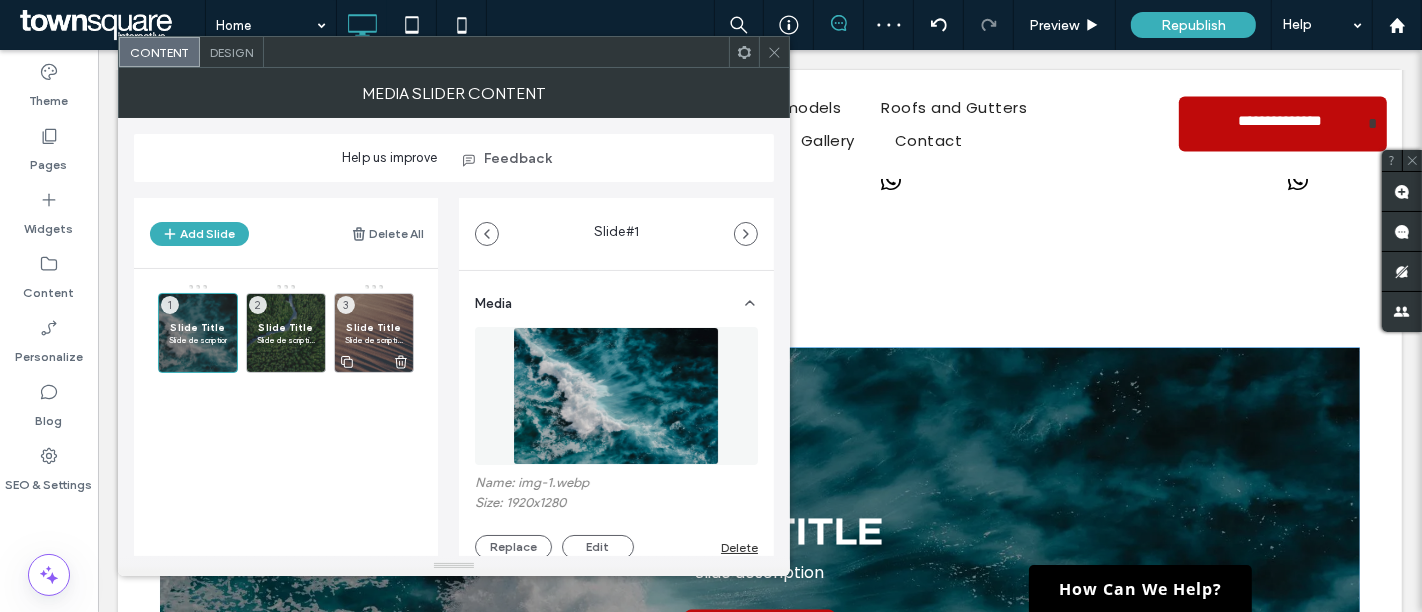 click 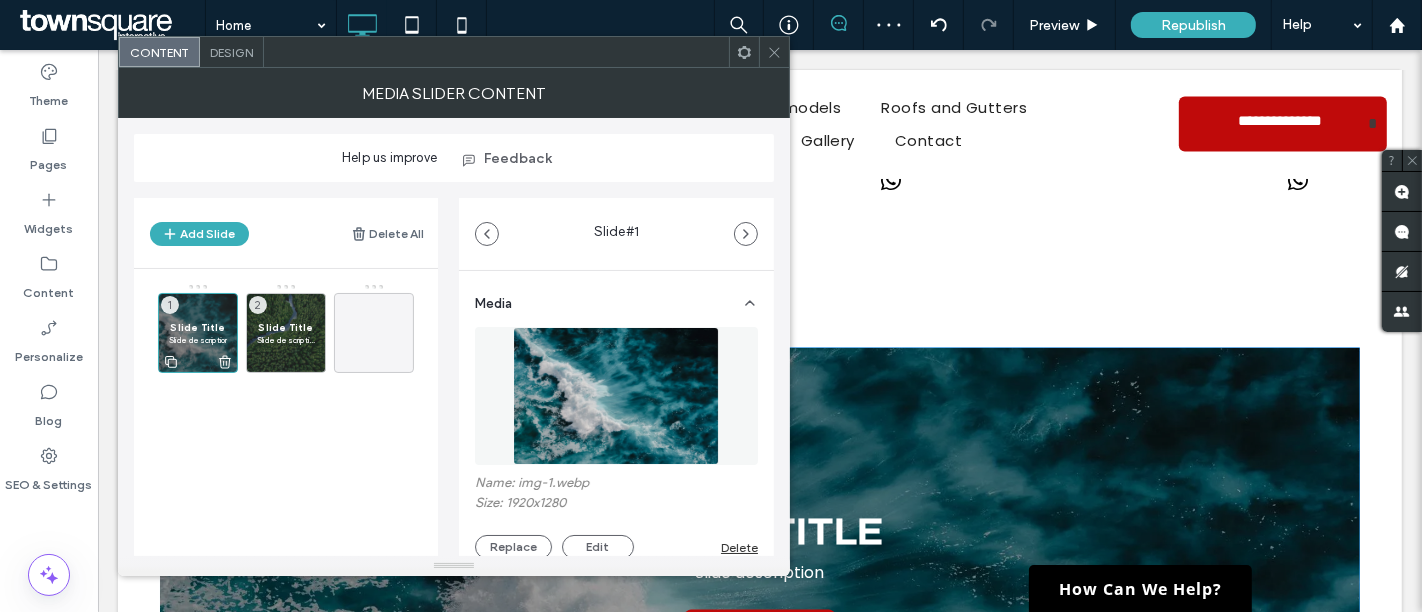 click on "Slide Title" at bounding box center (198, 327) 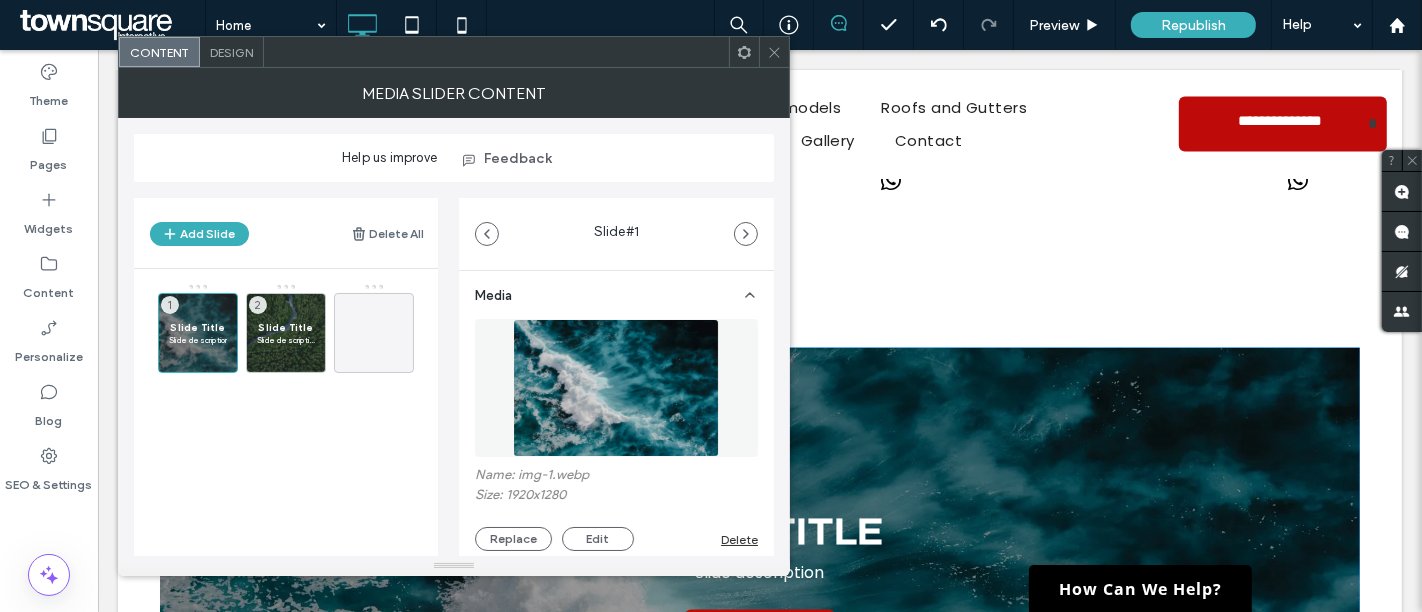 scroll, scrollTop: 35, scrollLeft: 0, axis: vertical 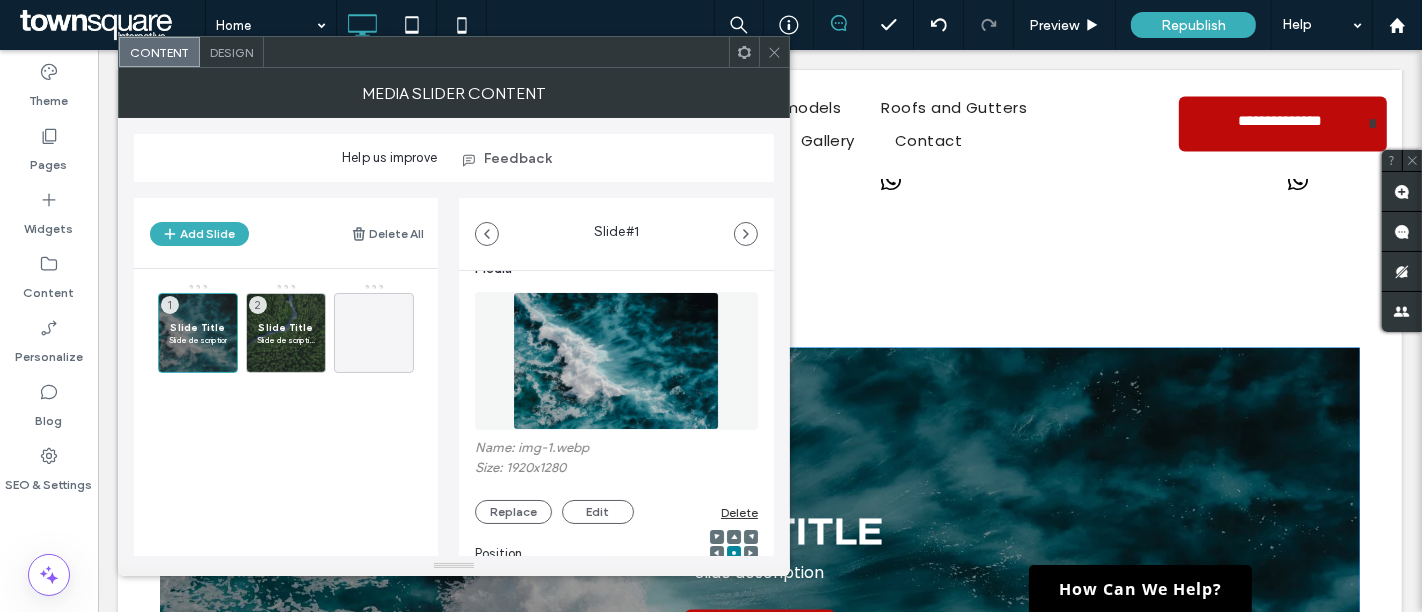 click on "Delete" at bounding box center [739, 512] 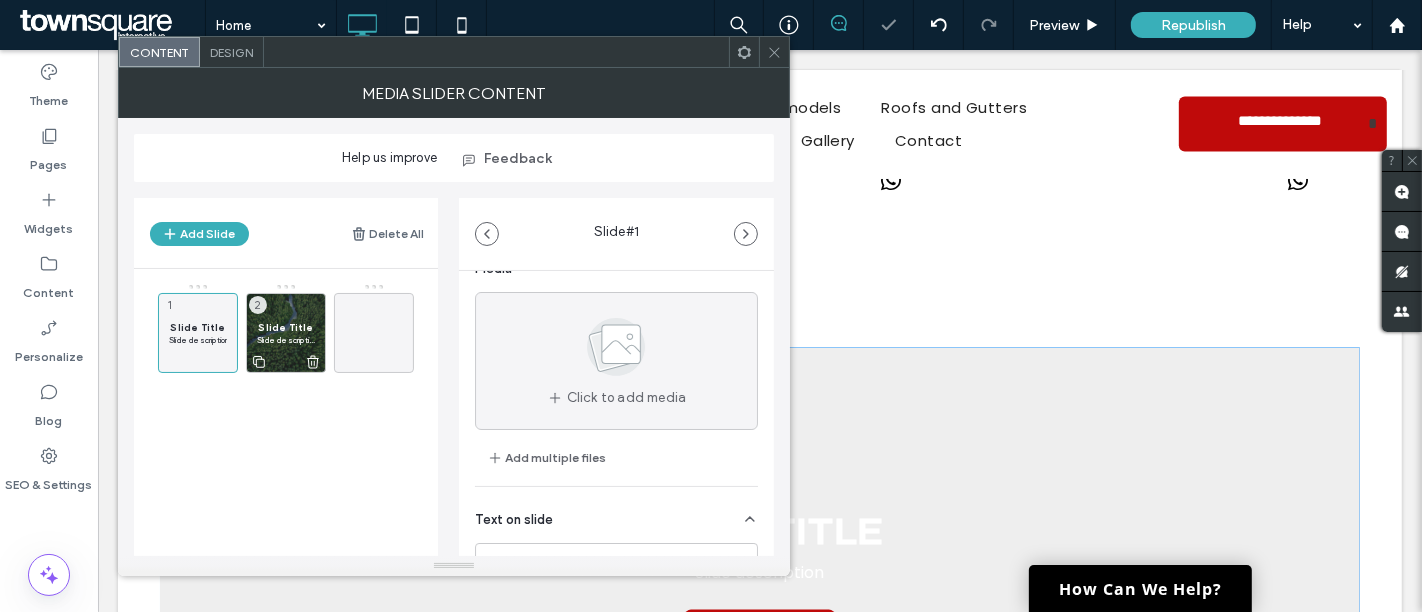 click on "Slide Title Slide description 2" at bounding box center [286, 333] 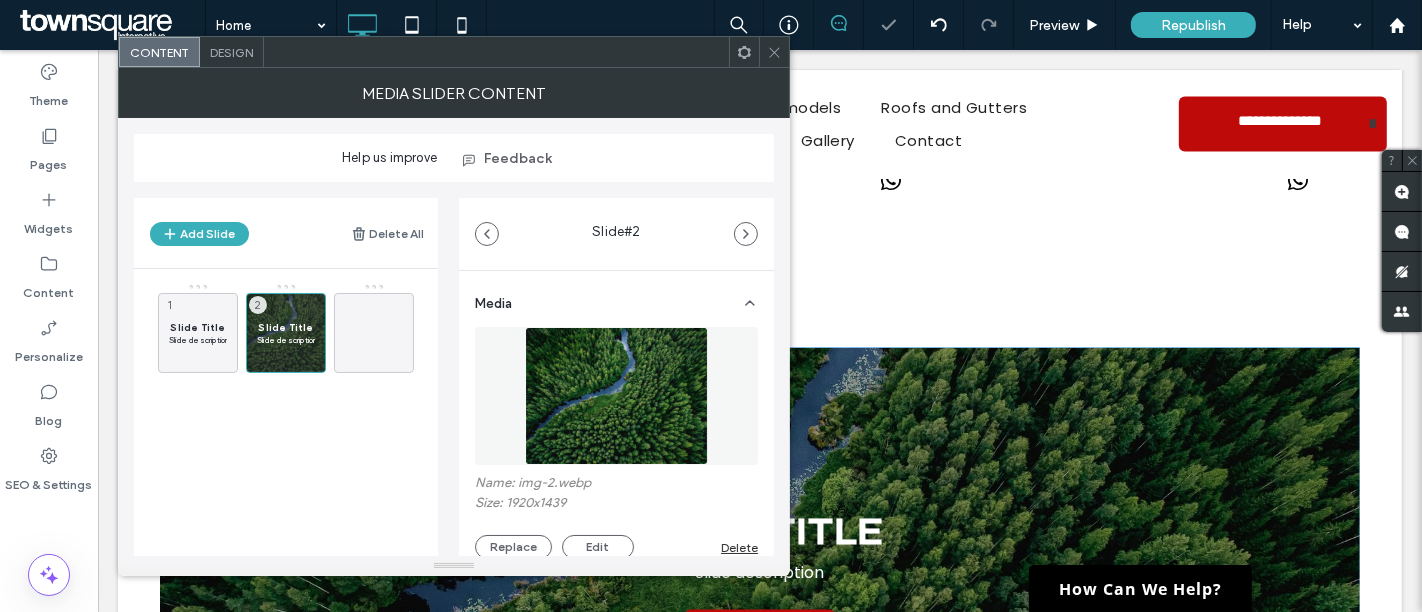 scroll, scrollTop: 111, scrollLeft: 0, axis: vertical 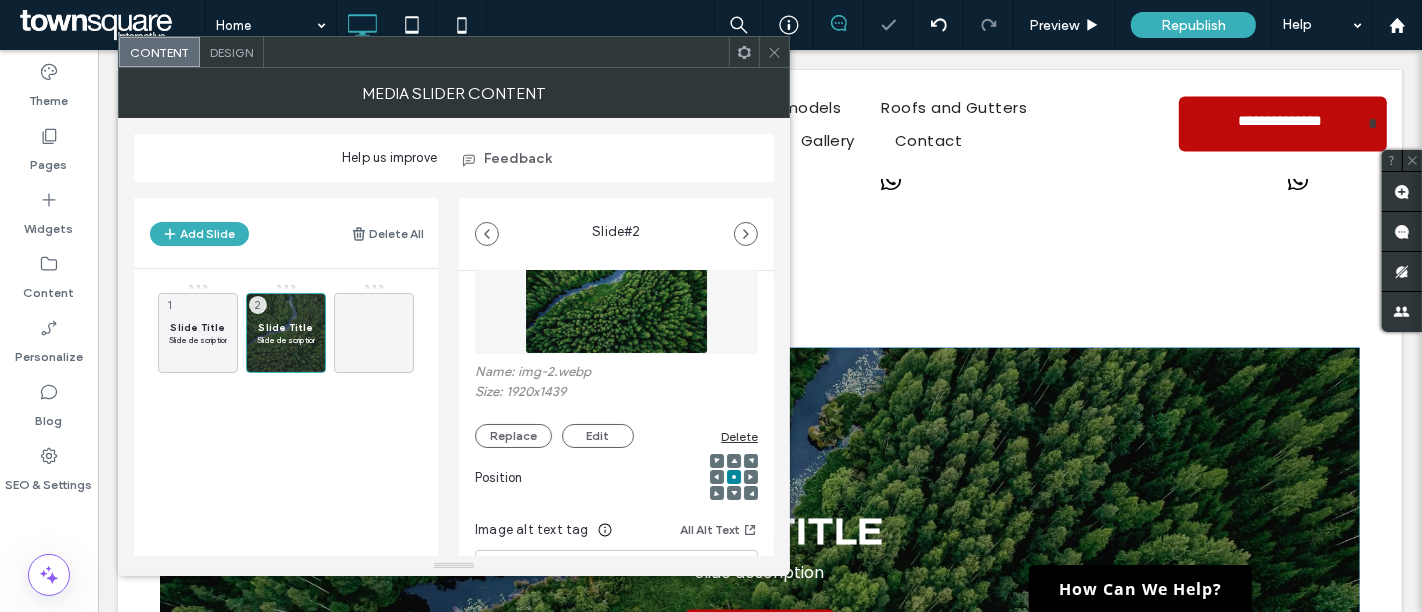 click on "Delete" at bounding box center [739, 436] 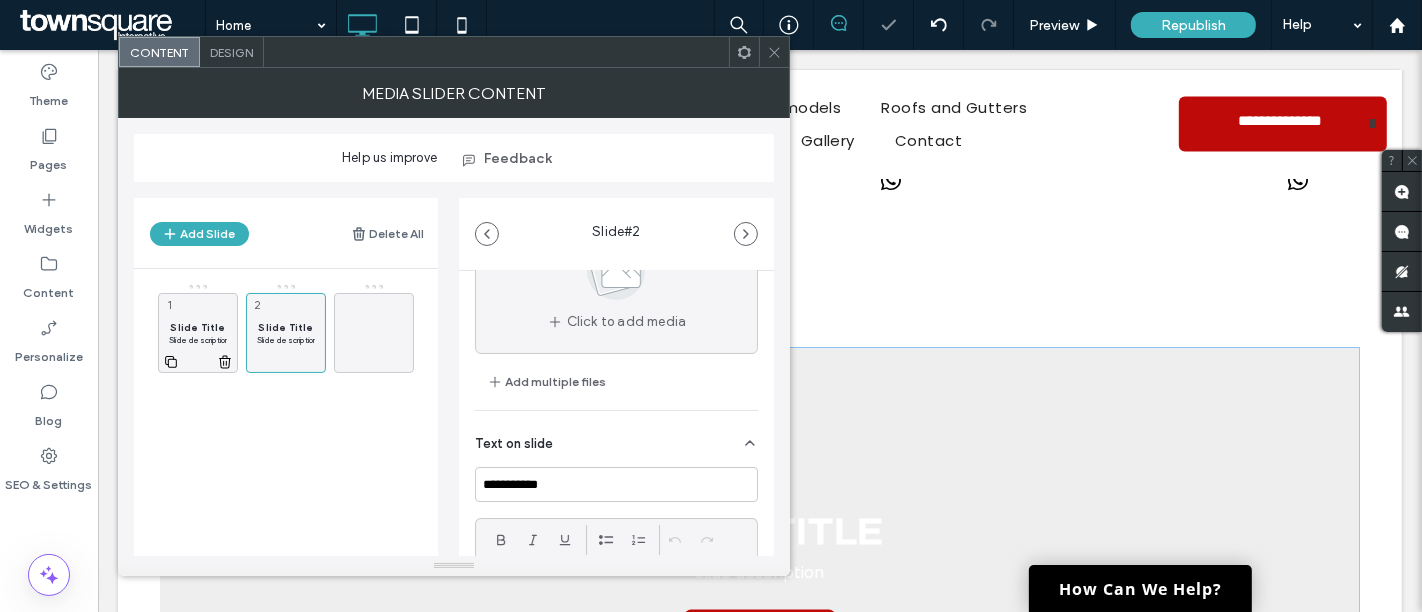 click on "Slide Title Slide description 1" at bounding box center (198, 333) 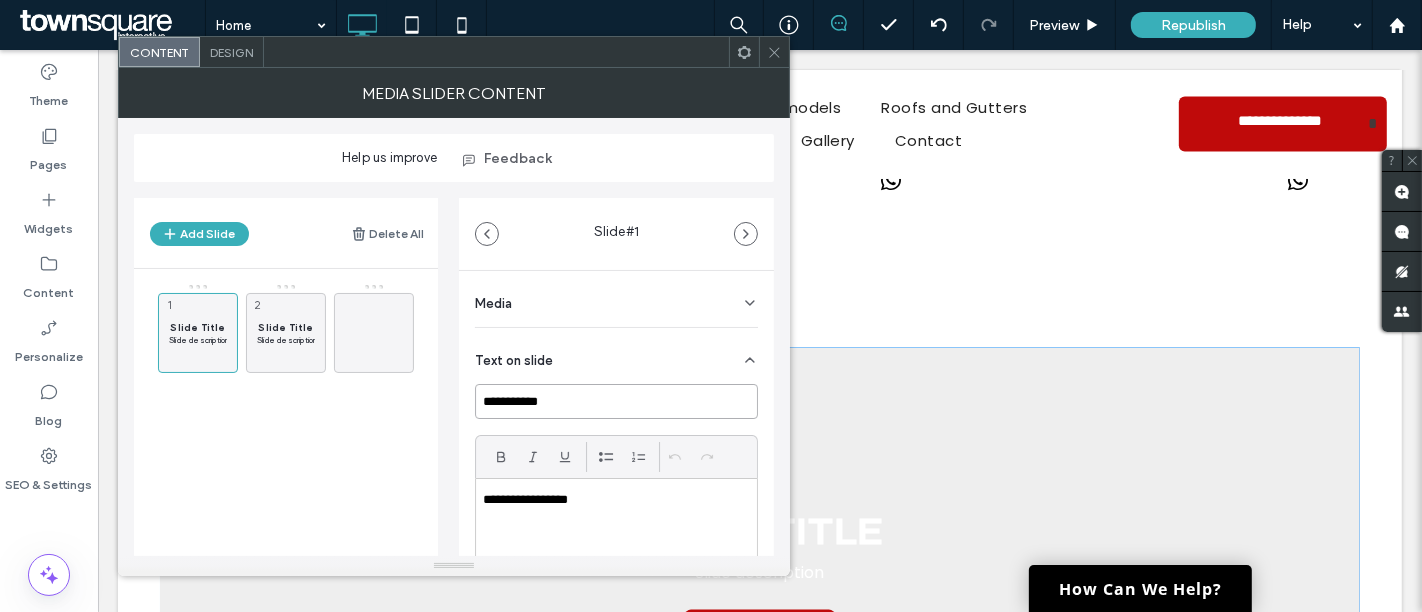 click on "**********" at bounding box center [616, 401] 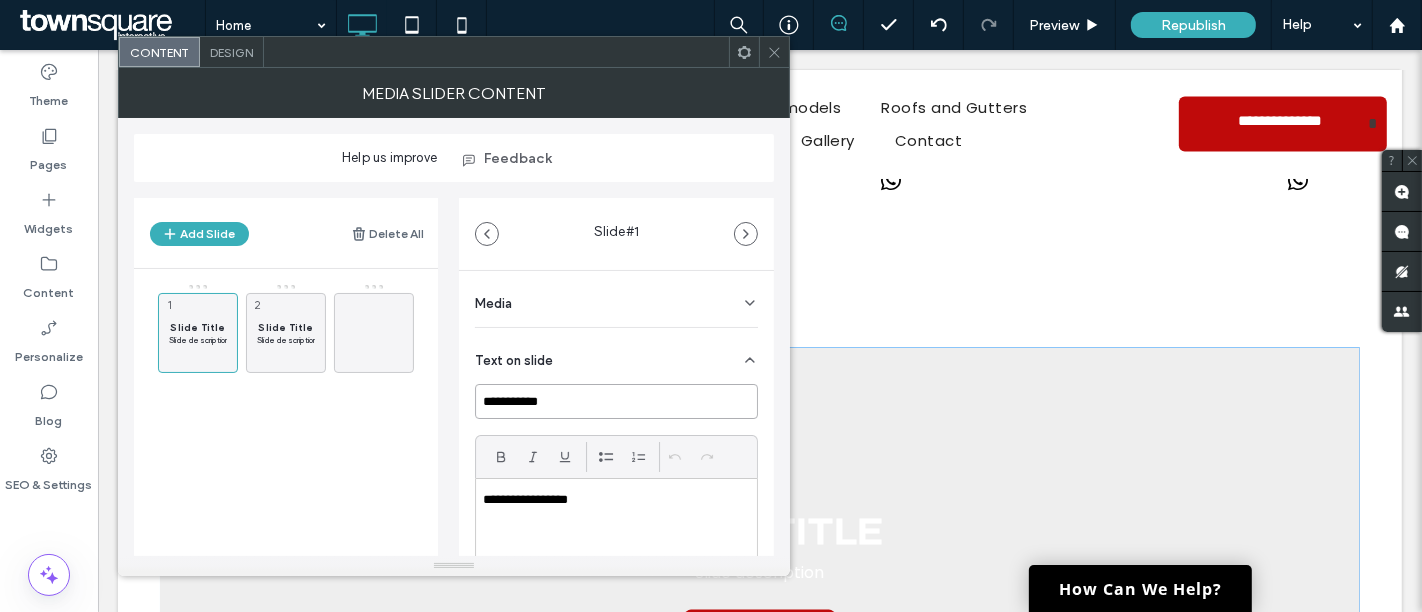 click on "**********" at bounding box center (616, 401) 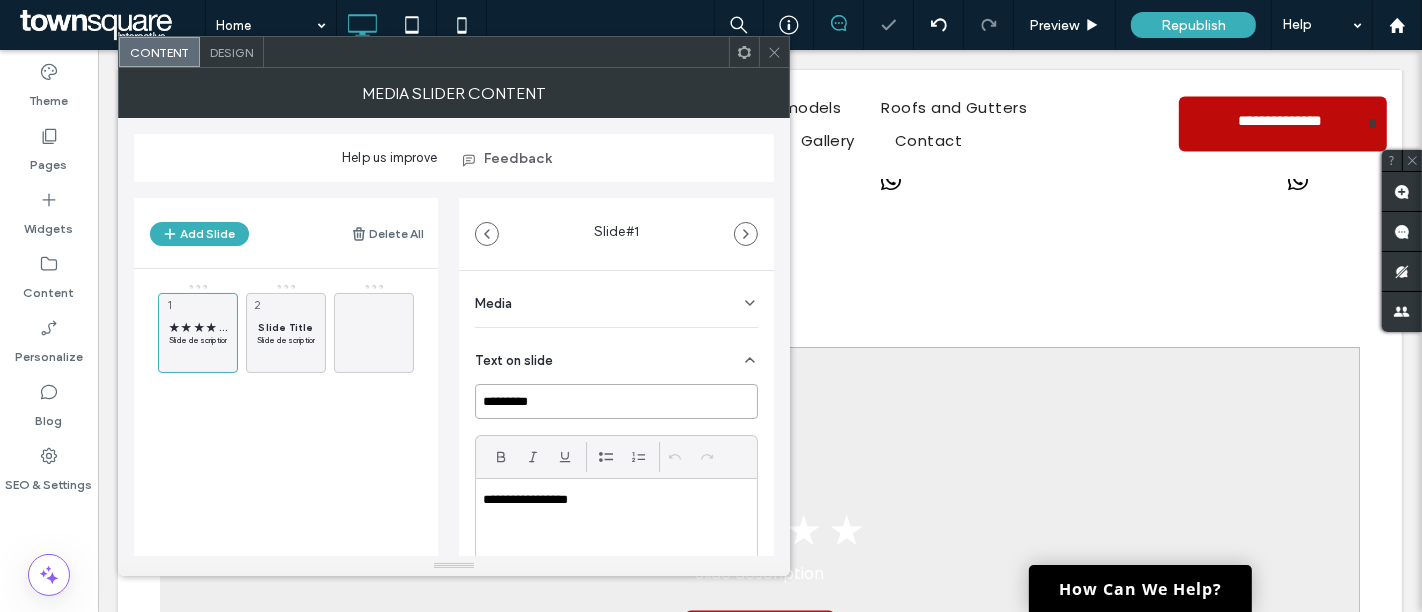 type on "*********" 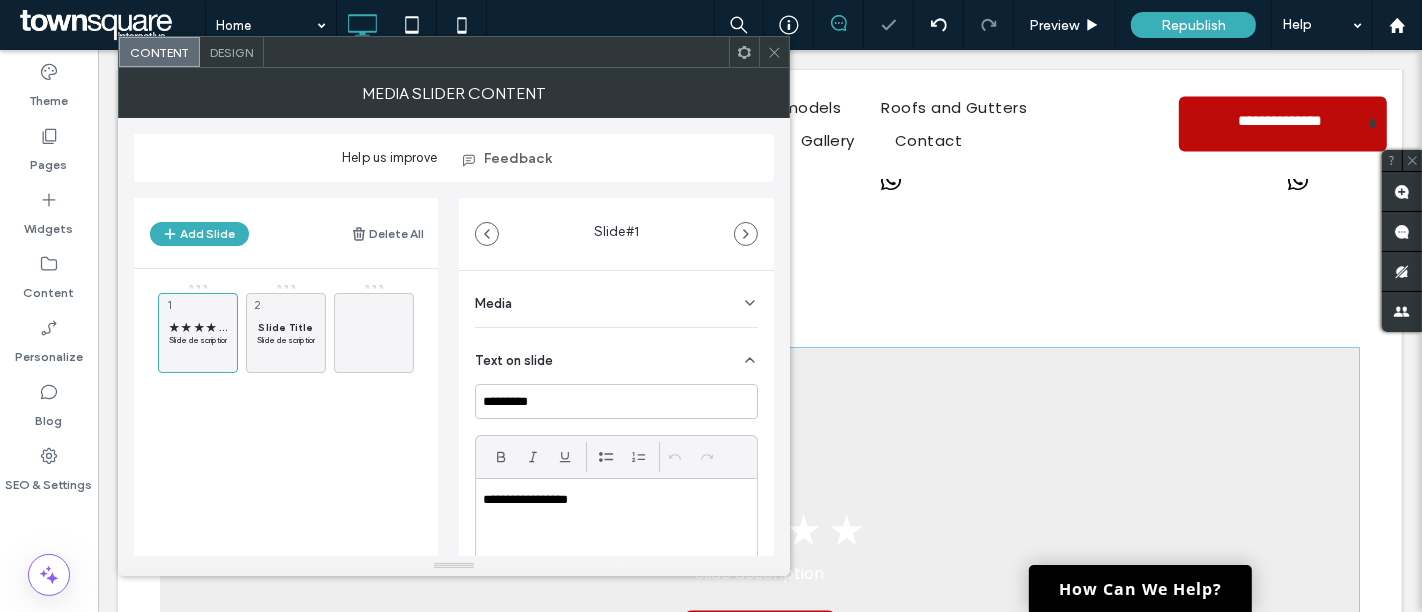 click on "Text on slide" at bounding box center (616, 356) 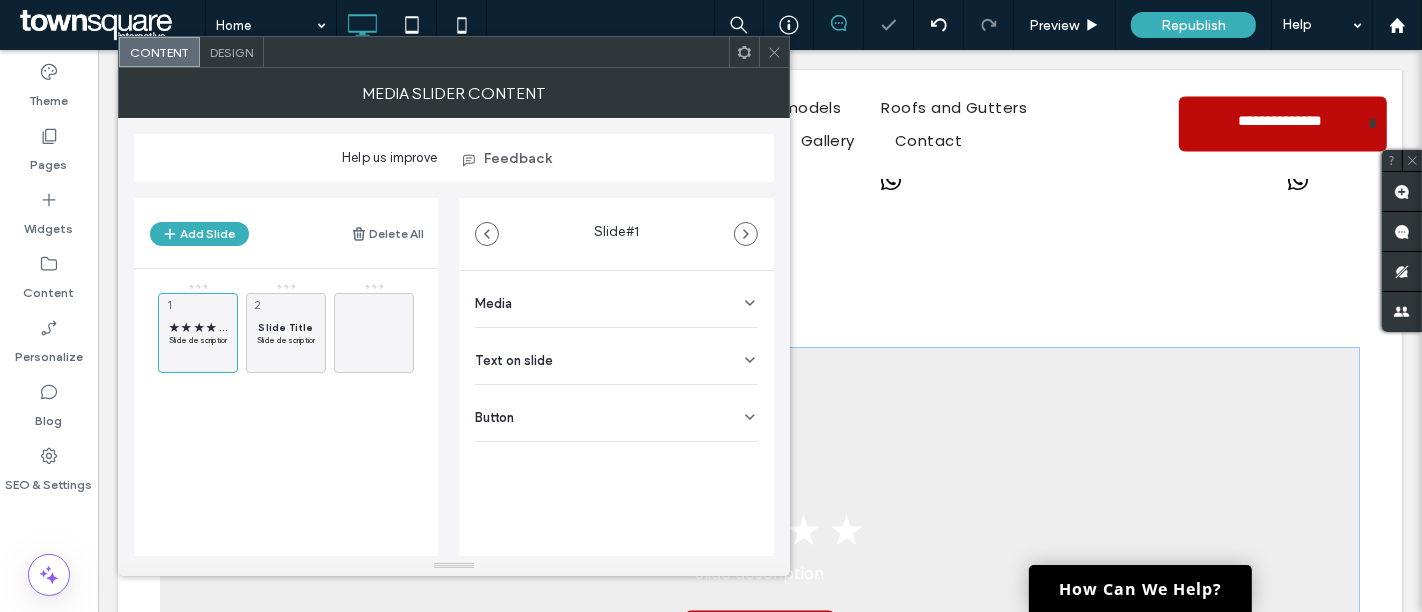 click on "Text on slide" at bounding box center [616, 356] 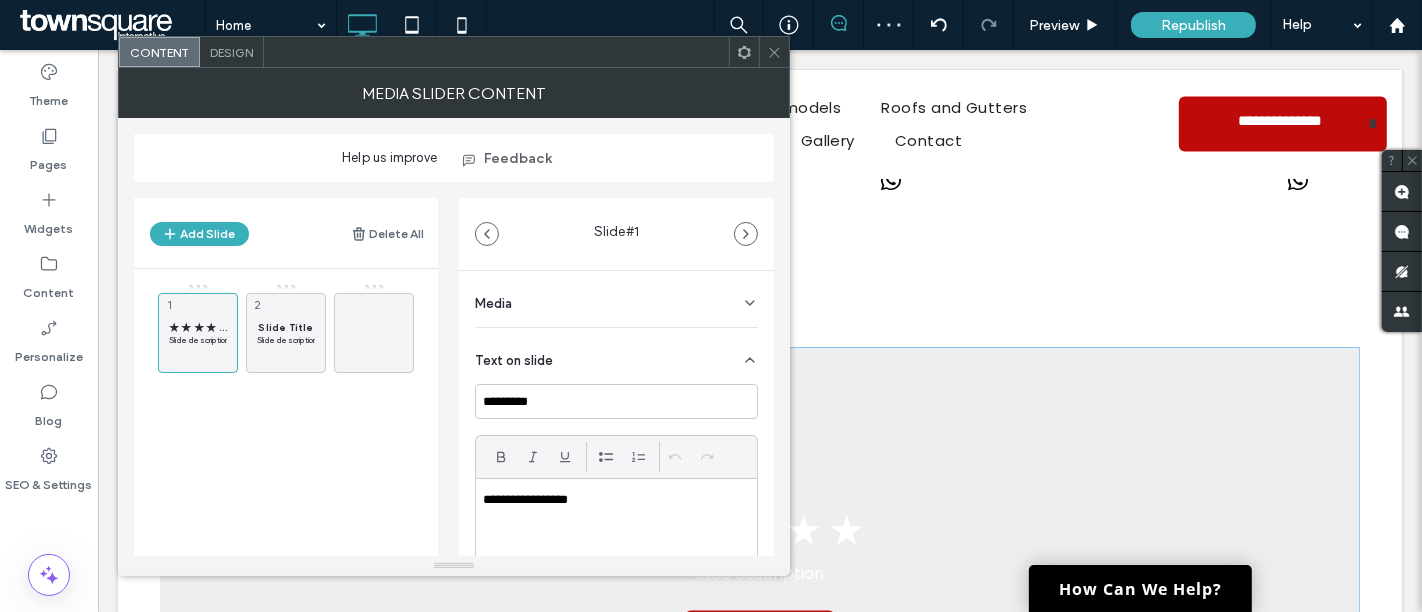 scroll, scrollTop: 106, scrollLeft: 0, axis: vertical 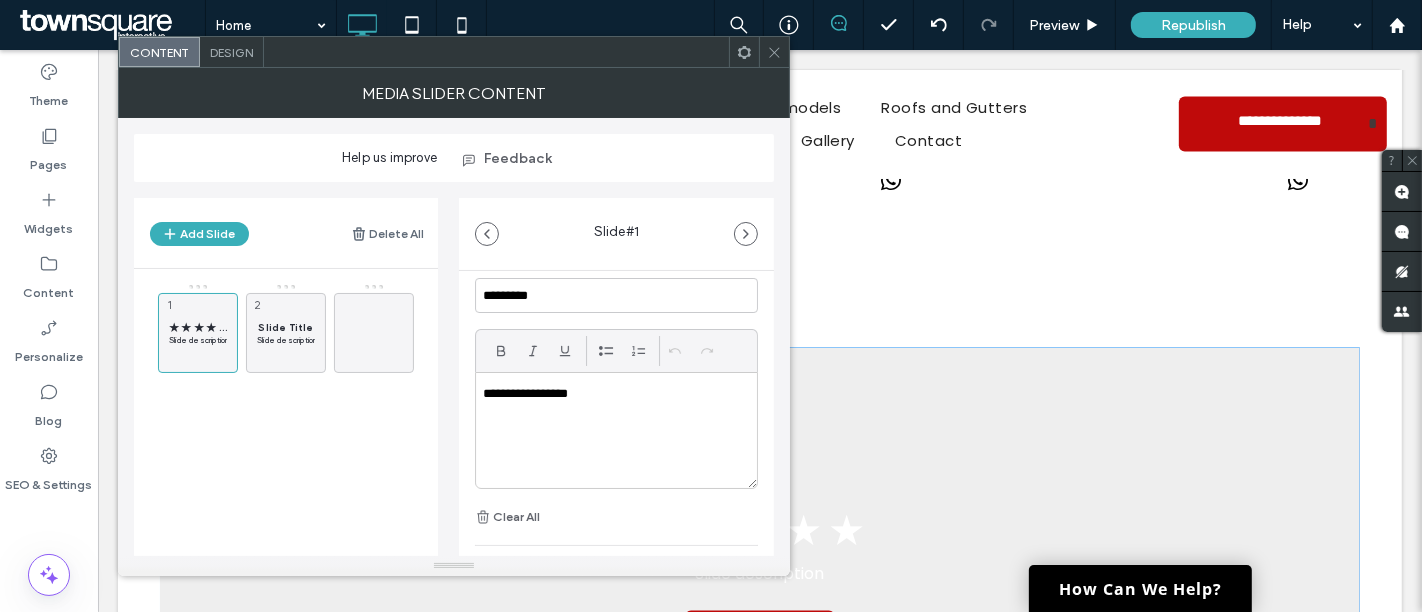 click on "**********" at bounding box center (616, 430) 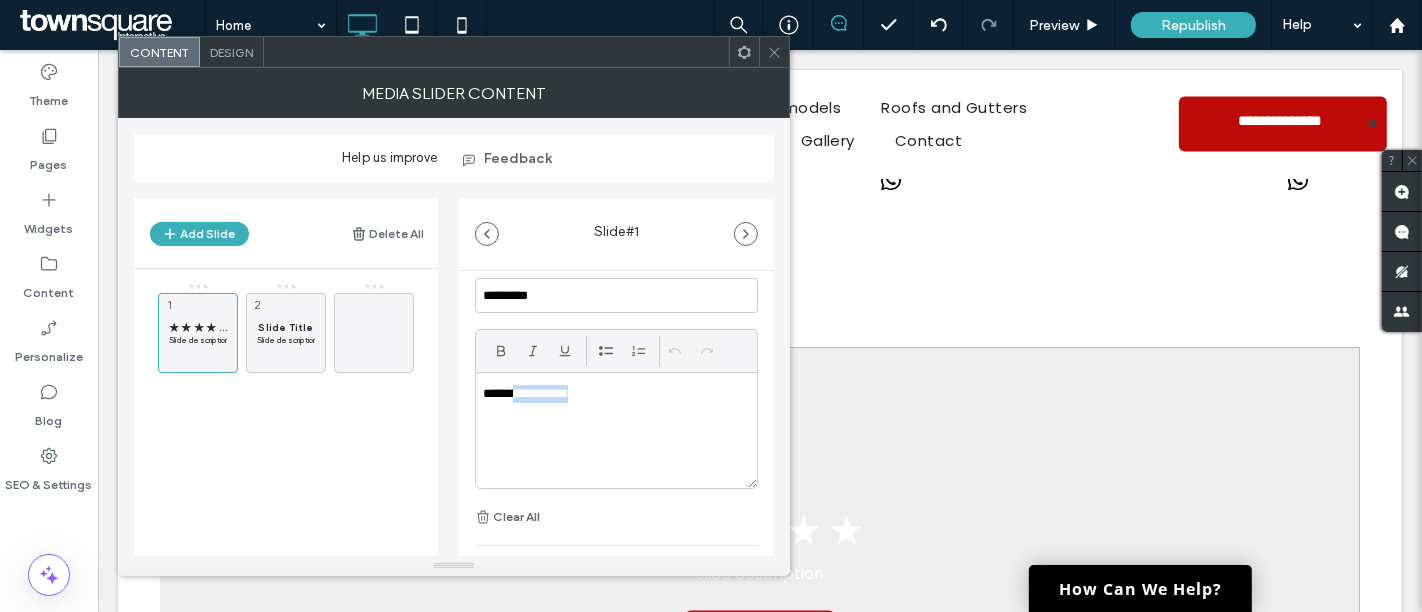 click on "**********" at bounding box center (611, 394) 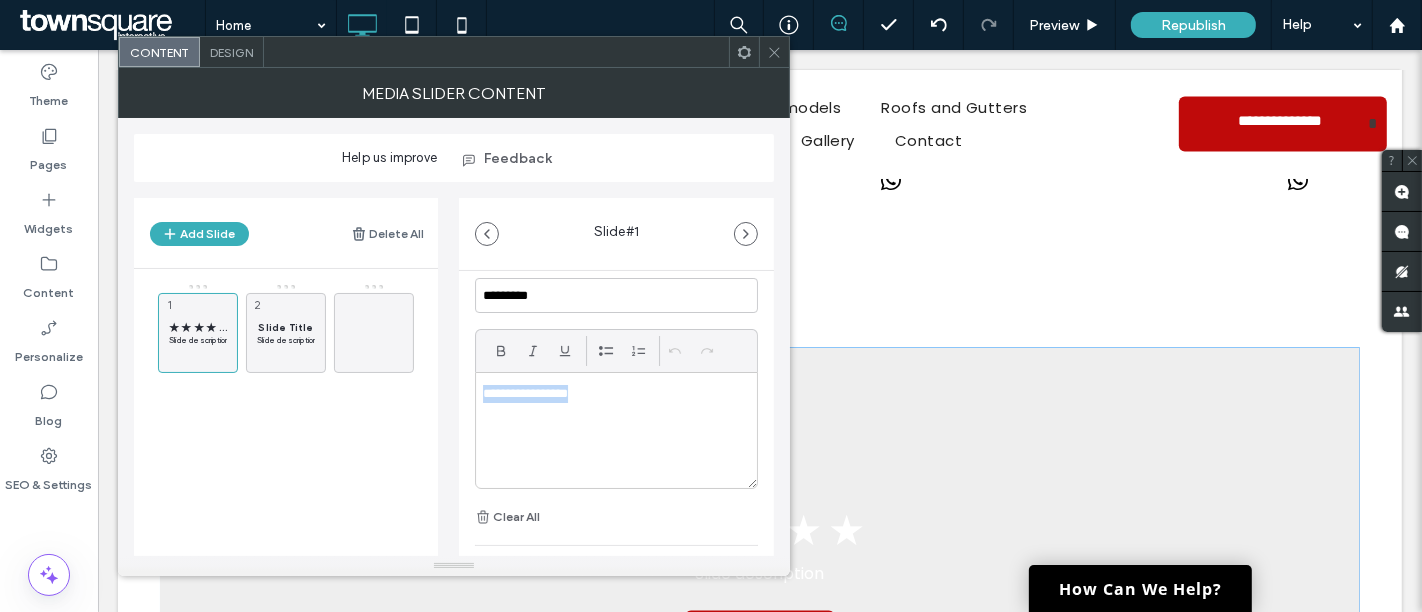 click on "**********" at bounding box center (611, 394) 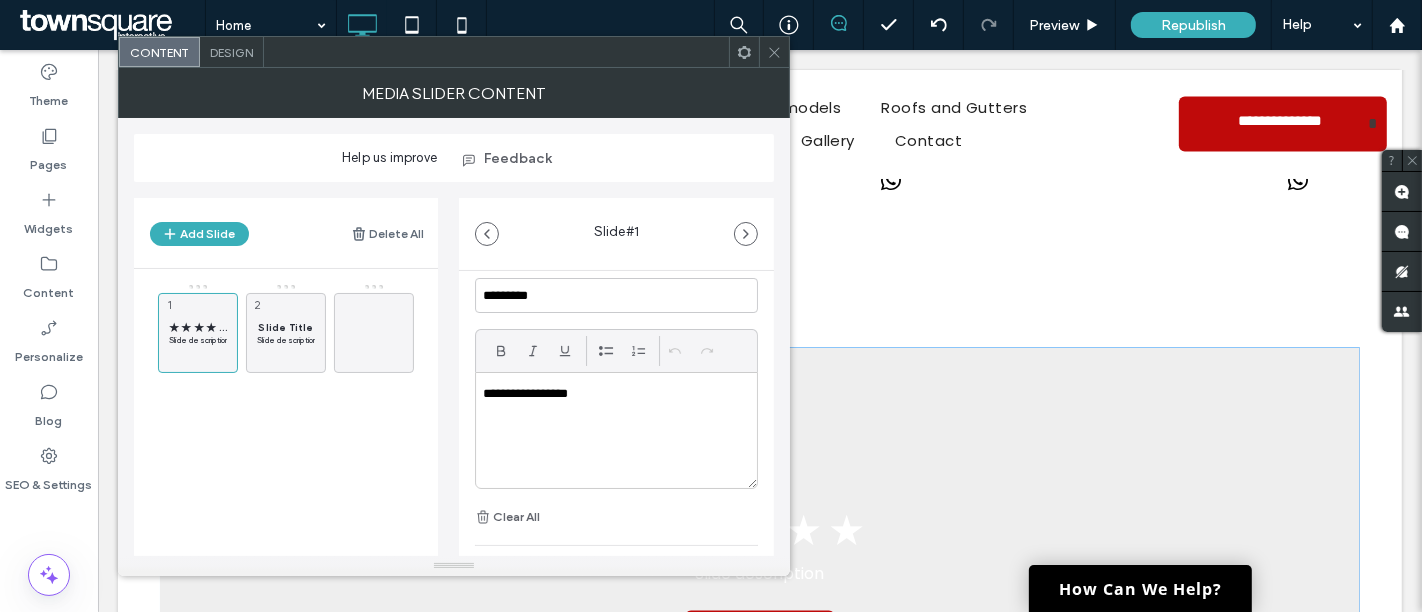 scroll, scrollTop: 0, scrollLeft: 0, axis: both 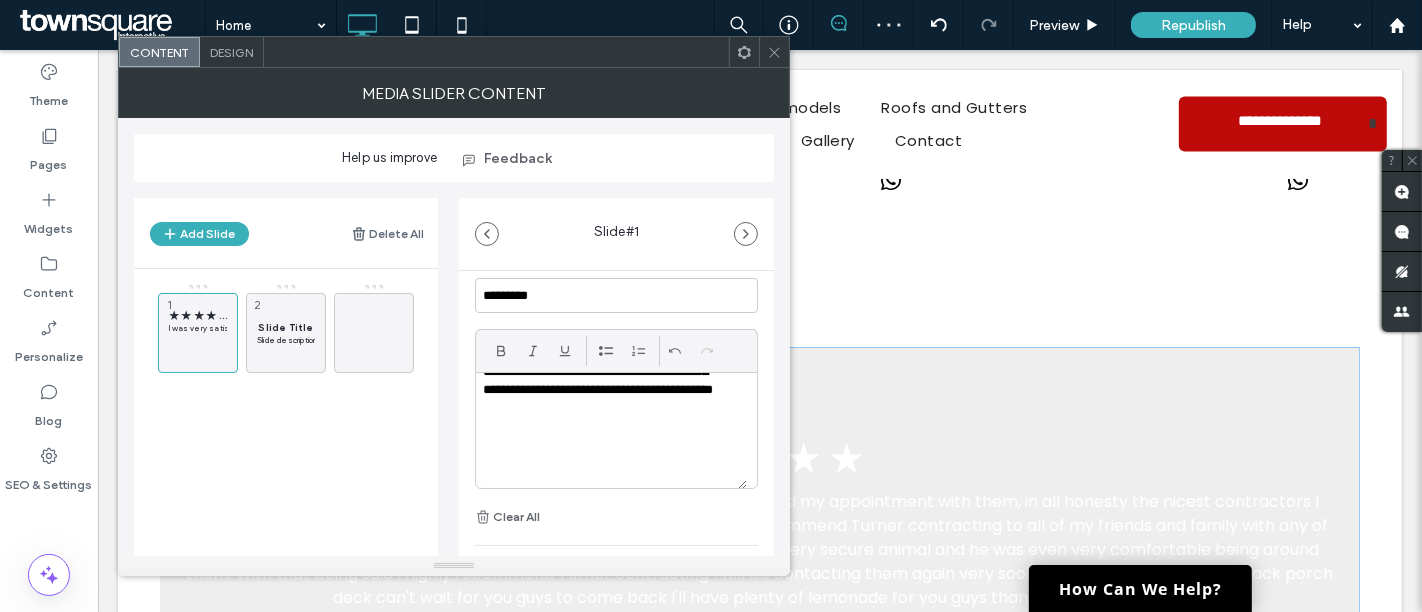 type 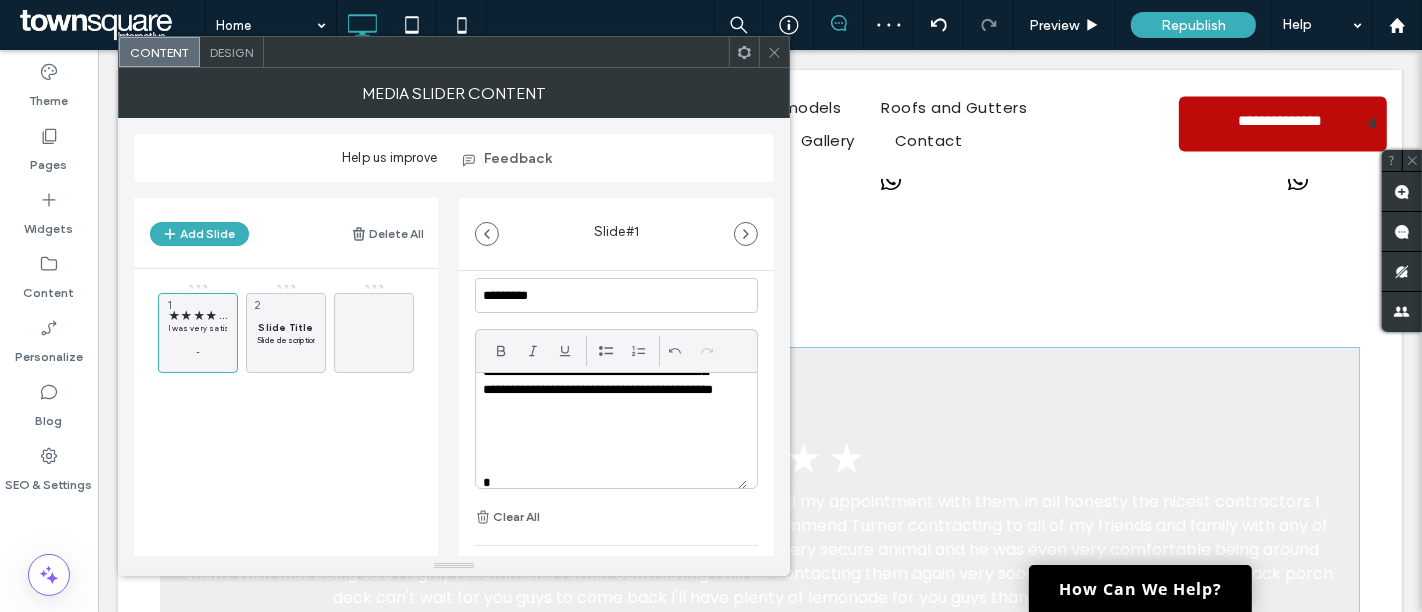 scroll, scrollTop: 263, scrollLeft: 0, axis: vertical 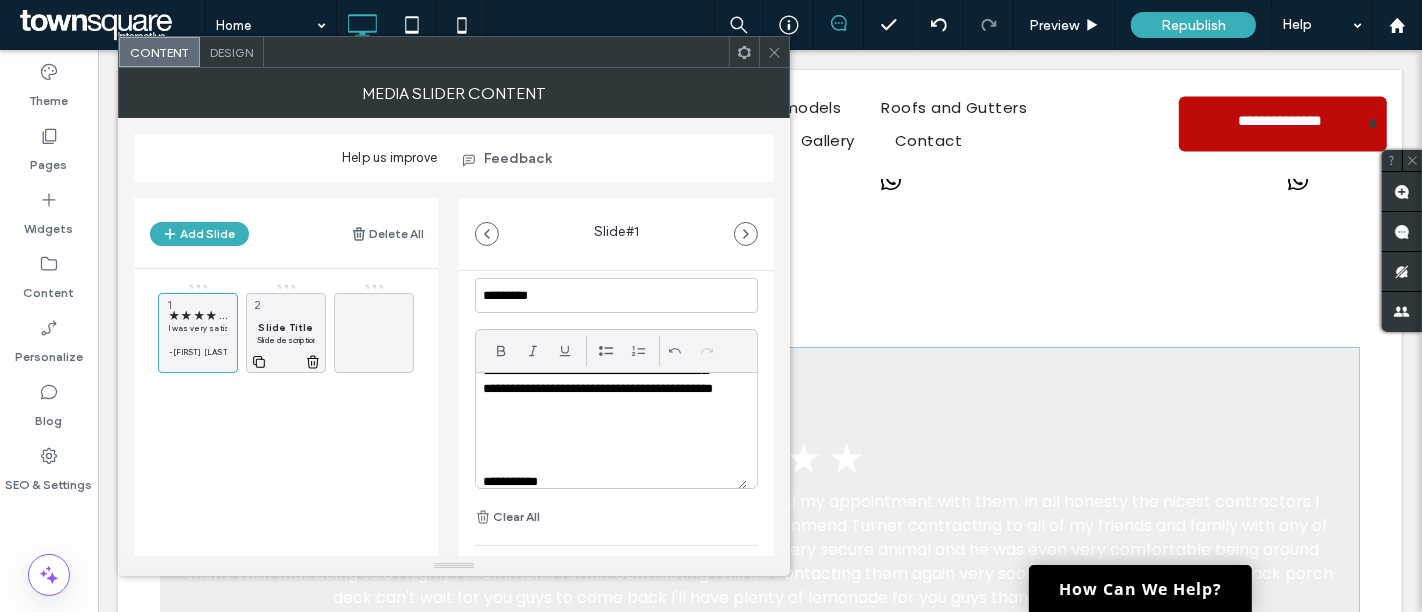click on "Slide Title Slide description 2" at bounding box center [286, 333] 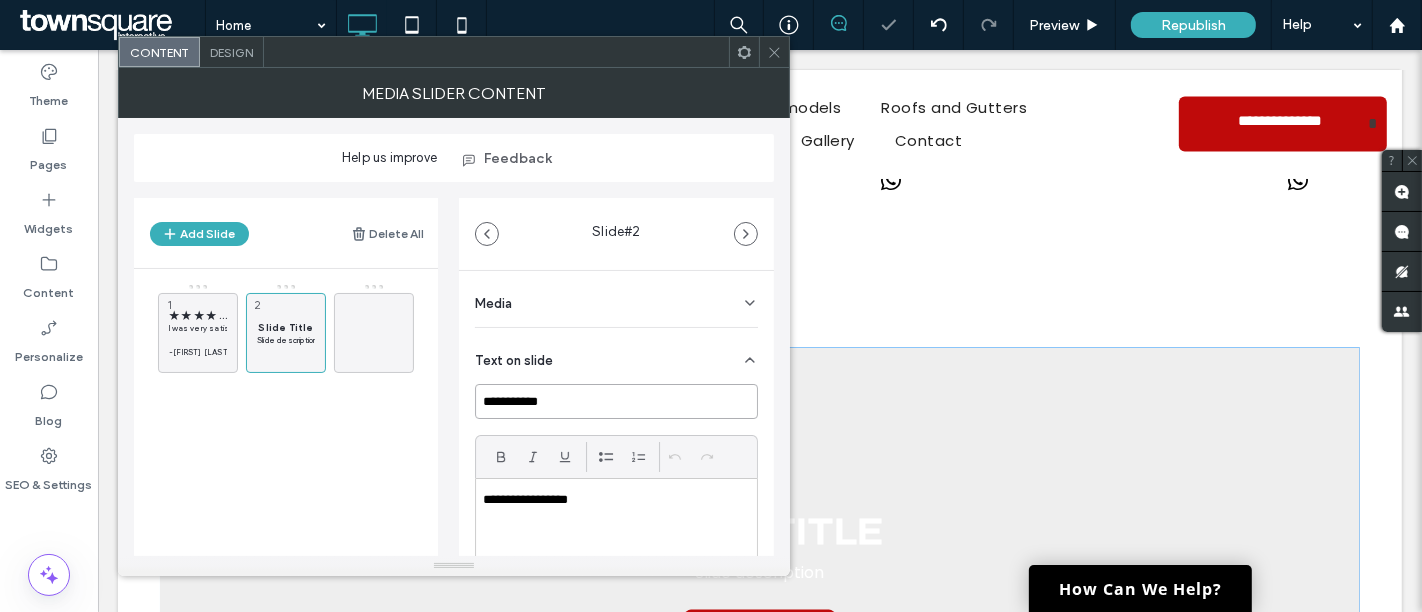 click on "**********" at bounding box center [616, 401] 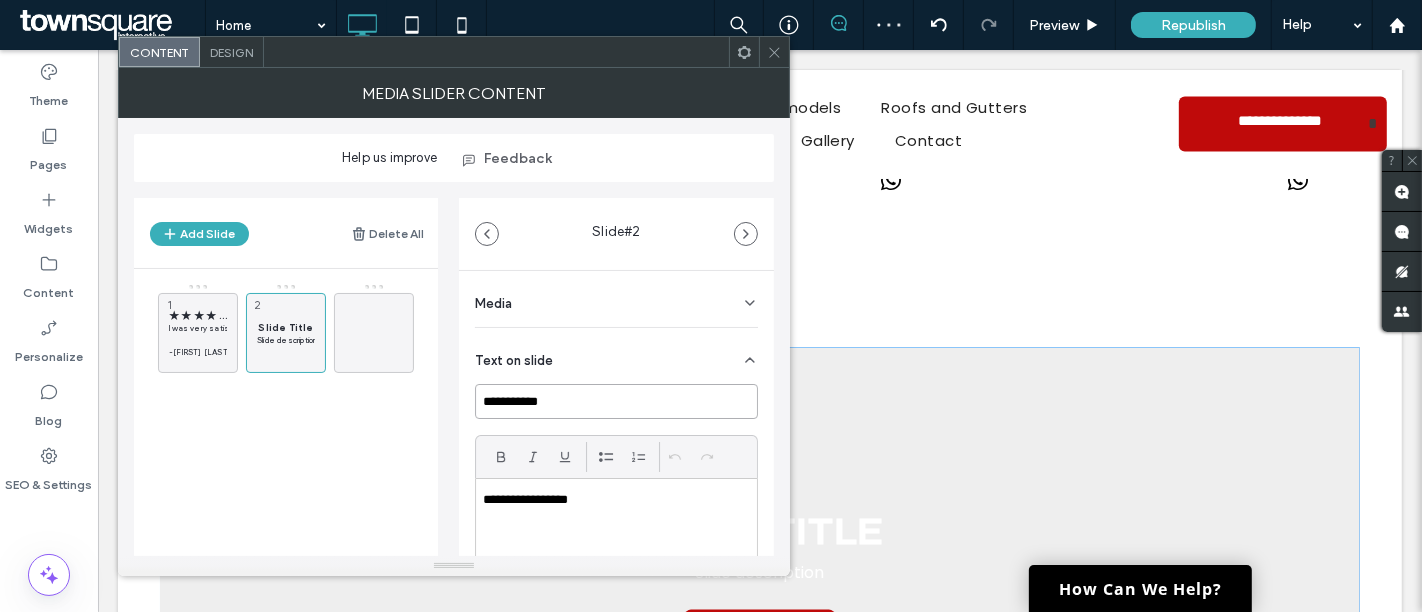 paste 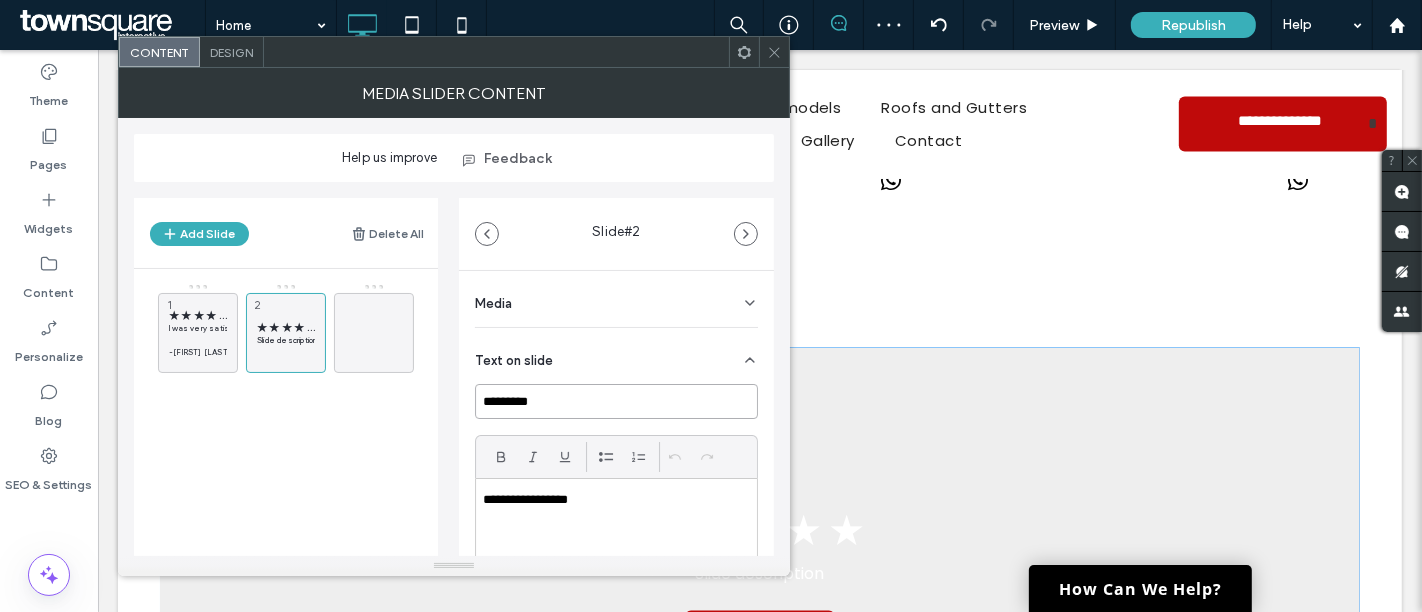 scroll, scrollTop: 106, scrollLeft: 0, axis: vertical 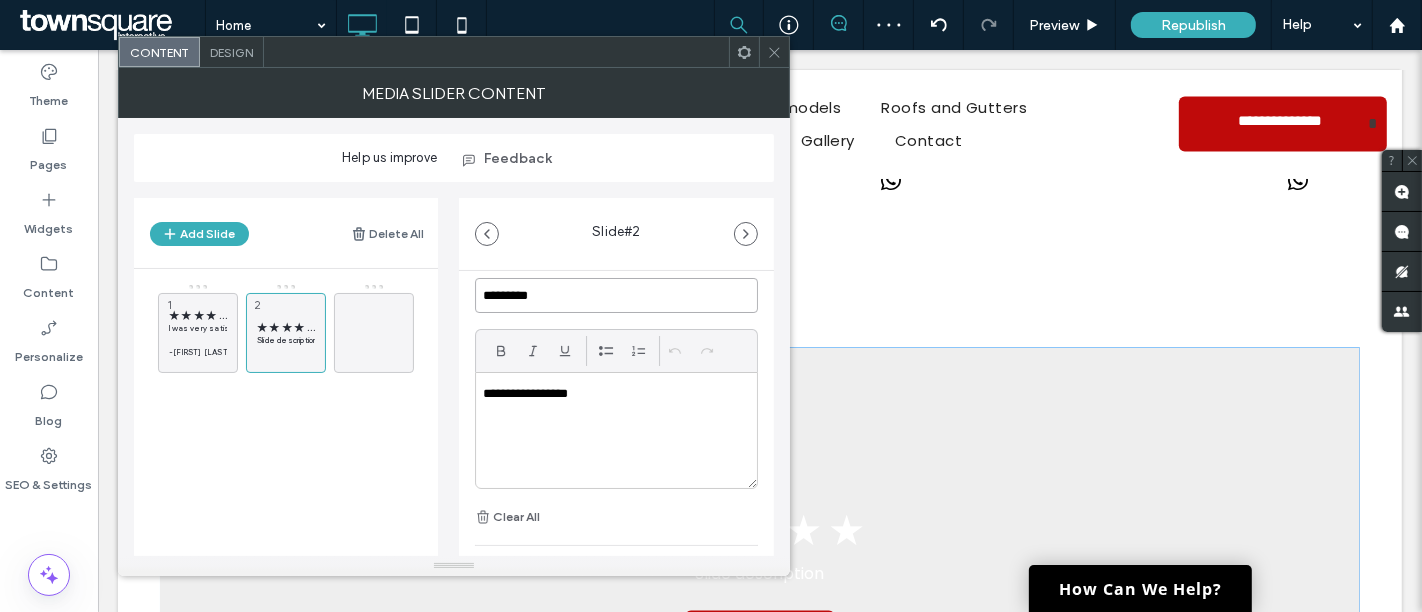 type on "*********" 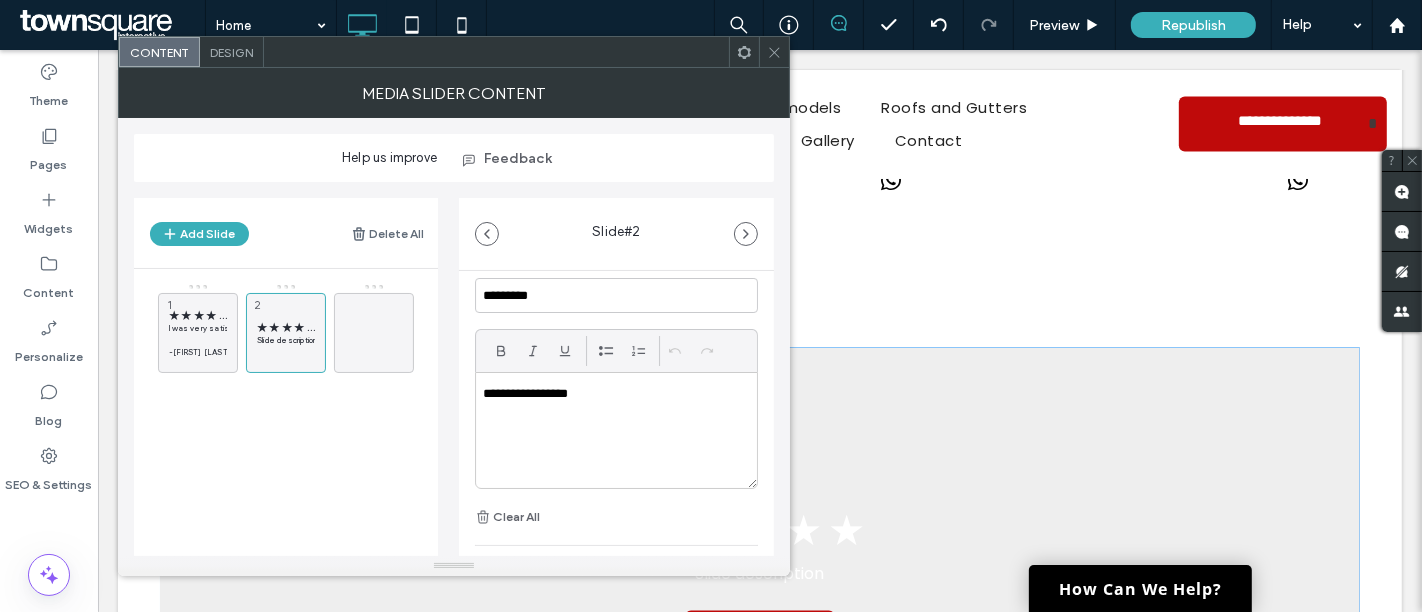 click on "**********" at bounding box center [611, 394] 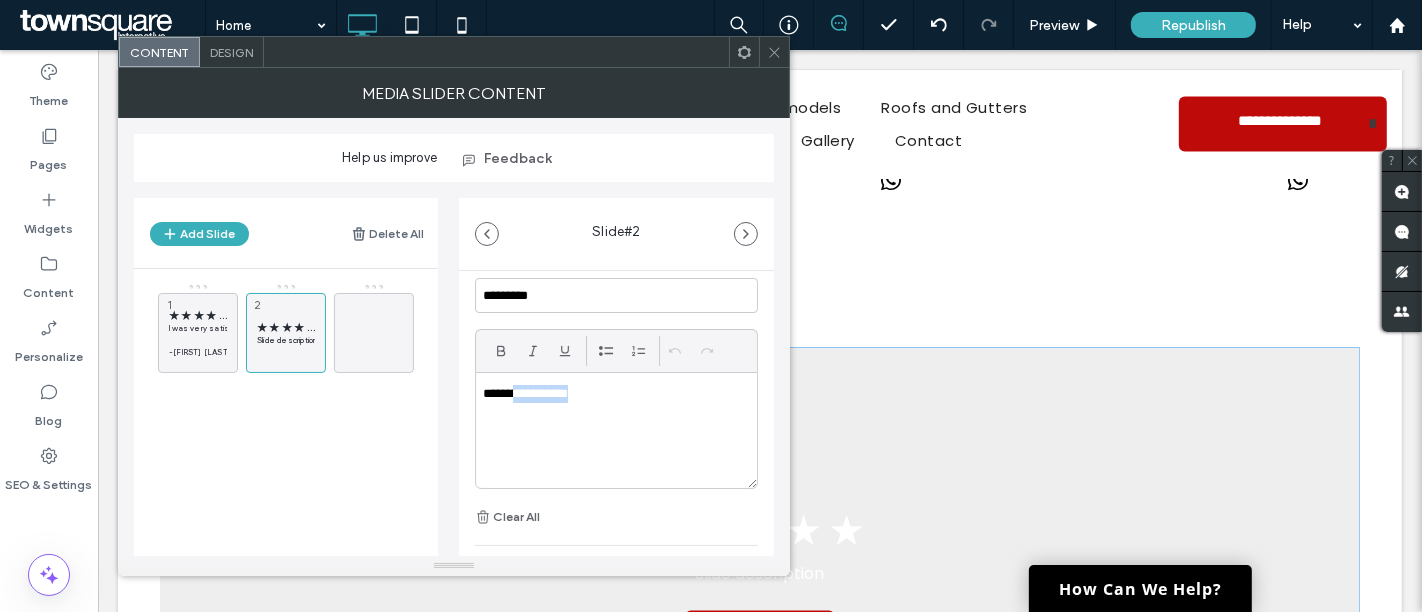 click on "**********" at bounding box center [611, 394] 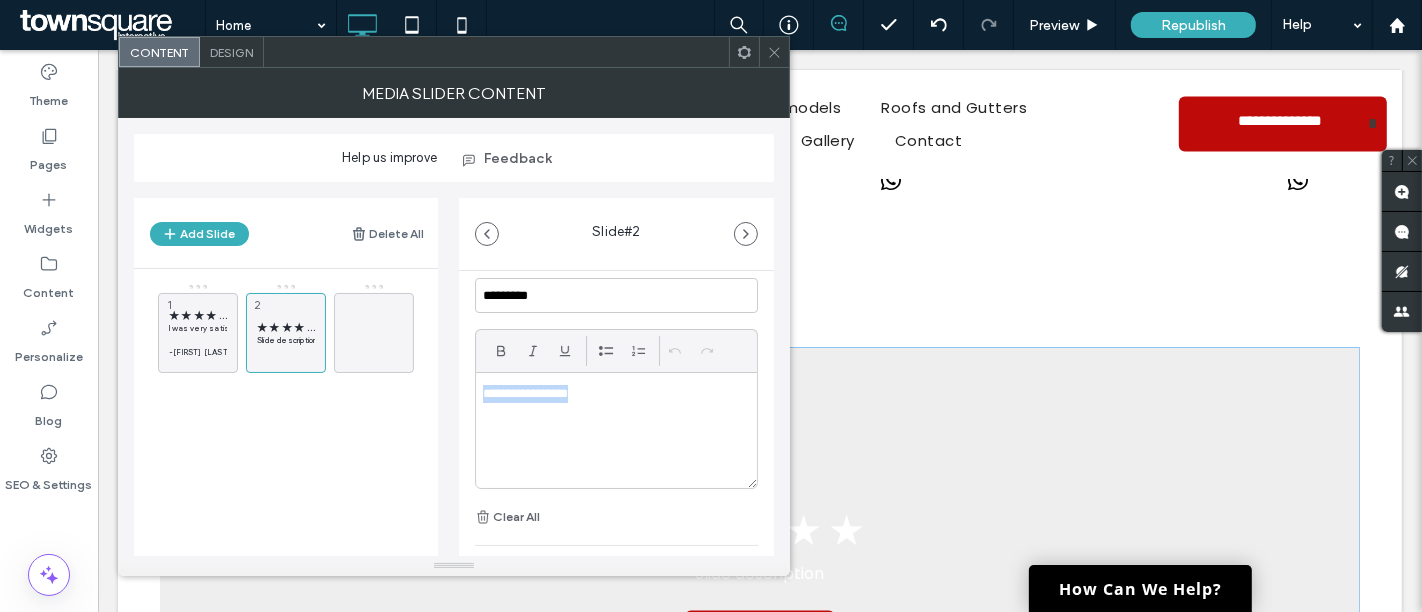 click on "**********" at bounding box center [611, 394] 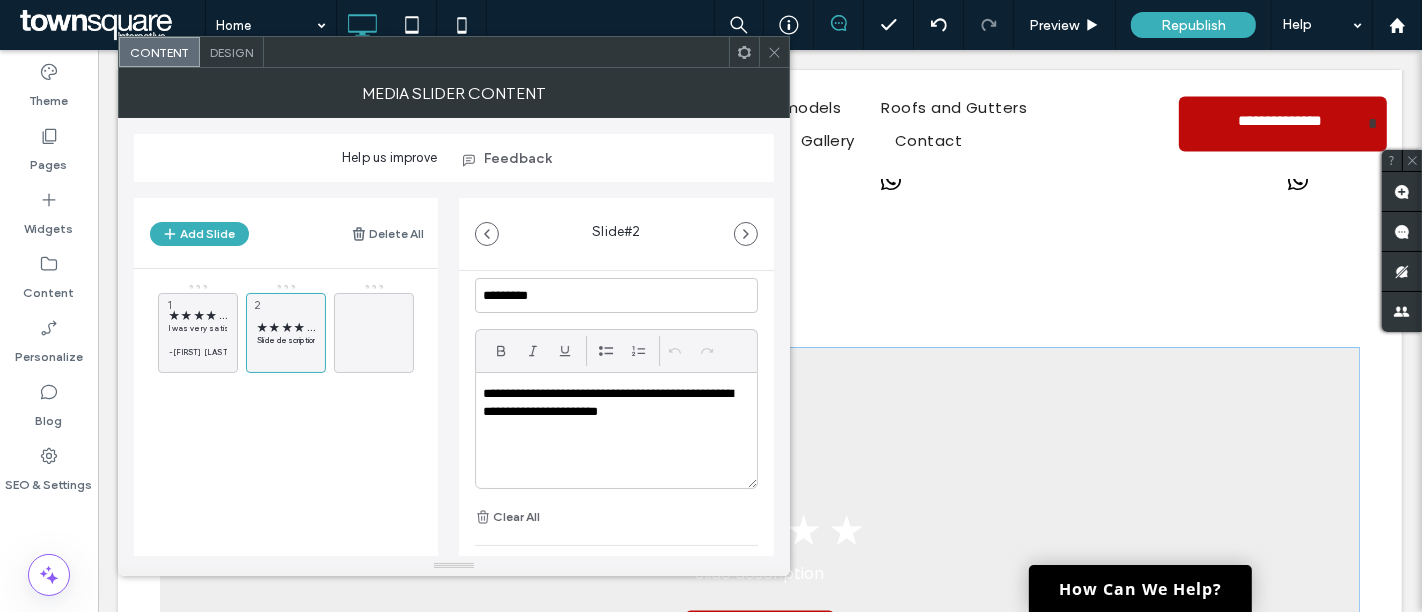scroll, scrollTop: 0, scrollLeft: 0, axis: both 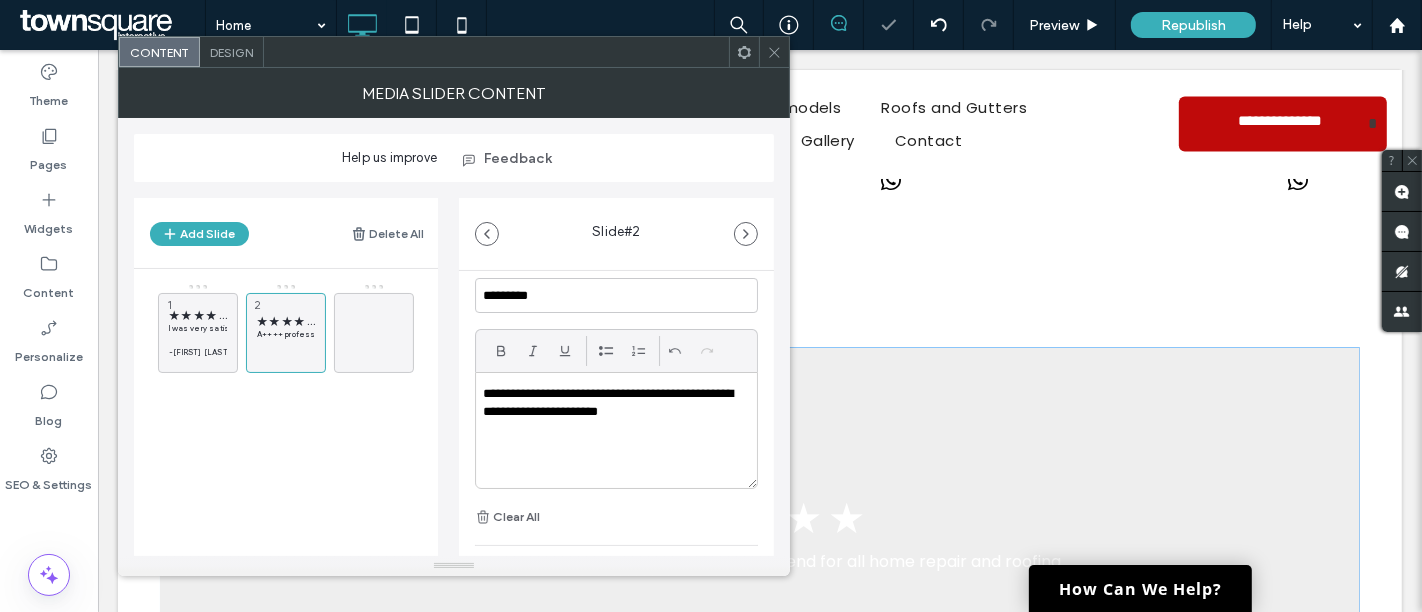 type 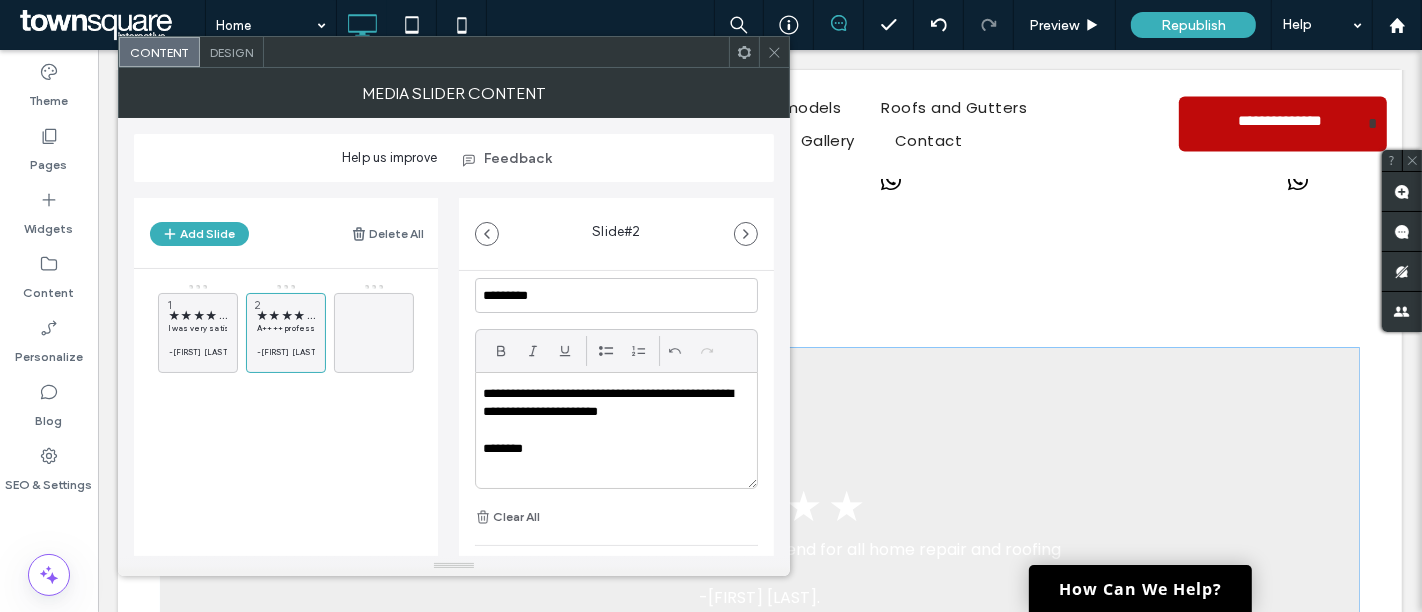 click 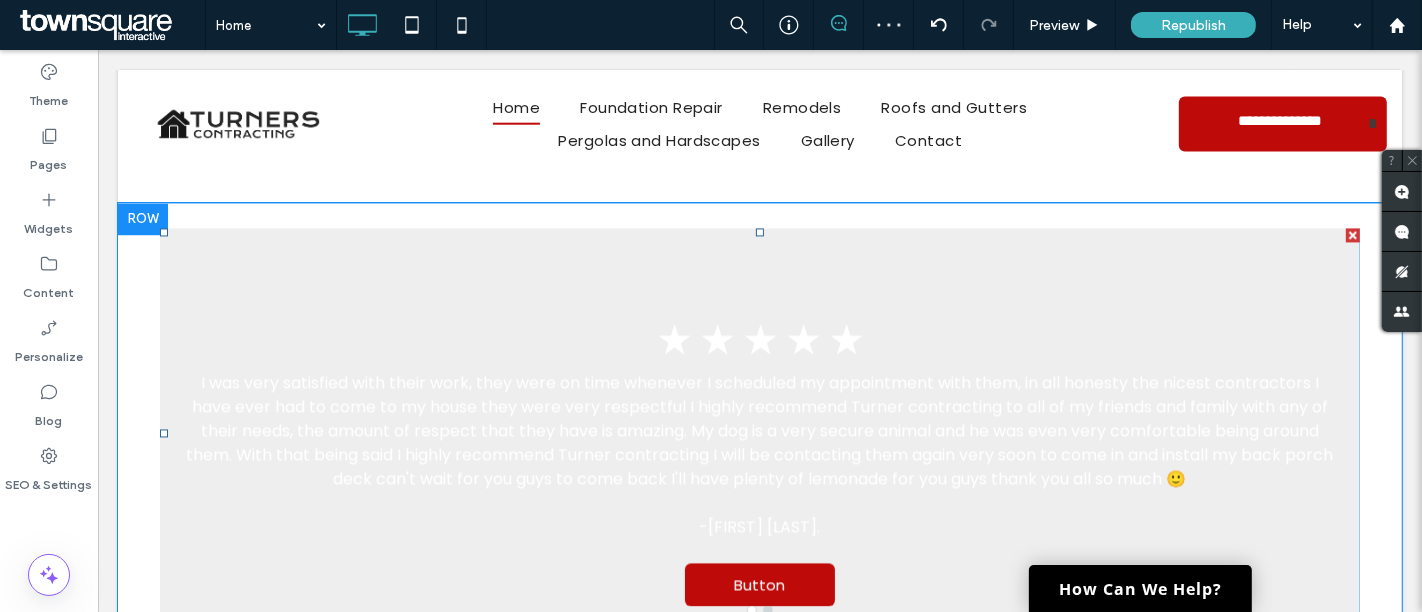 scroll, scrollTop: 3477, scrollLeft: 0, axis: vertical 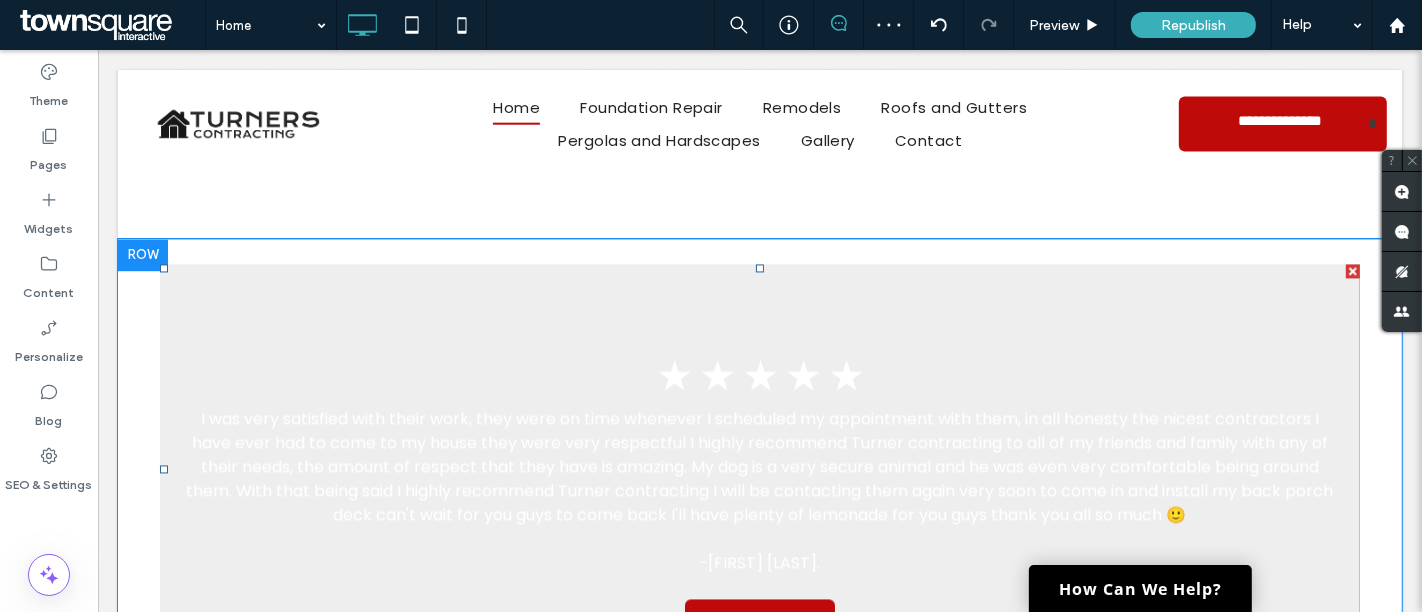 click on "★ ★ ★ ★ ★ I was very satisfied with their work, they were on time whenever I scheduled my appointment with them, in all honesty the nicest contractors I have ever had to come to my house they were very respectful I highly recommend Turner contracting to all of my friends and family with any of their needs, the amount of respect that they have is amazing. My dog is a very secure animal and he was even very comfortable being around them. With that being said I highly recommend Turner contracting I will be contacting them again very soon to come in and install my back porch deck can't wait for you guys to come back I'll have plenty of lemonade for you guys thank you all so much 🙂 -[FIRST] [LAST] Button Button" at bounding box center [759, 481] 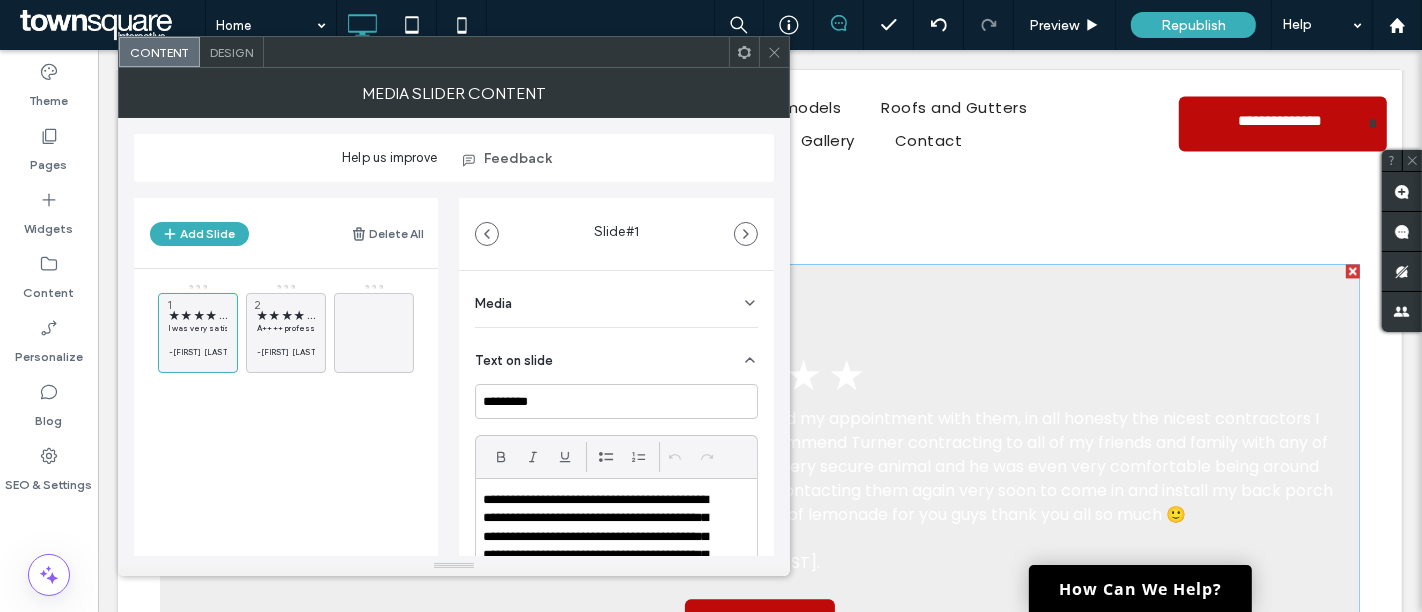 click on "Media" at bounding box center (616, 299) 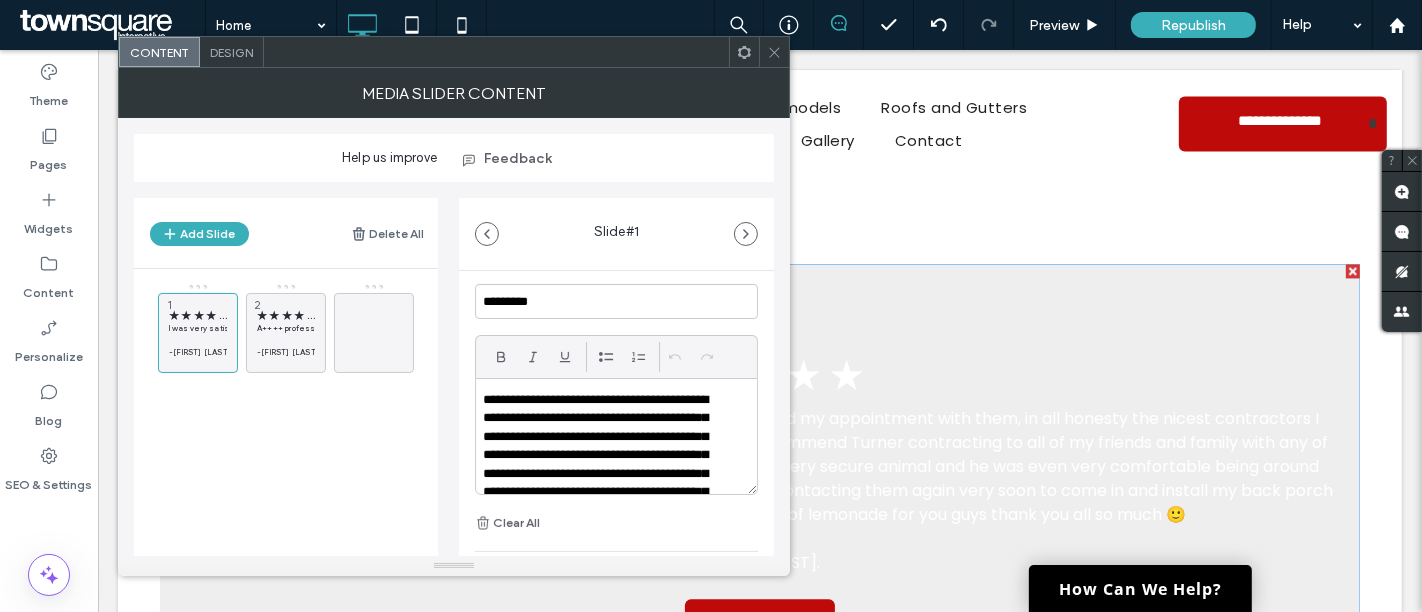 scroll, scrollTop: 312, scrollLeft: 0, axis: vertical 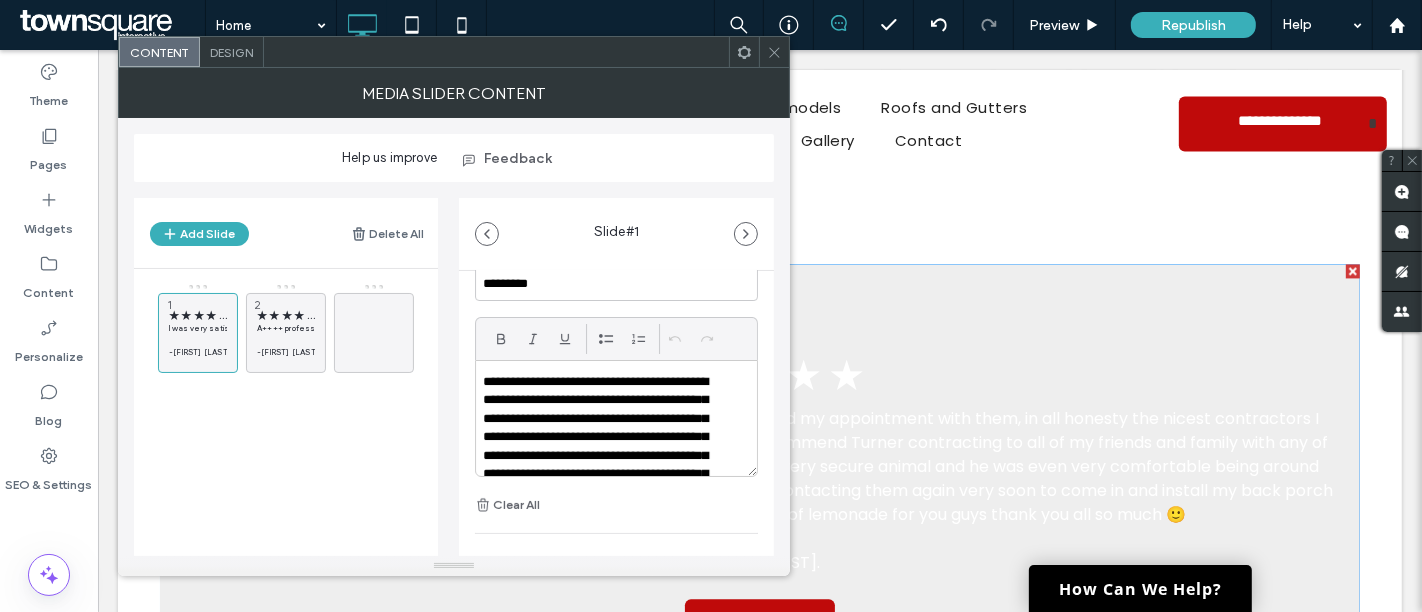 click on "Design" at bounding box center (231, 52) 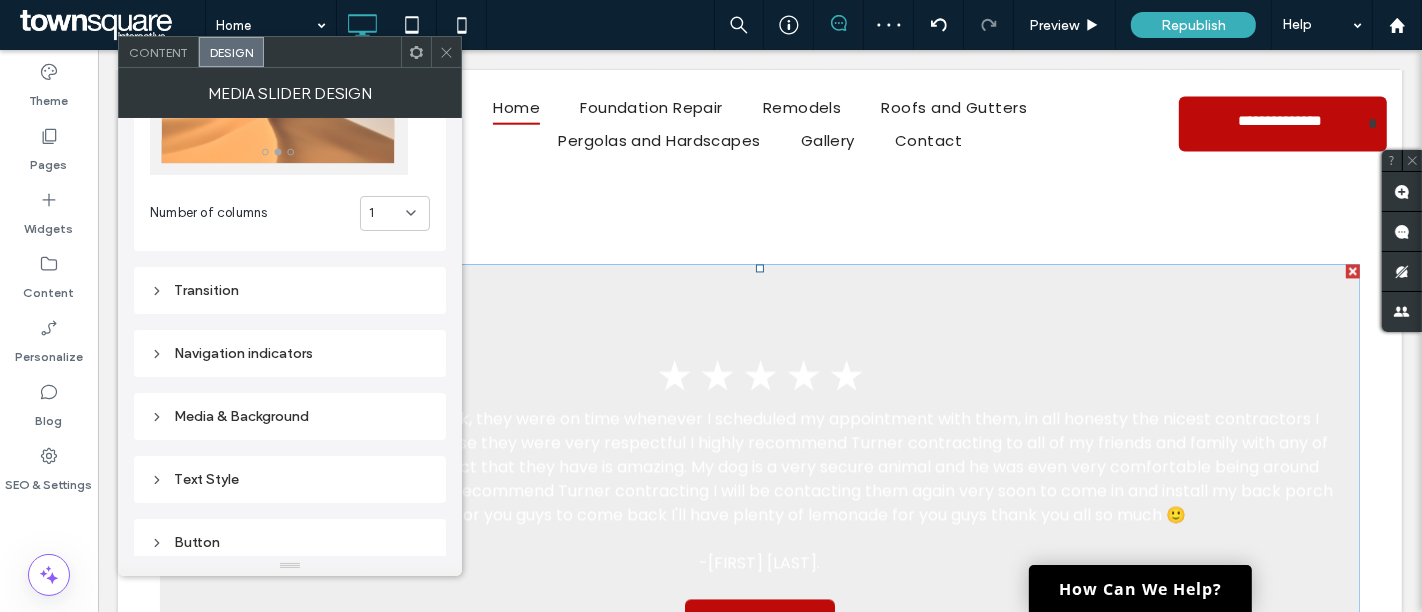 scroll, scrollTop: 293, scrollLeft: 0, axis: vertical 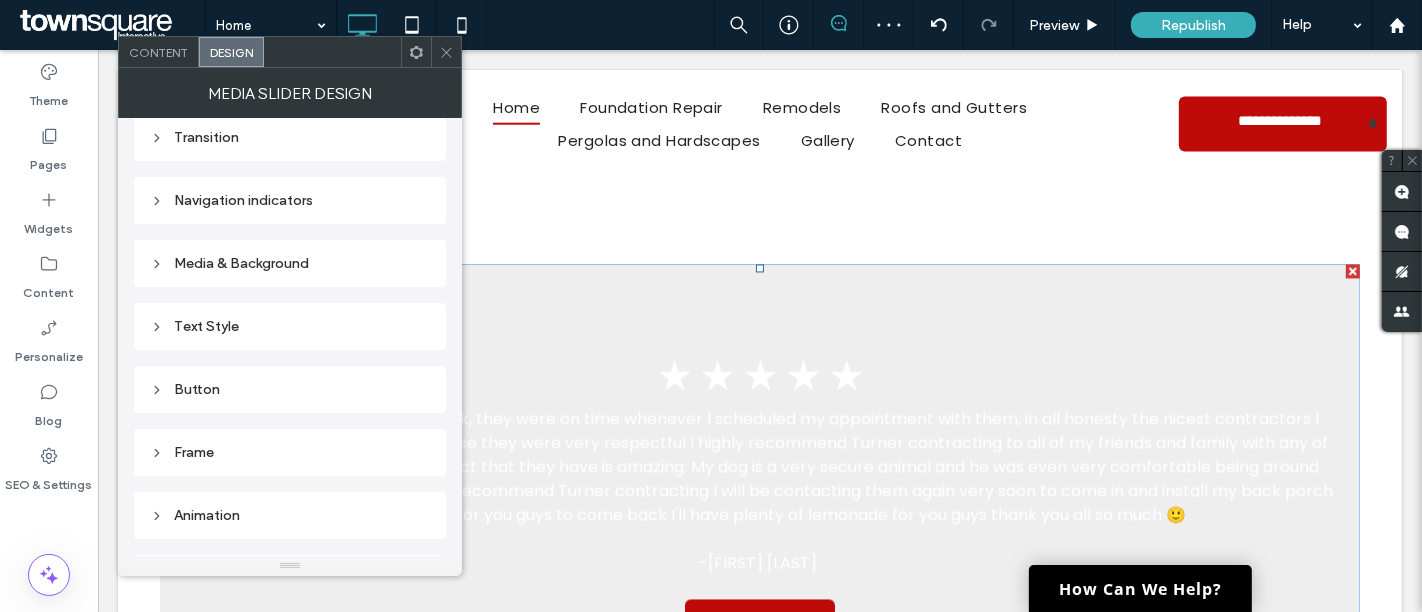 click on "Text Style" at bounding box center [290, 326] 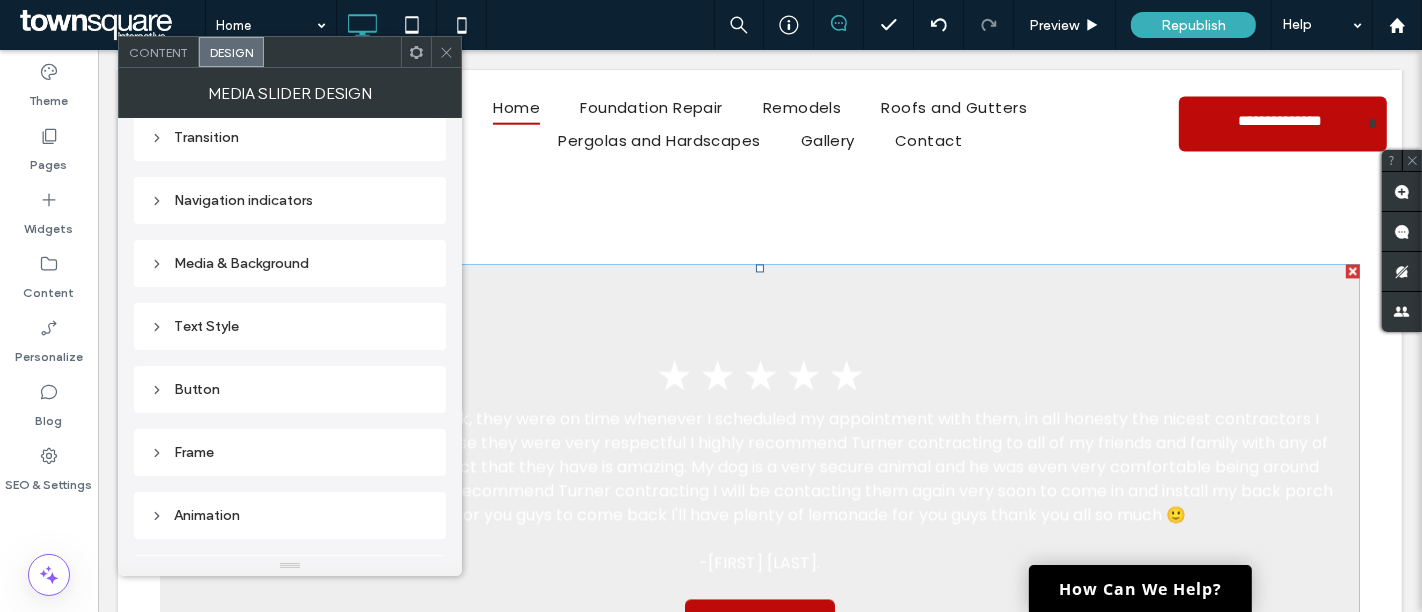 click on "Text Style" at bounding box center (290, 326) 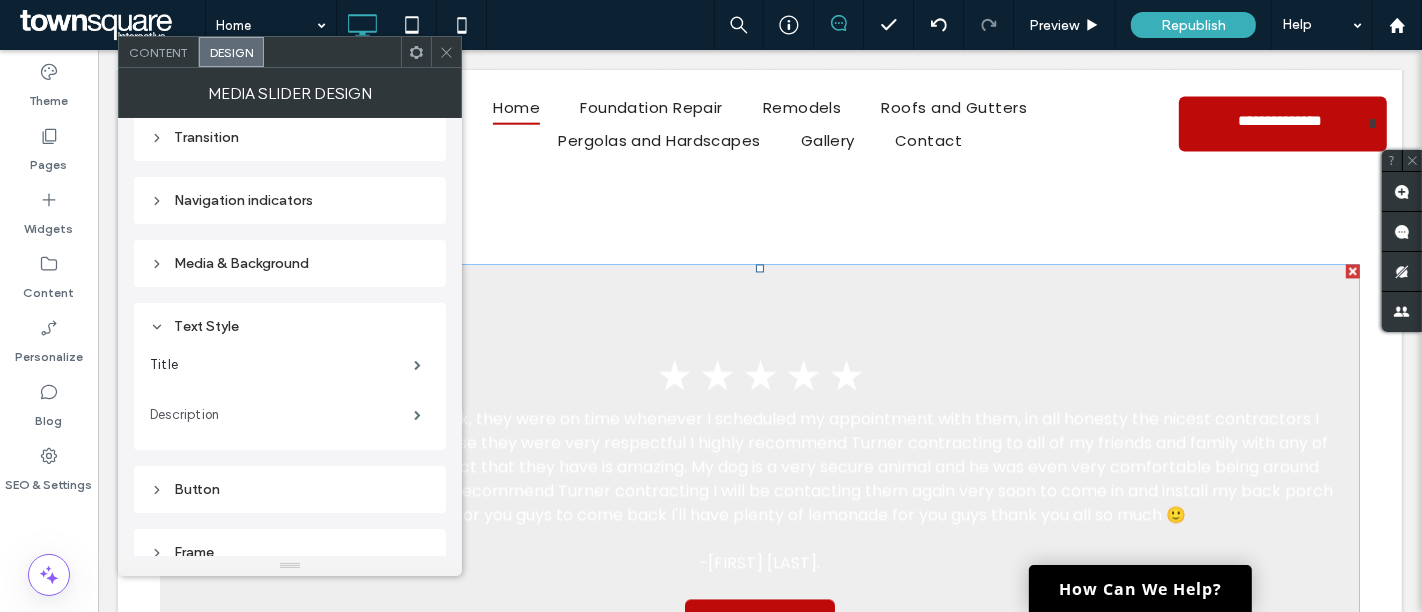 scroll, scrollTop: 328, scrollLeft: 0, axis: vertical 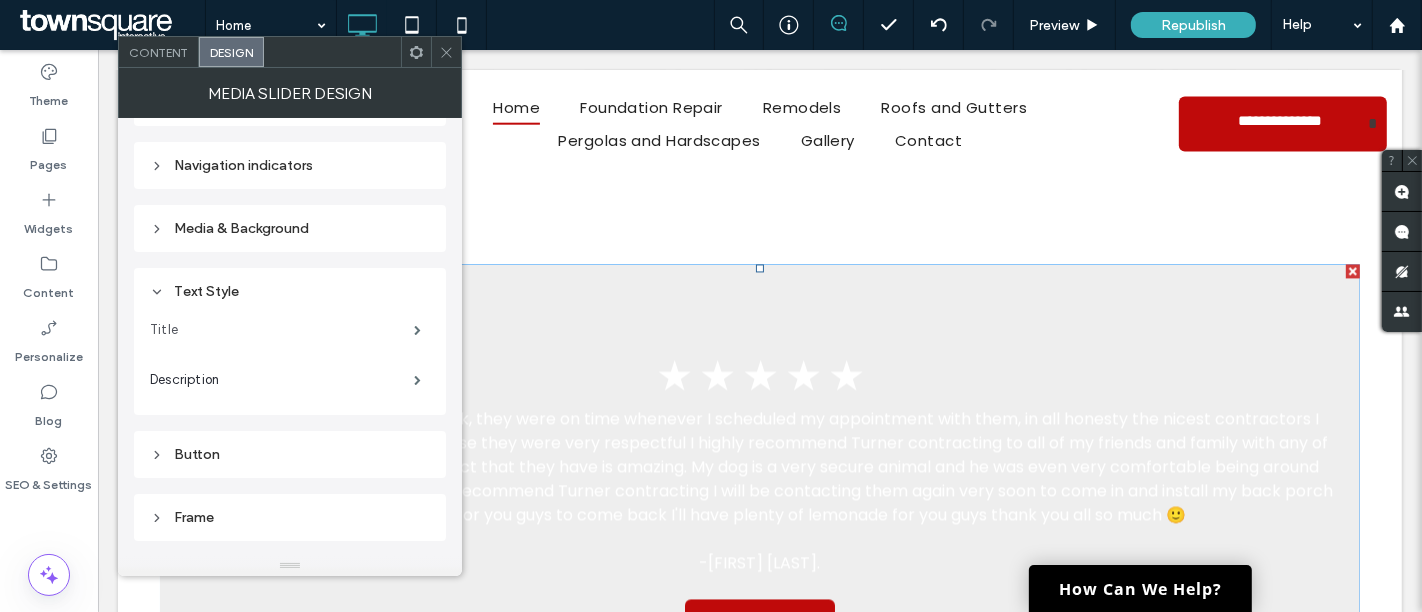 click on "Title" at bounding box center (282, 330) 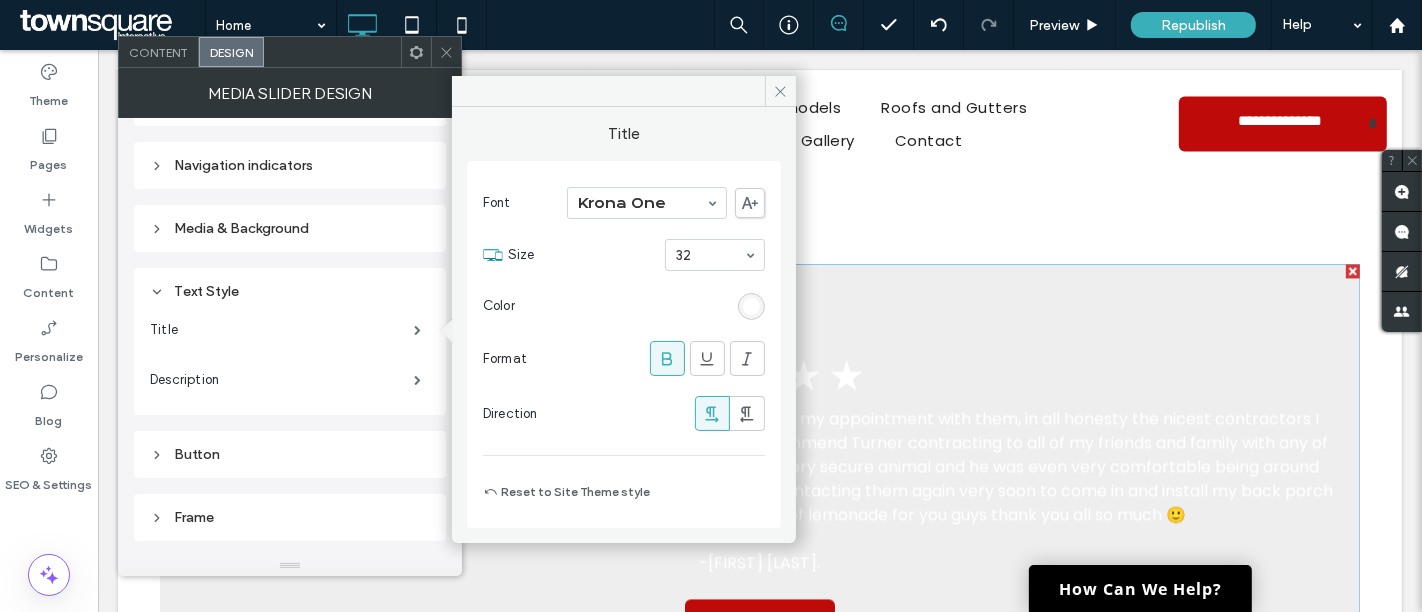click at bounding box center (751, 306) 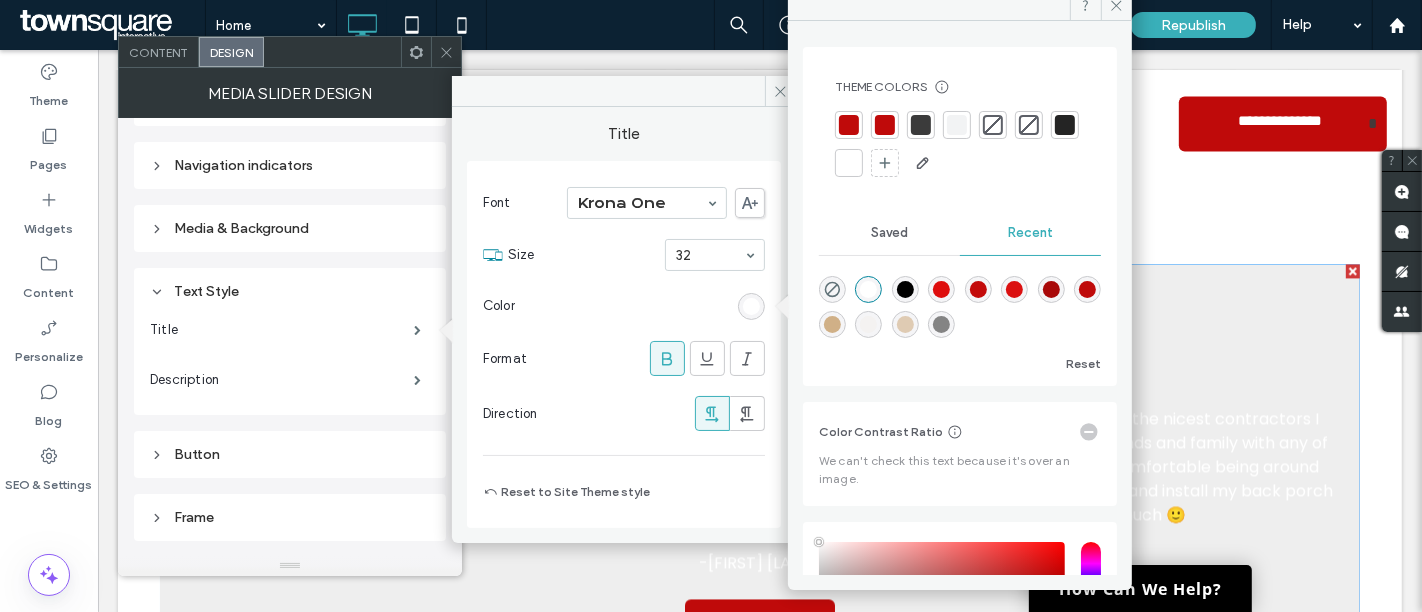 click at bounding box center (1065, 125) 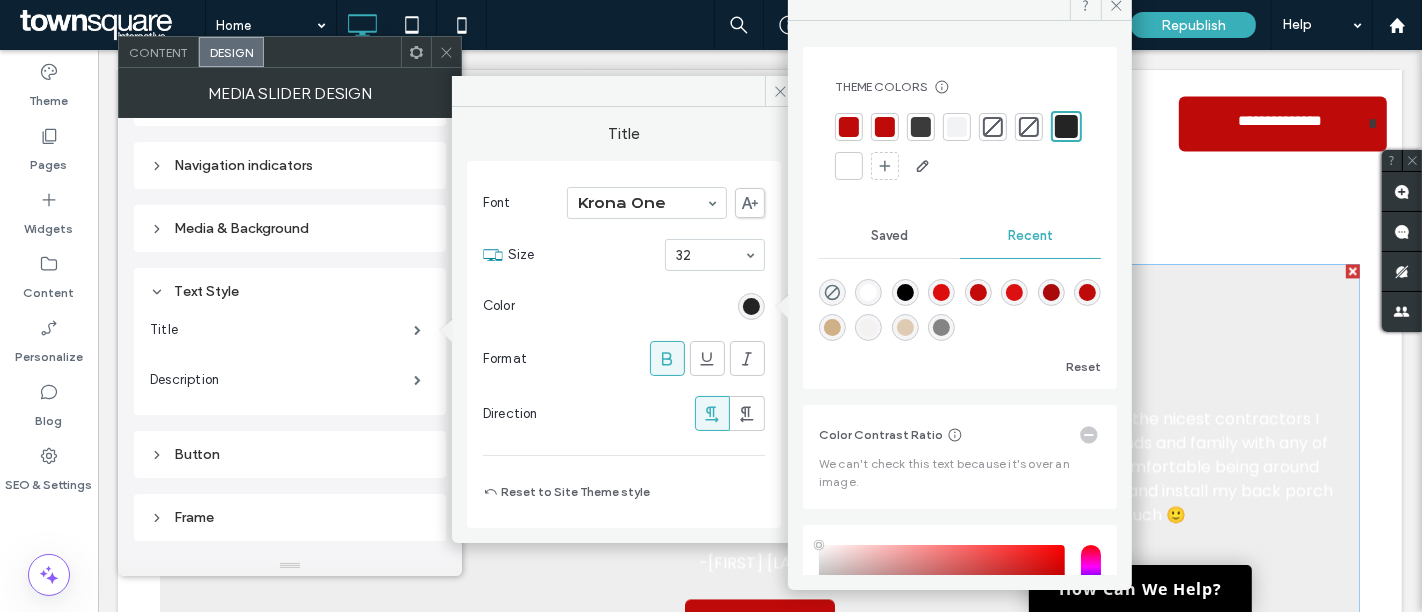 click at bounding box center [849, 127] 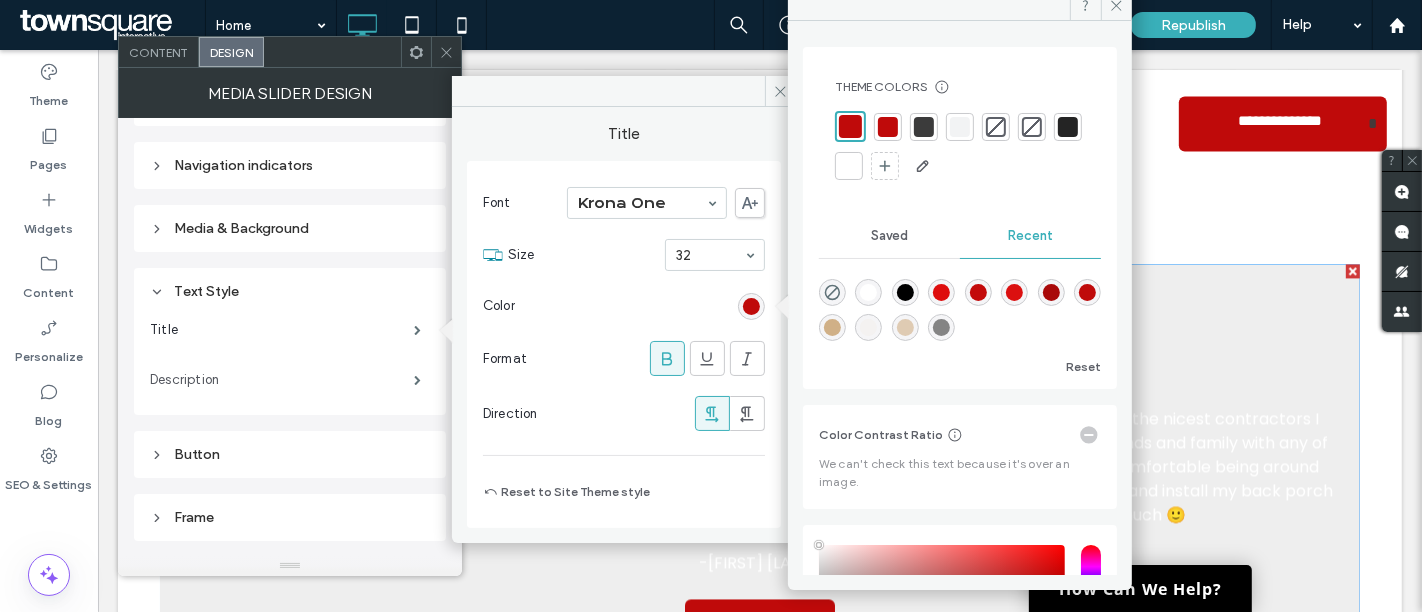 click on "Description" at bounding box center (282, 380) 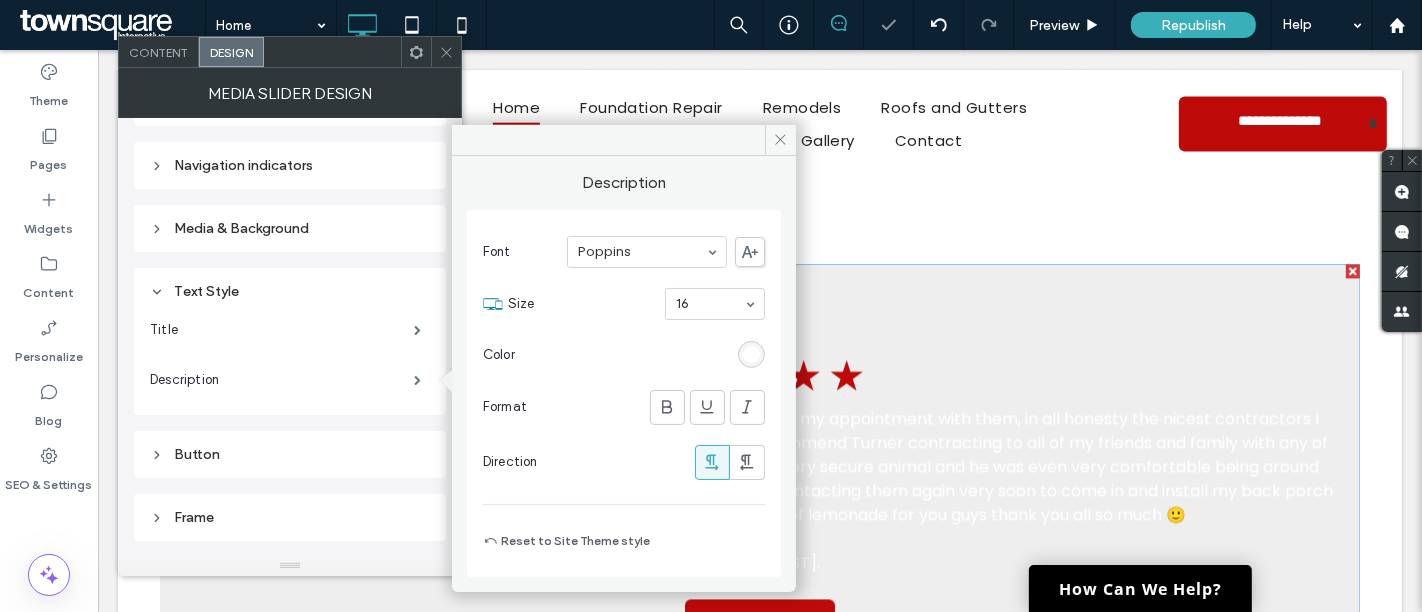 click at bounding box center [751, 354] 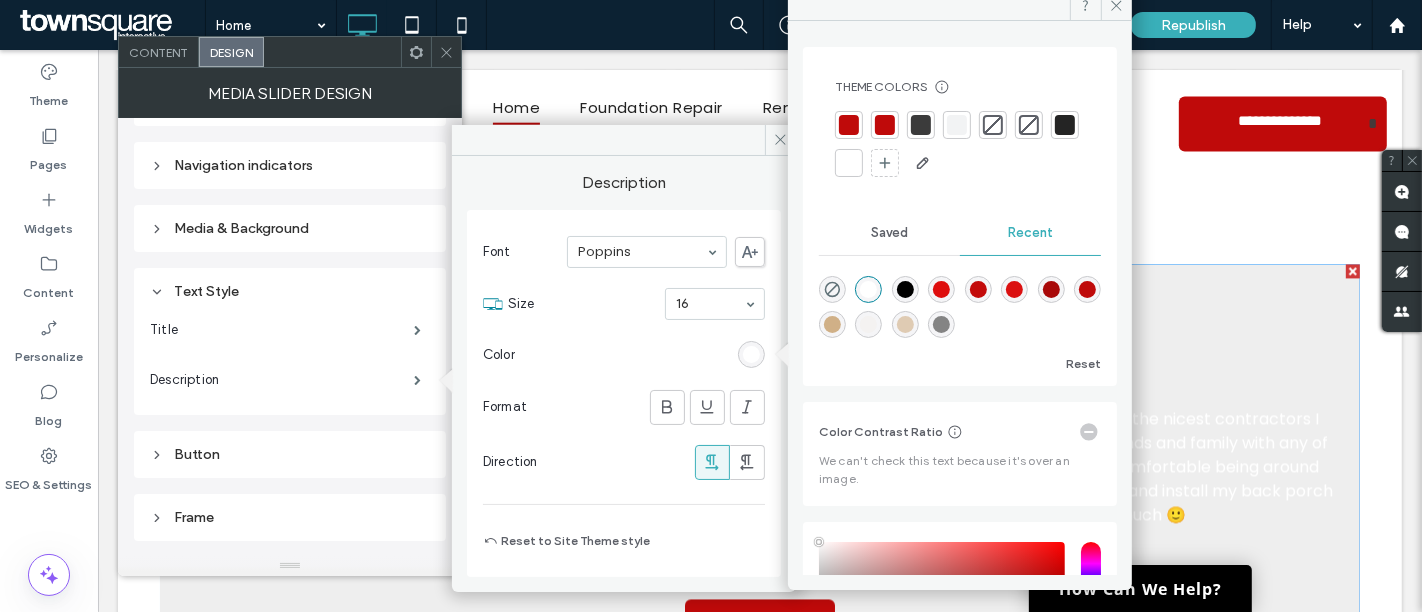 click at bounding box center [1065, 125] 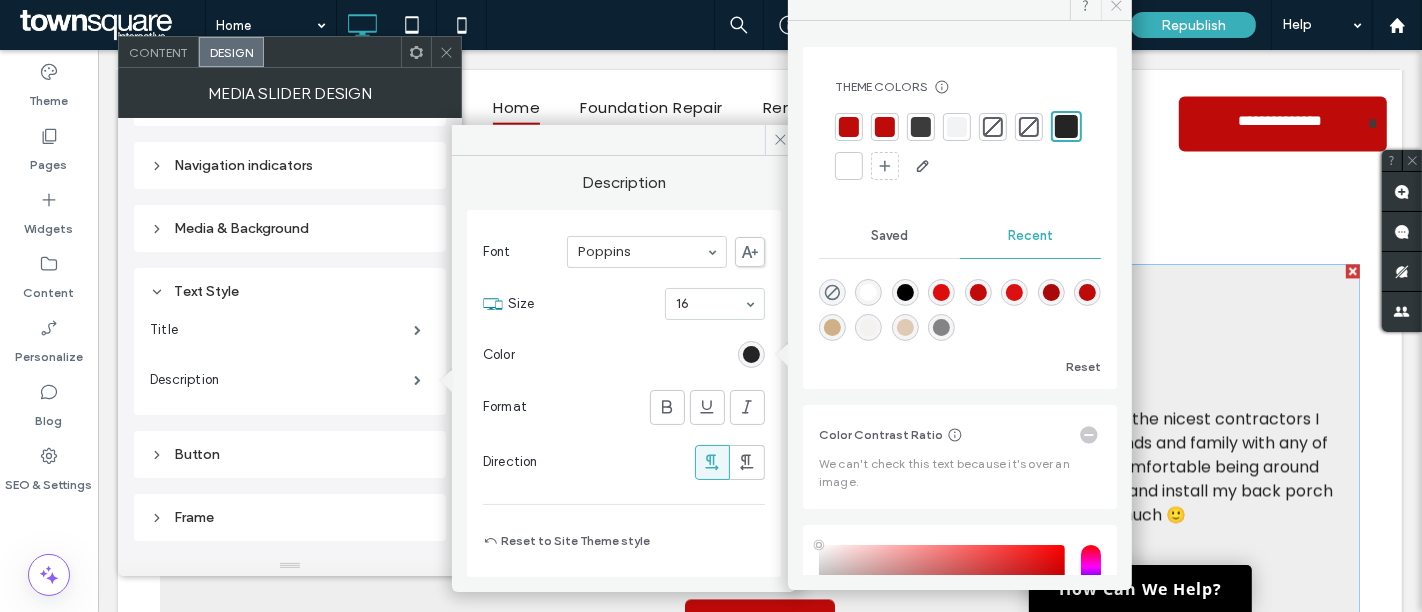 click 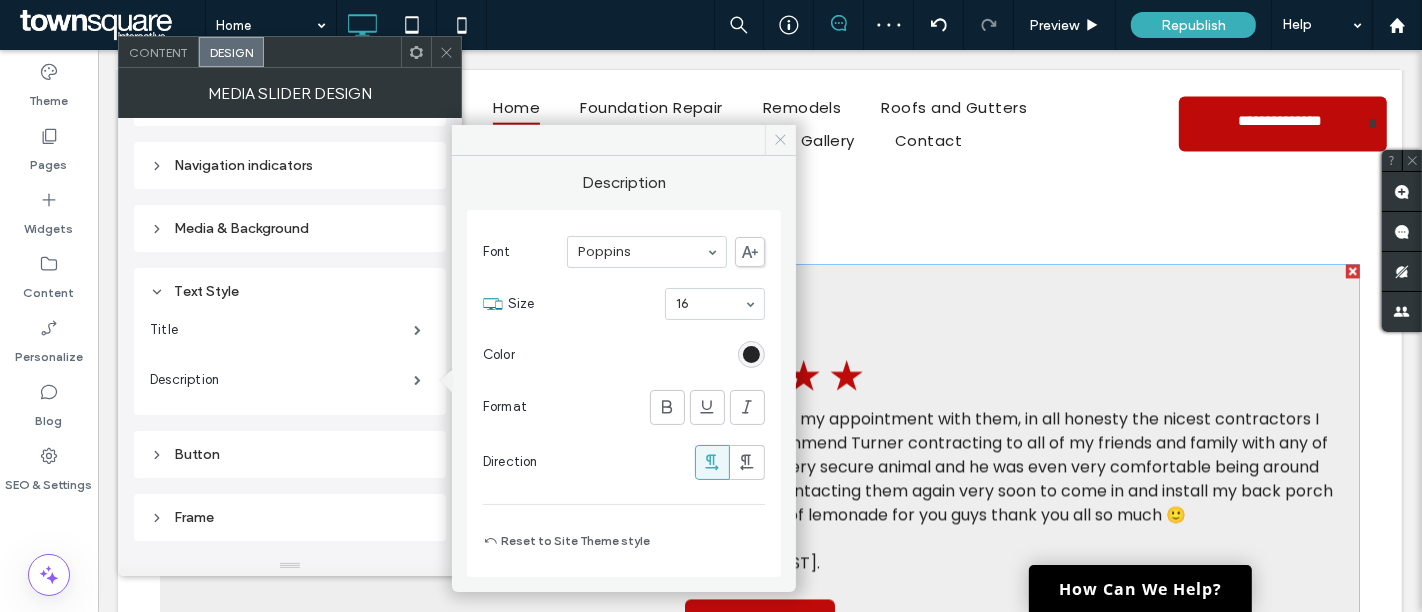 click at bounding box center [780, 140] 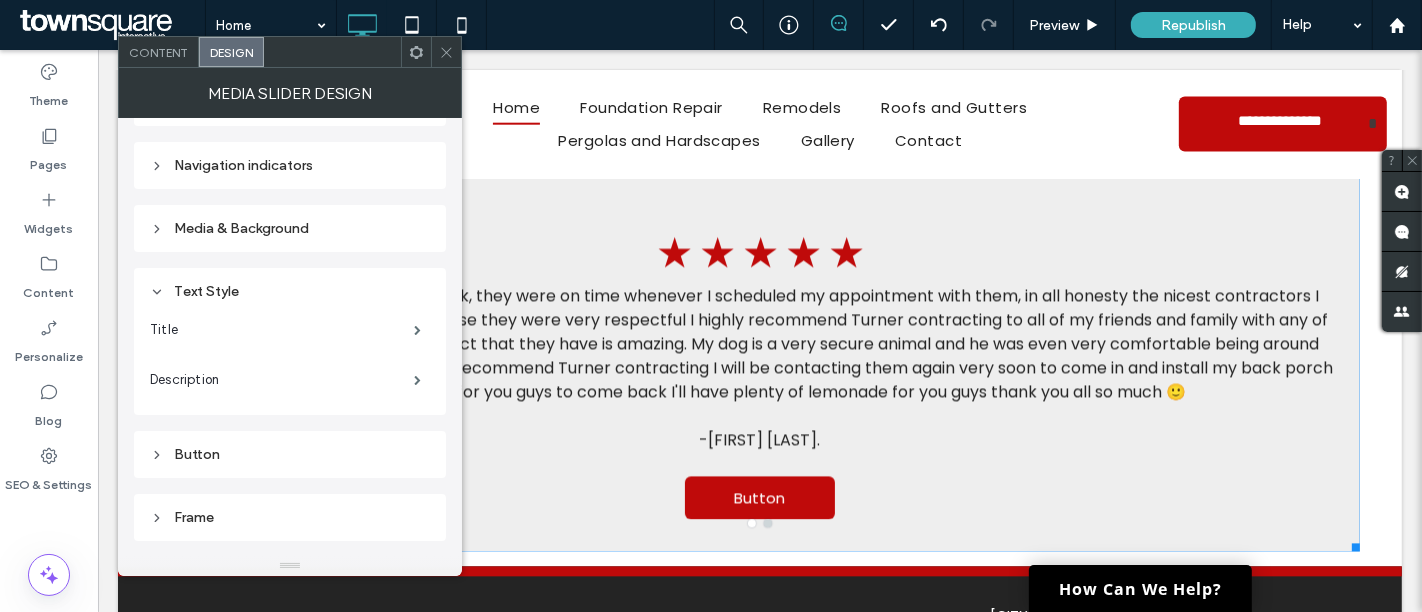 scroll, scrollTop: 3600, scrollLeft: 0, axis: vertical 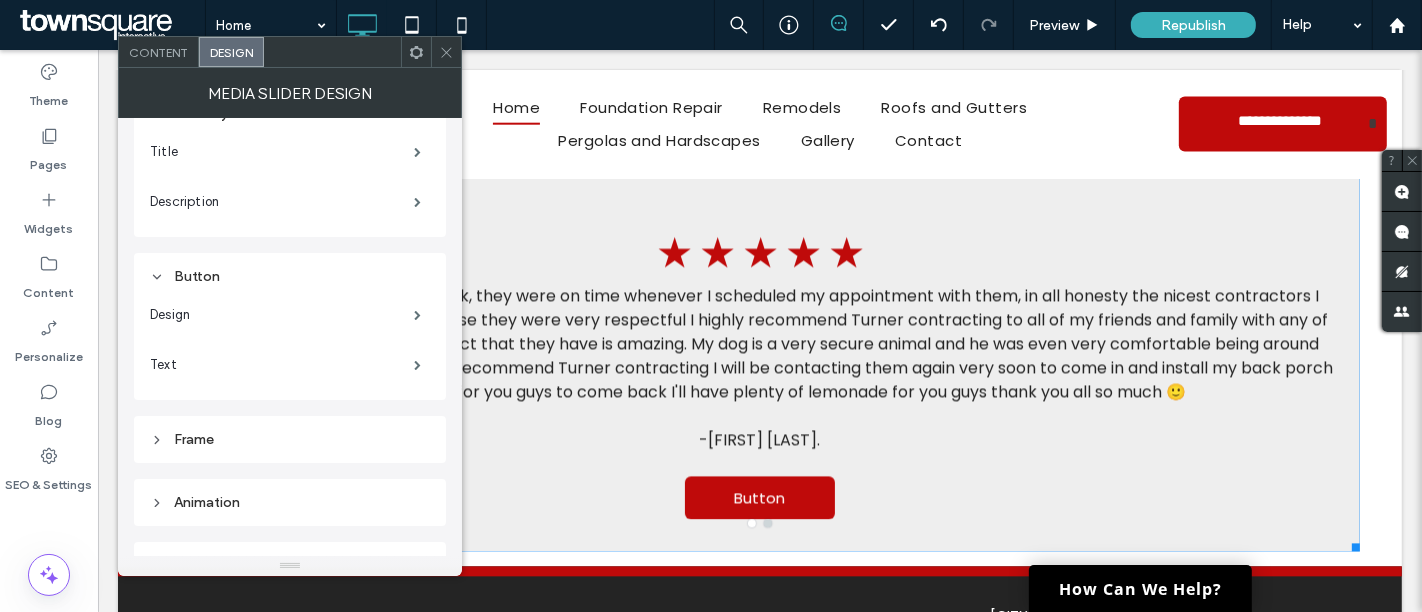 click on "Content" at bounding box center [159, 52] 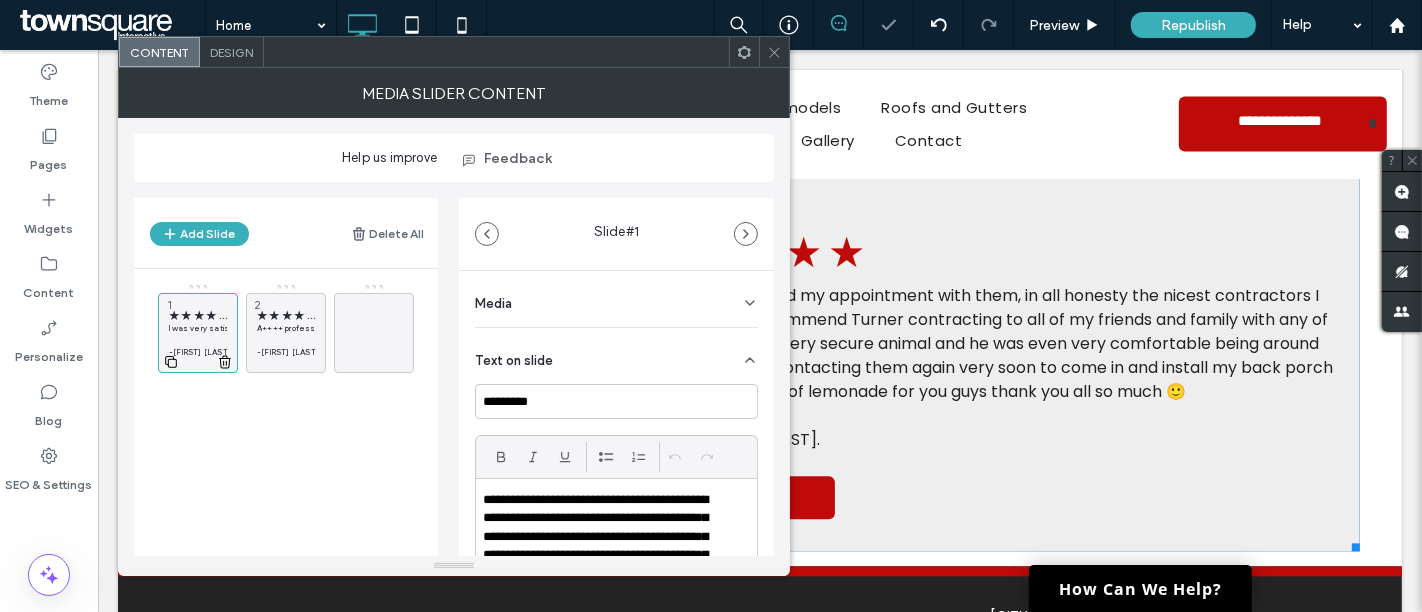 click on "★ ★ ★ ★ ★" at bounding box center (198, 315) 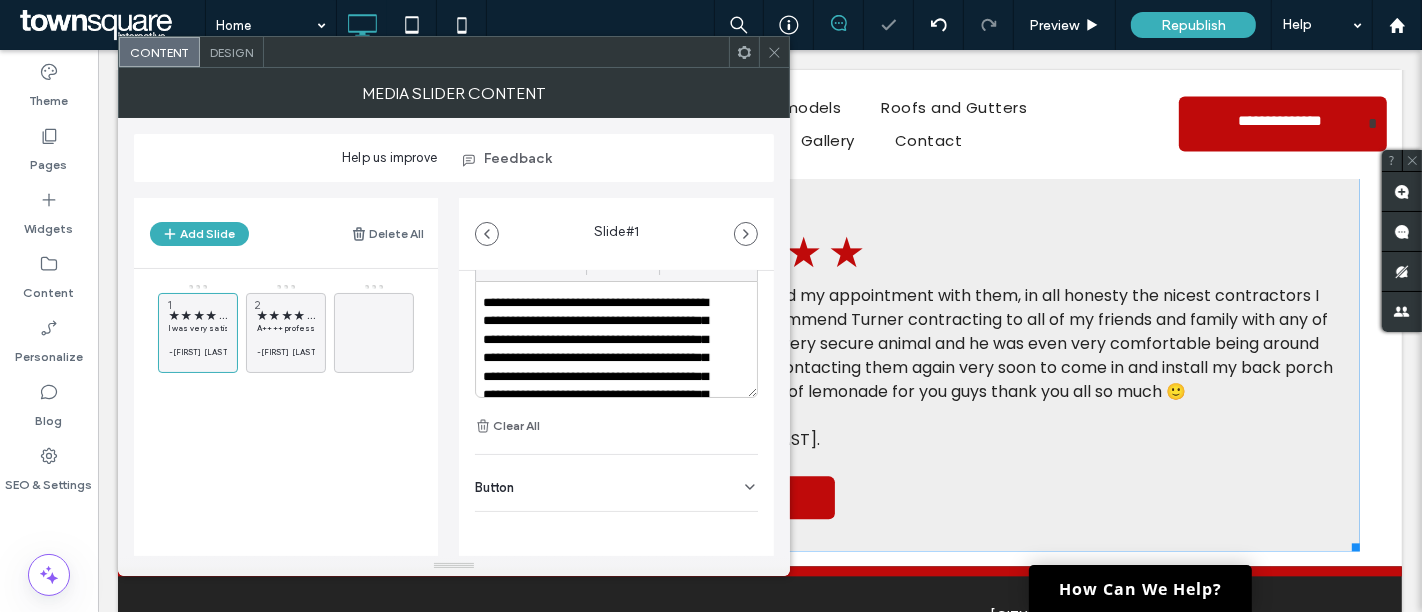 scroll, scrollTop: 197, scrollLeft: 0, axis: vertical 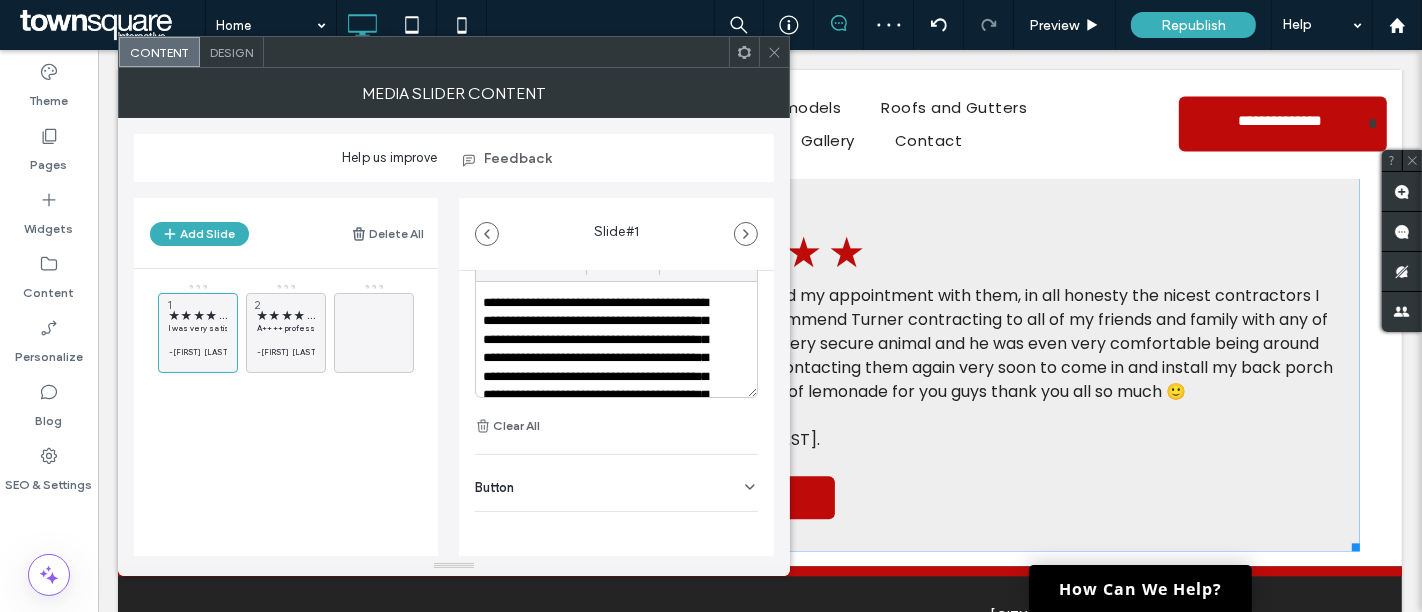 click on "Button" at bounding box center (616, 483) 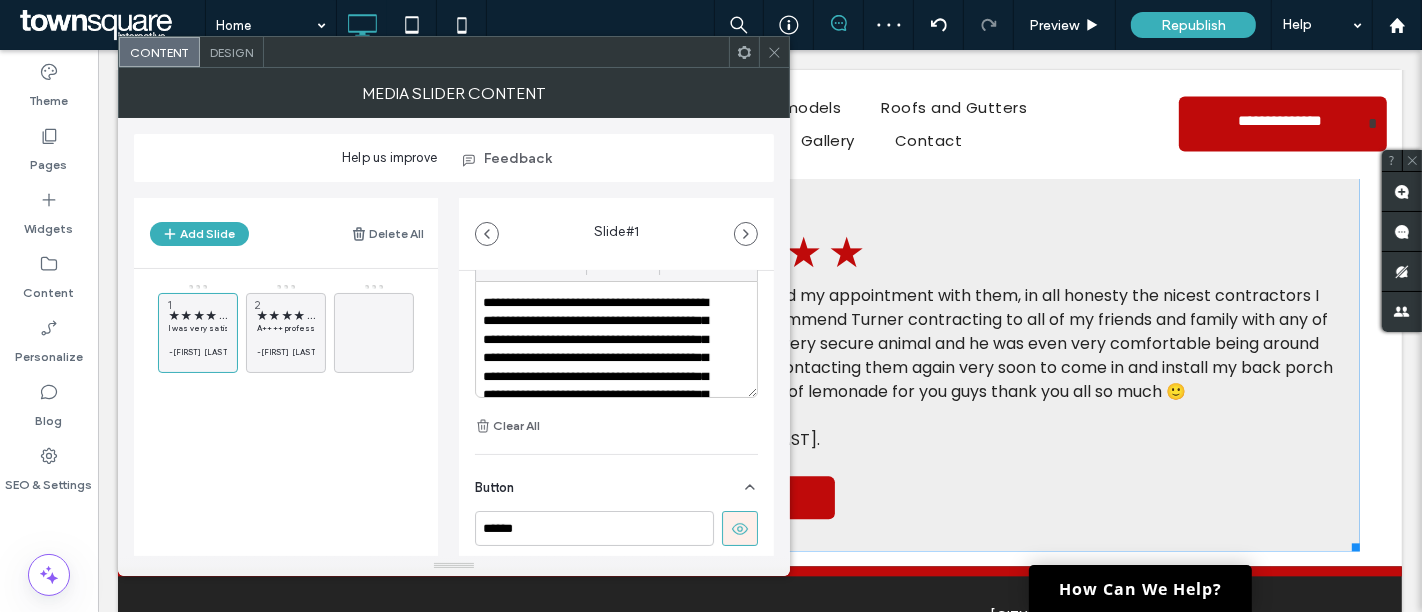 click at bounding box center (740, 528) 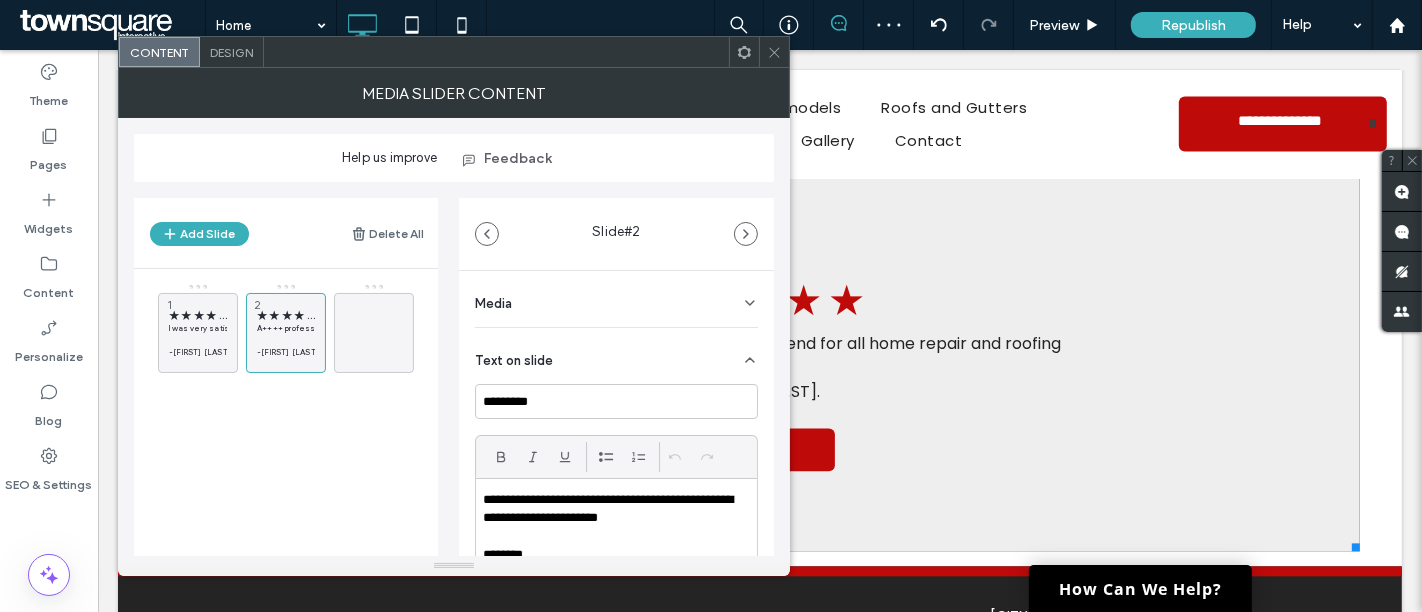 scroll, scrollTop: 197, scrollLeft: 0, axis: vertical 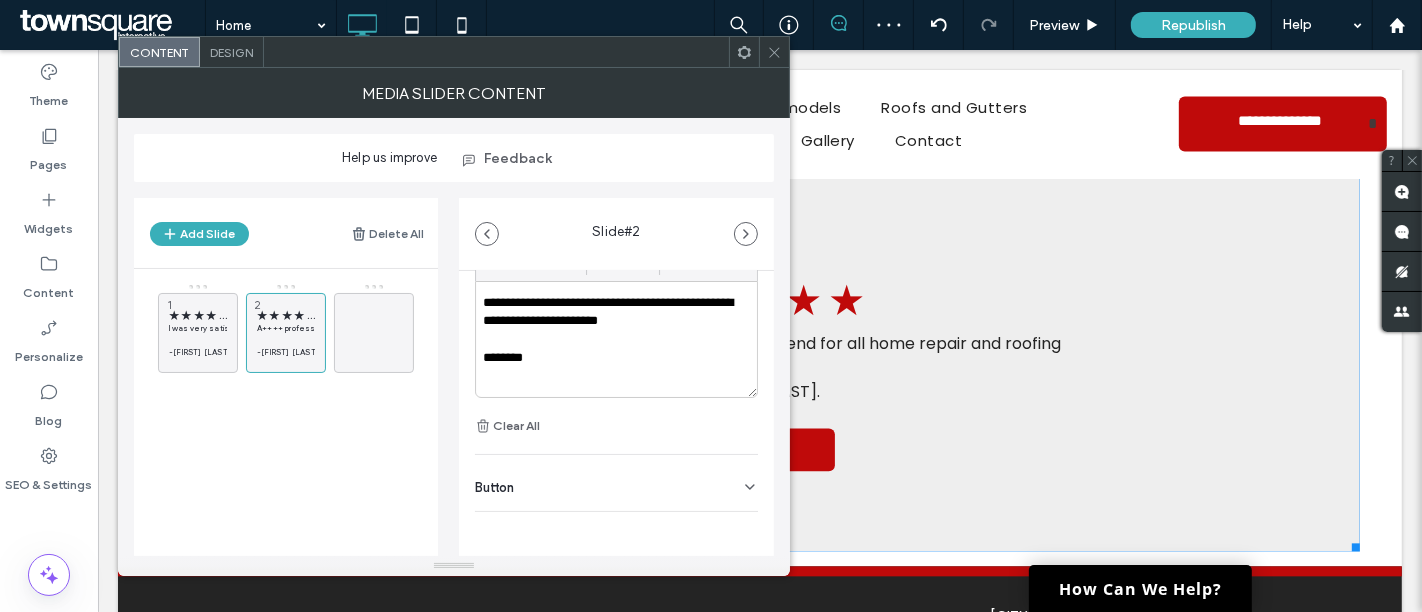 click on "Button" at bounding box center (616, 483) 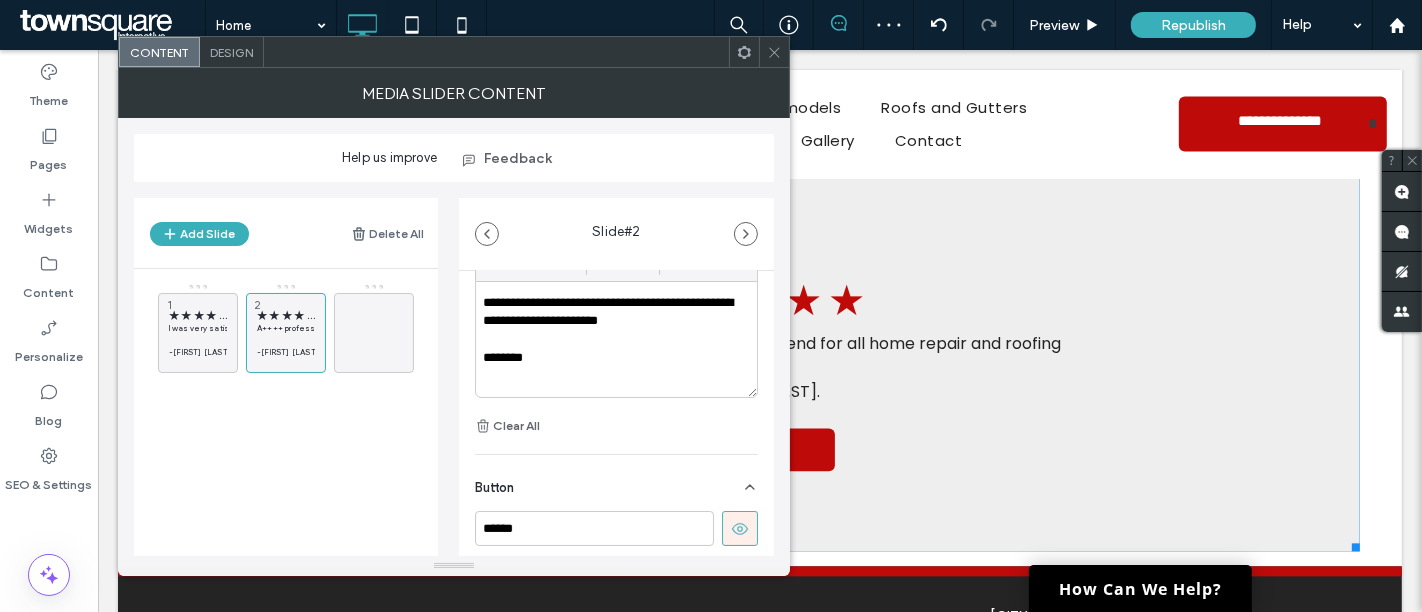 click at bounding box center [740, 528] 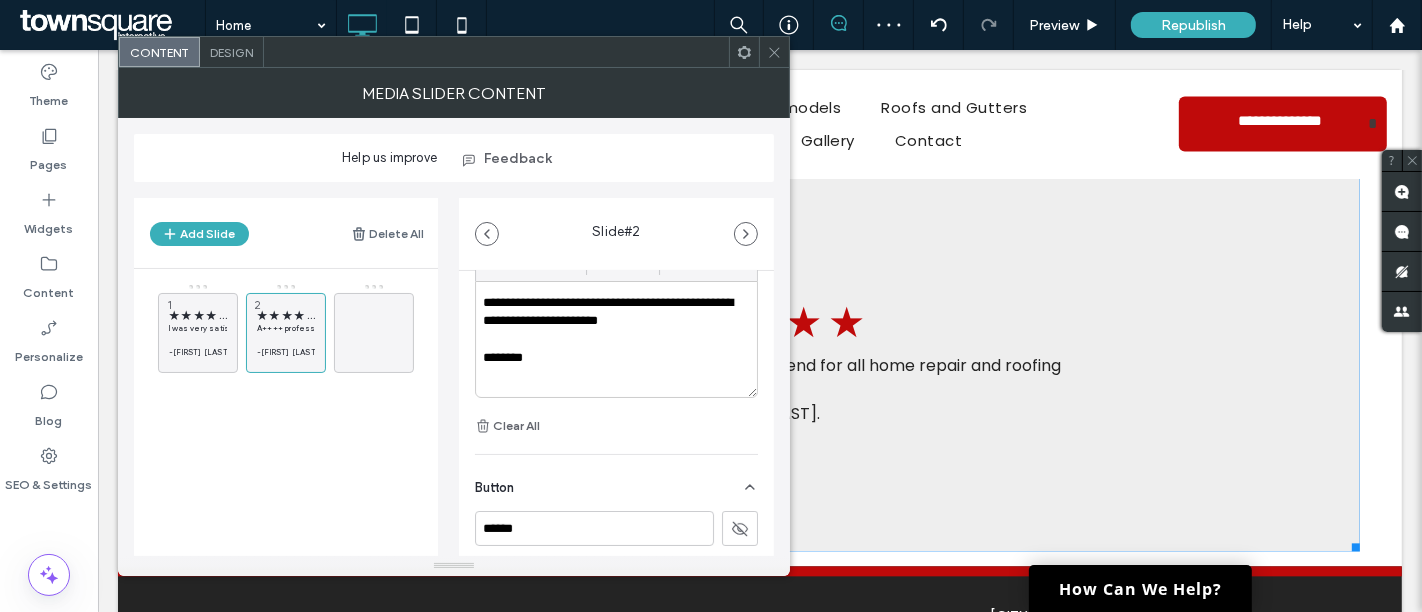 click on "Design" at bounding box center (231, 52) 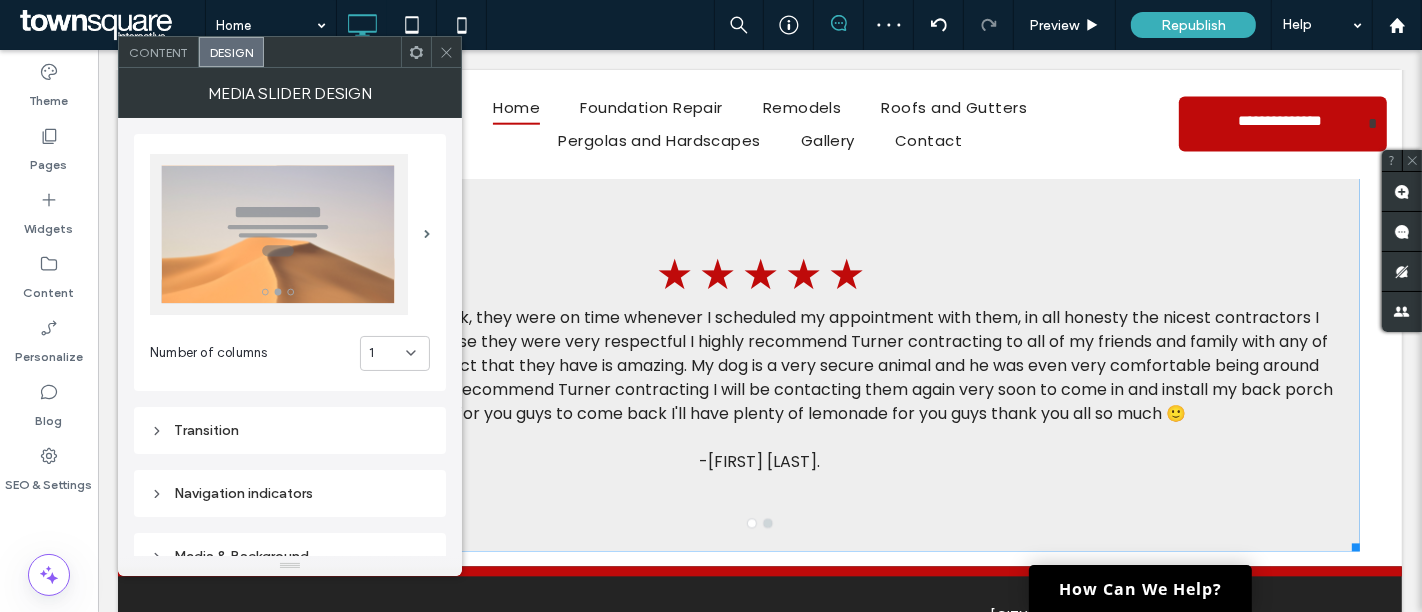 click on "1" at bounding box center [395, 353] 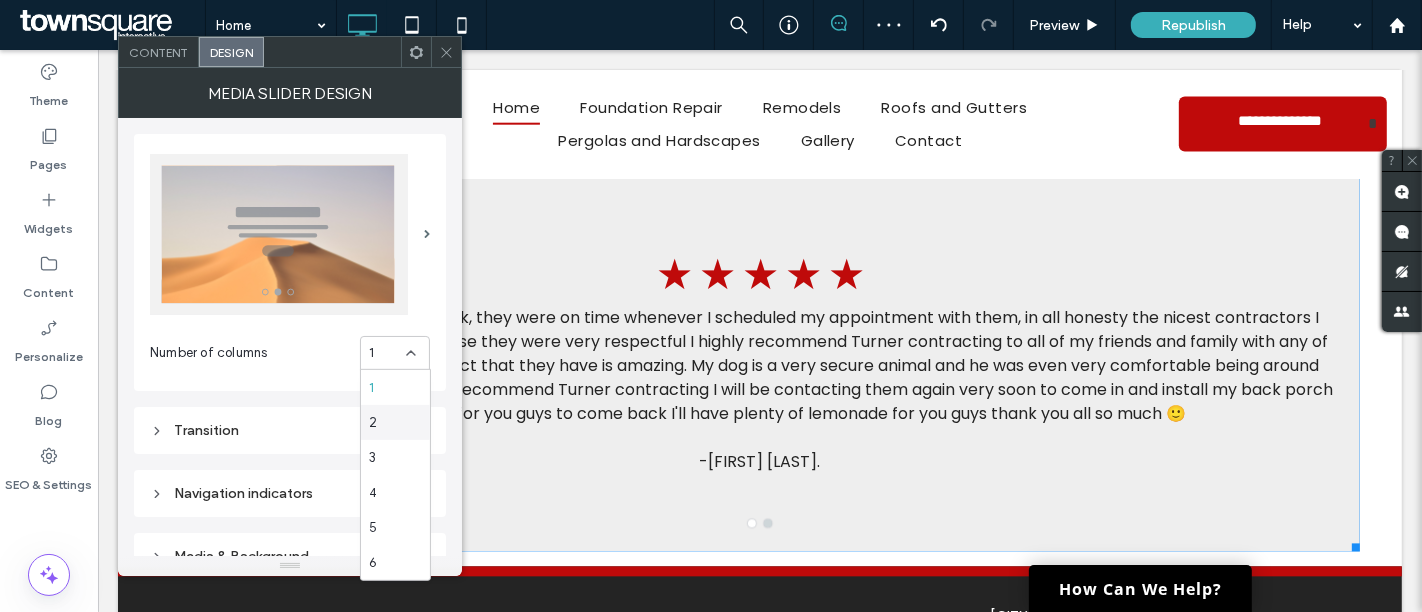 click on "2" at bounding box center (395, 422) 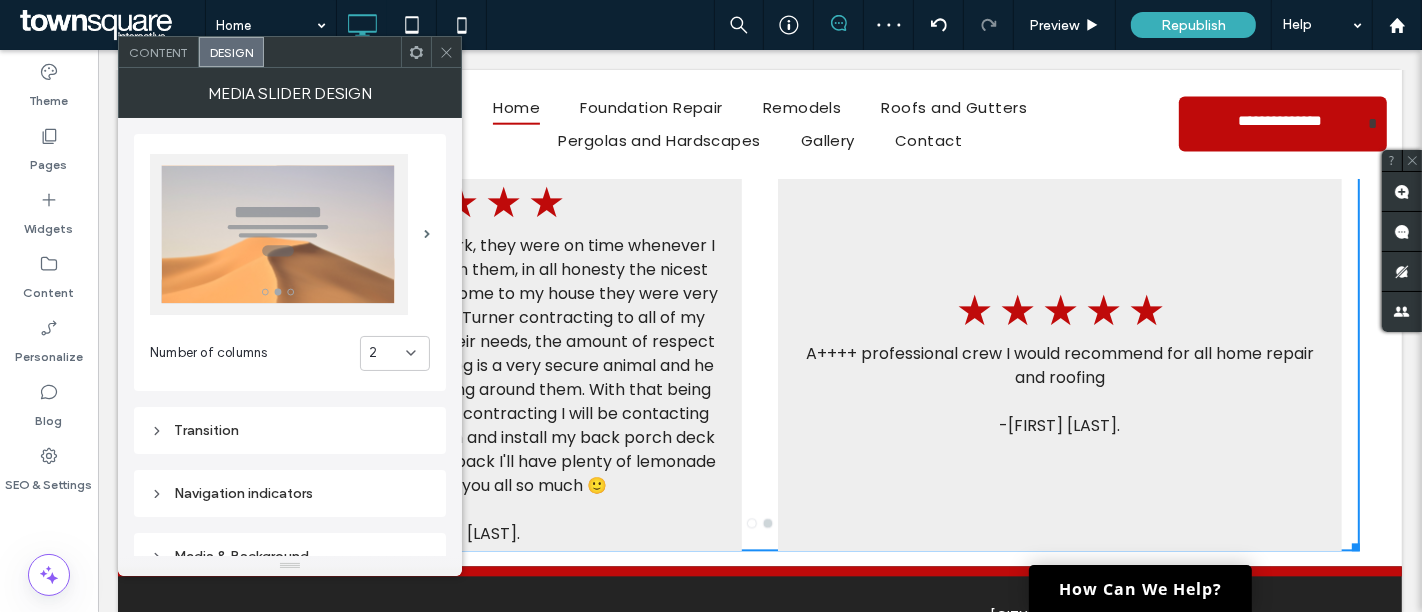 click at bounding box center [446, 52] 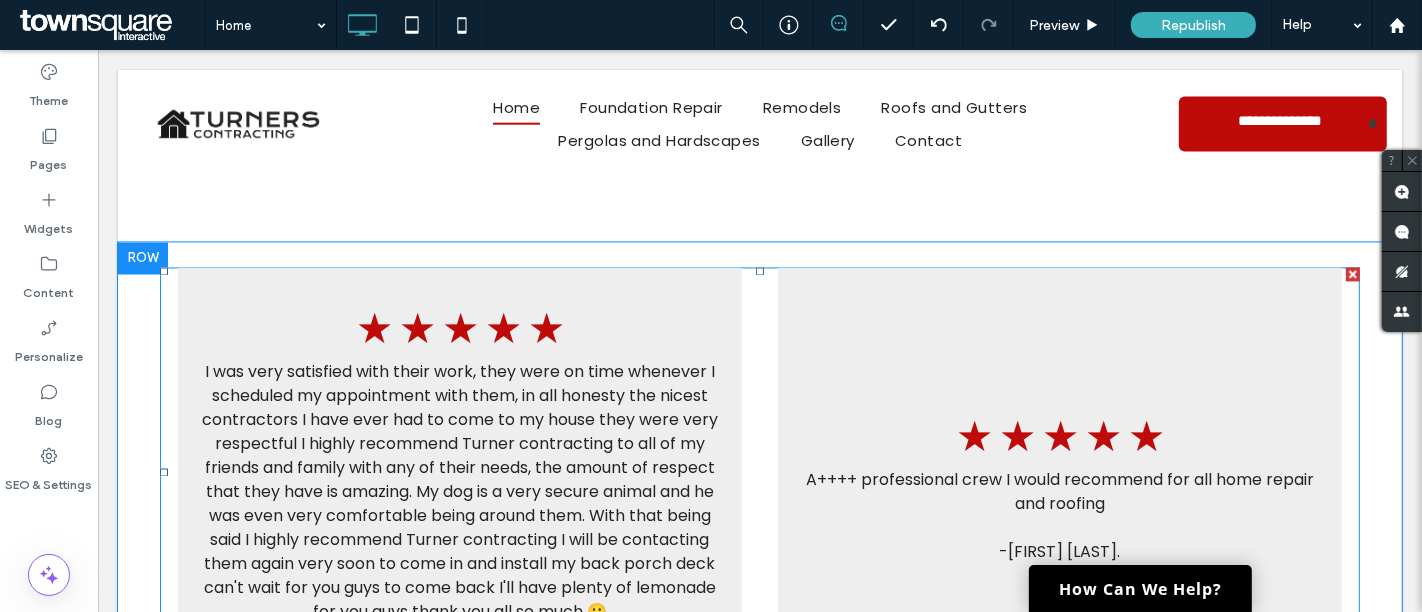 scroll, scrollTop: 3562, scrollLeft: 0, axis: vertical 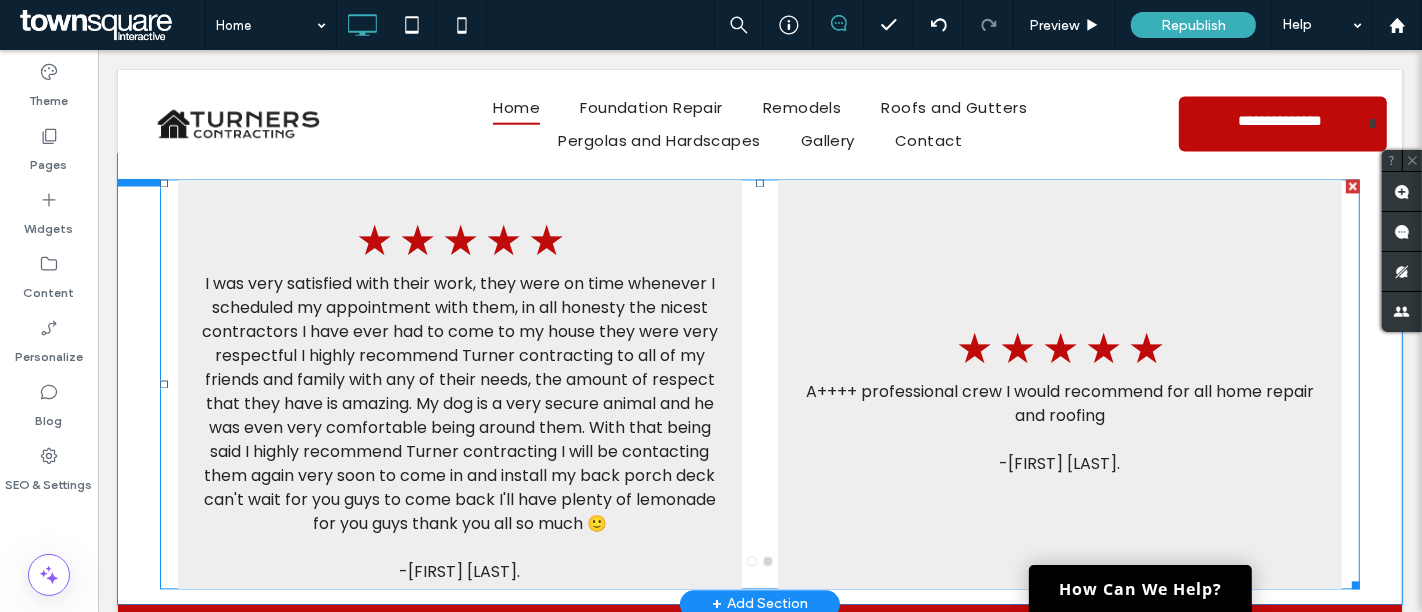 click on "★ ★ ★ ★ ★ I was very satisfied with their work, they were on time whenever I scheduled my appointment with them, in all honesty the nicest contractors I have ever had to come to my house they were very respectful I highly recommend Turner contracting to all of my friends and family with any of their needs, the amount of respect that they have is amazing. My dog is a very secure animal and he was even very comfortable being around them. With that being said I highly recommend Turner contracting I will be contacting them again very soon to come in and install my back porch deck can't wait for you guys to come back I'll have plenty of lemonade for you guys thank you all so much 🙂 -[FIRST] [LAST]." at bounding box center (459, 384) 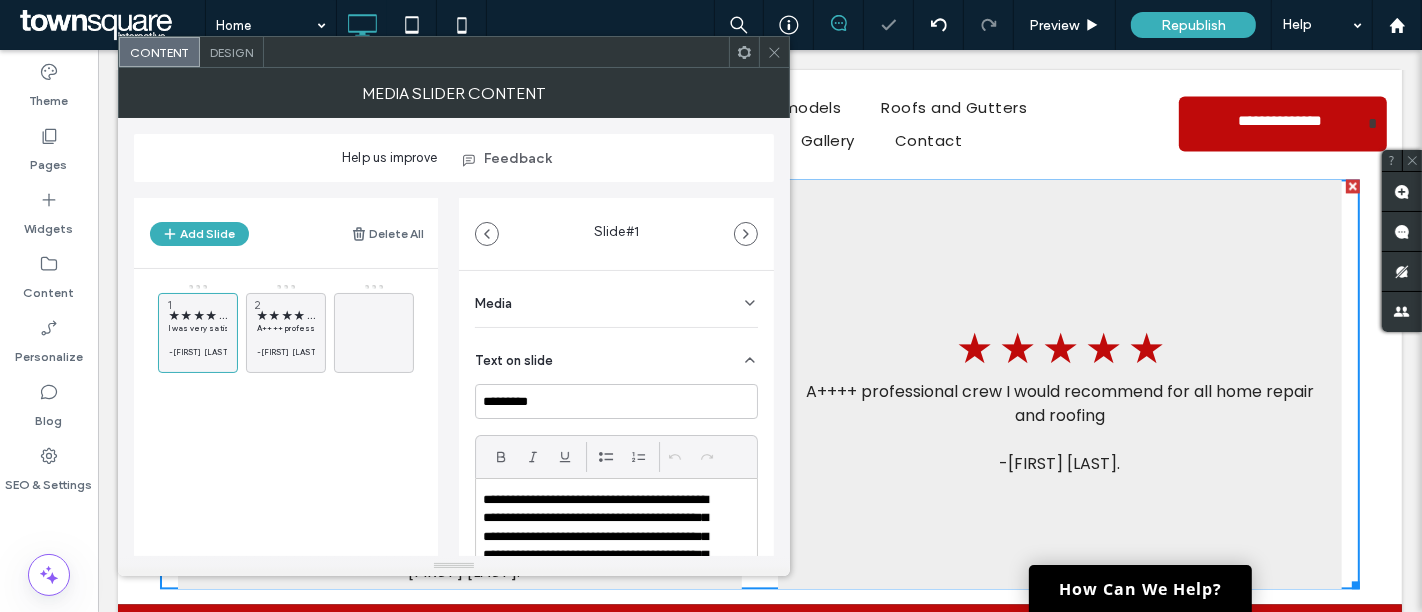 click on "Design" at bounding box center (232, 52) 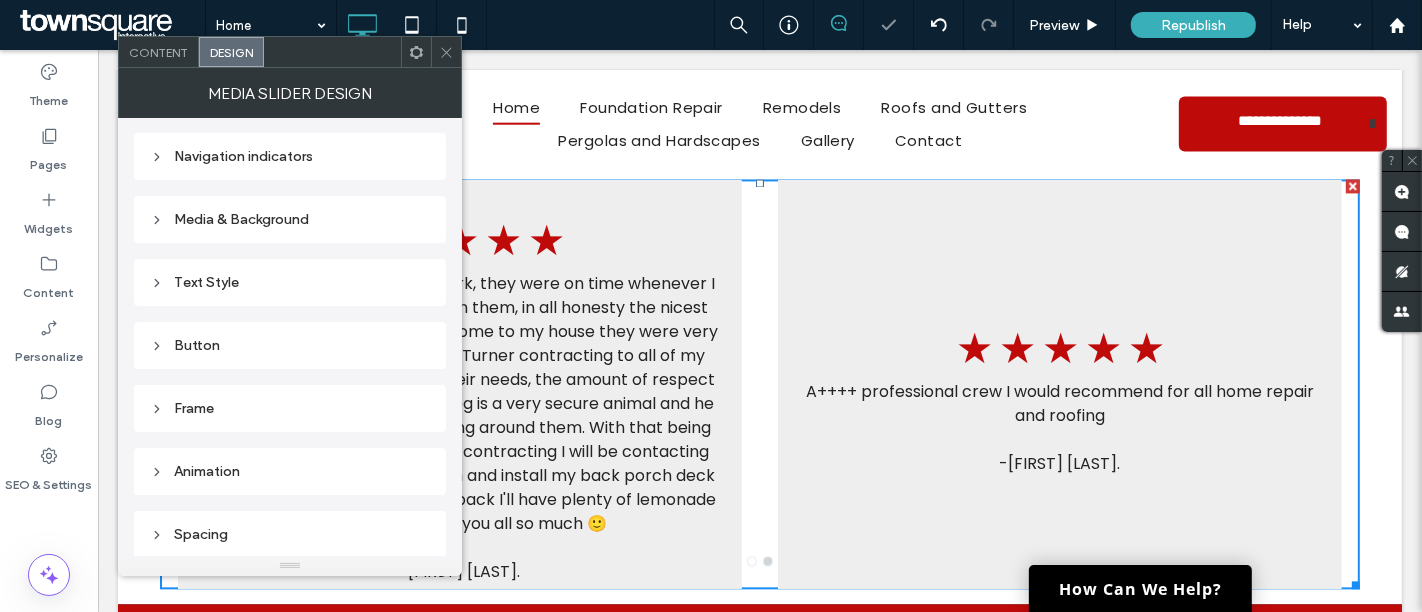 scroll, scrollTop: 274, scrollLeft: 0, axis: vertical 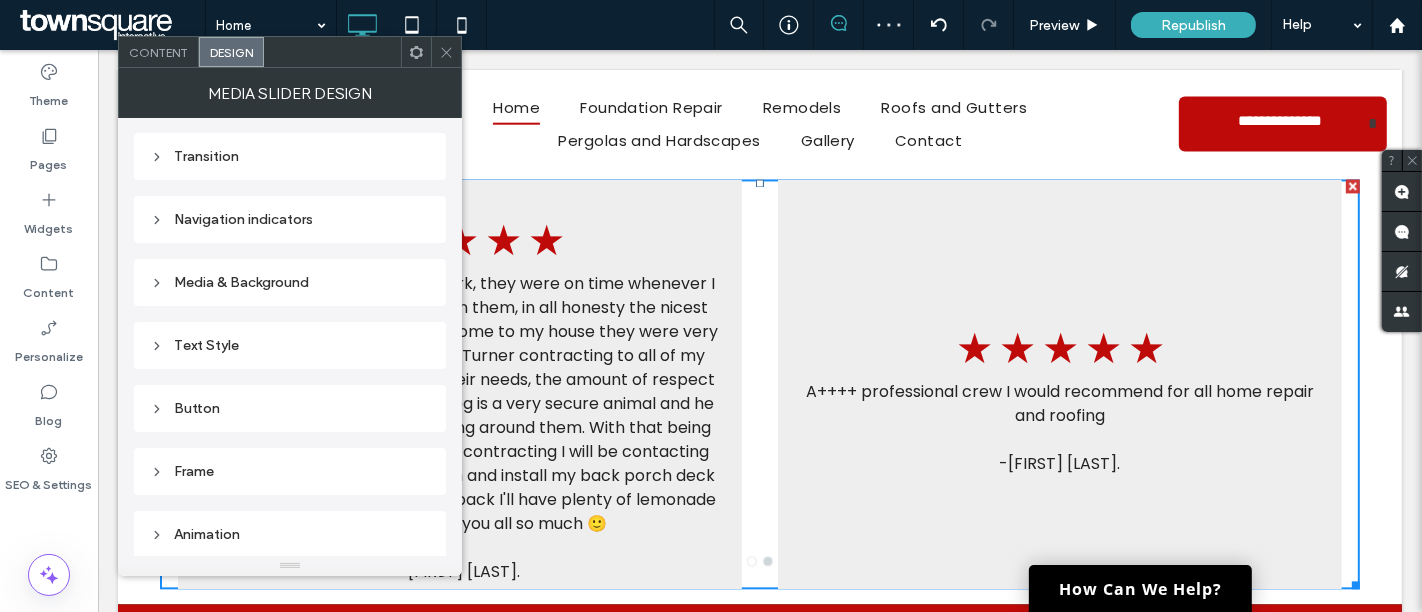 click on "Navigation indicators" at bounding box center (290, 219) 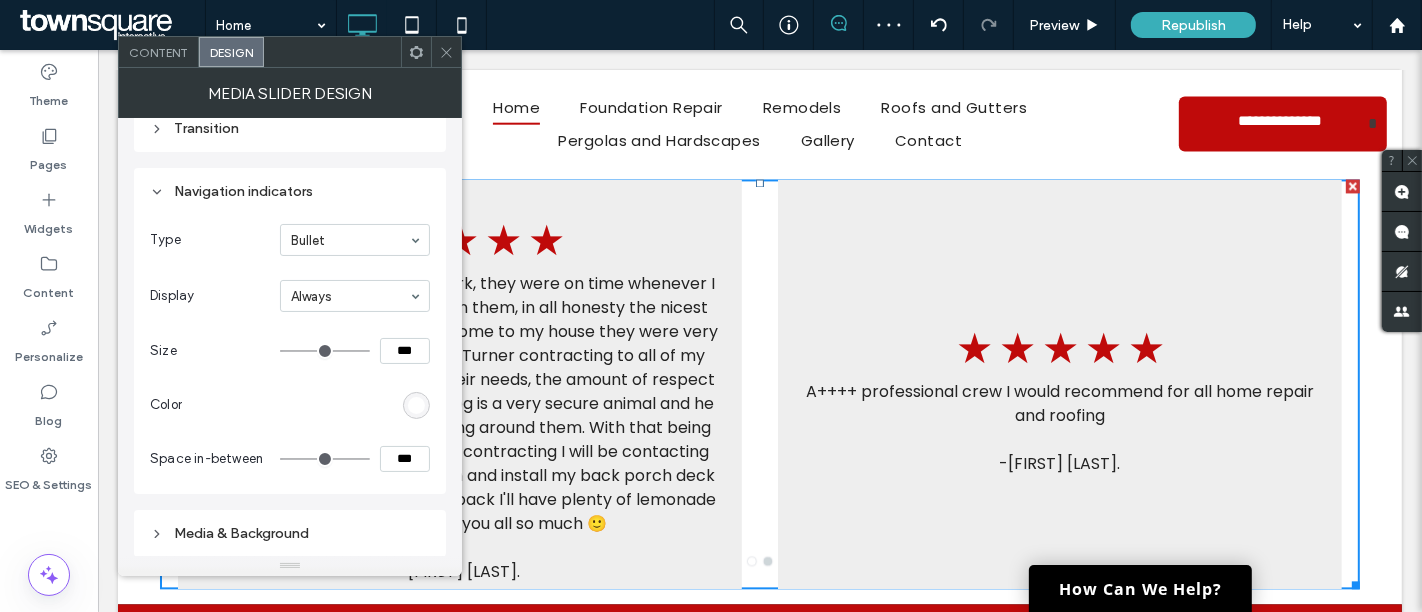 scroll, scrollTop: 301, scrollLeft: 0, axis: vertical 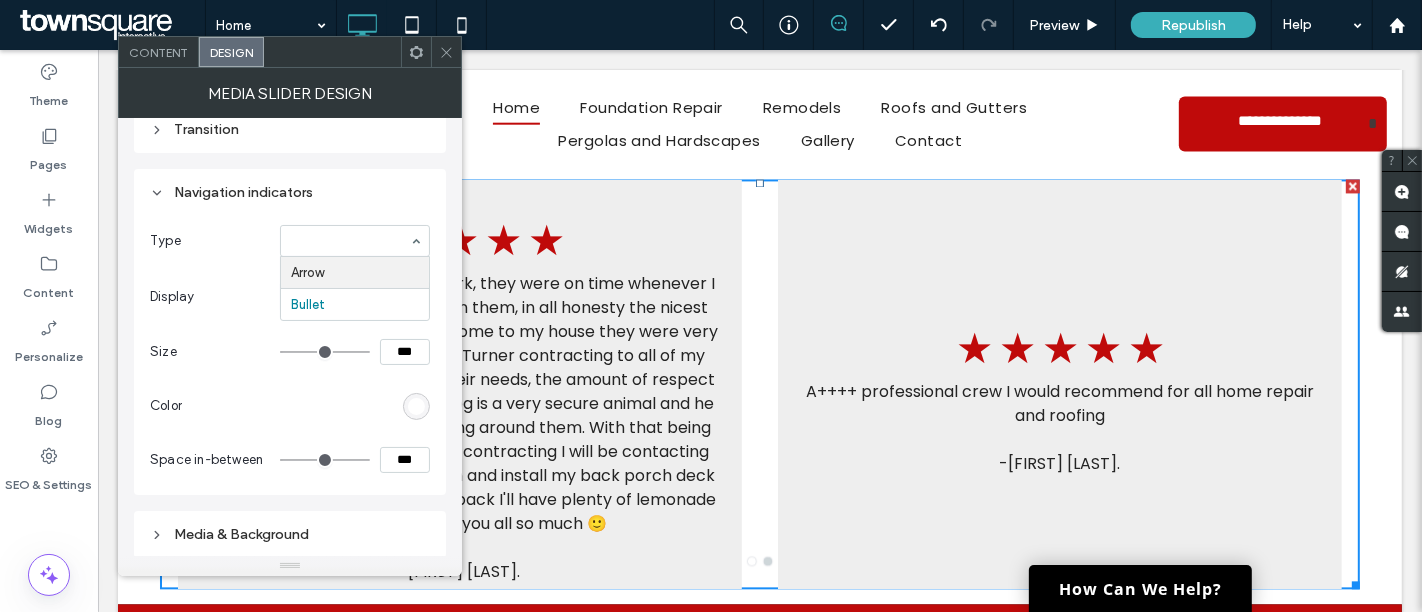 type on "**" 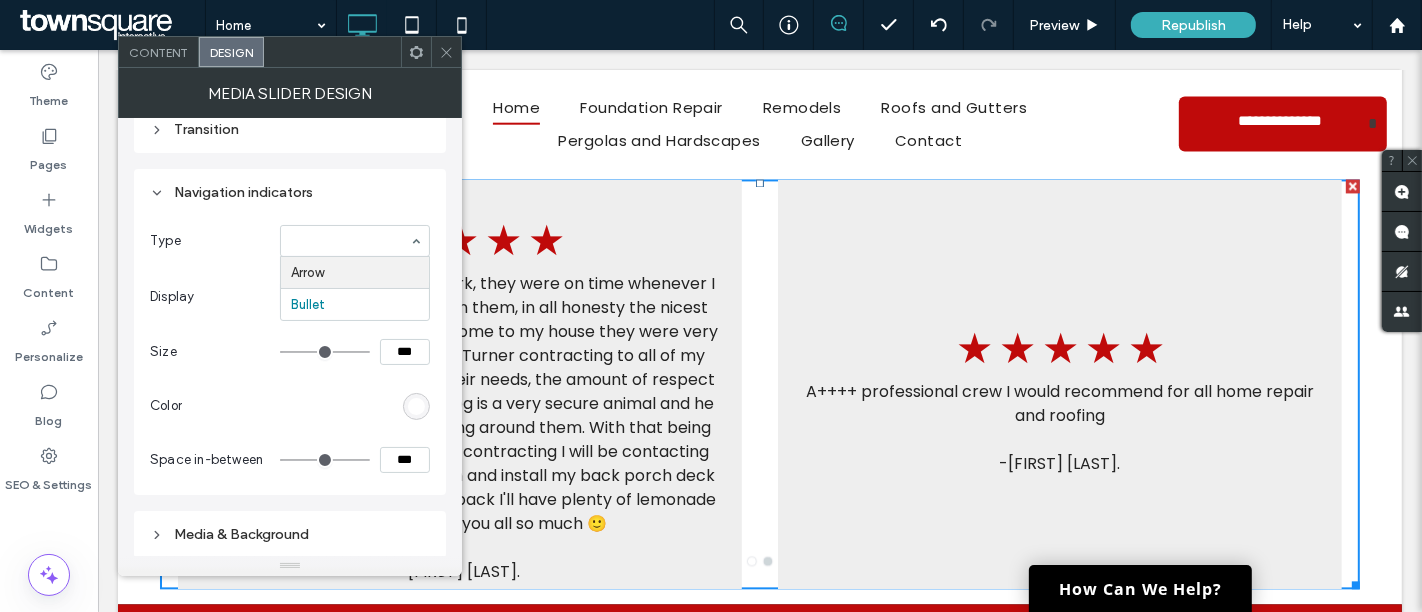 type on "*" 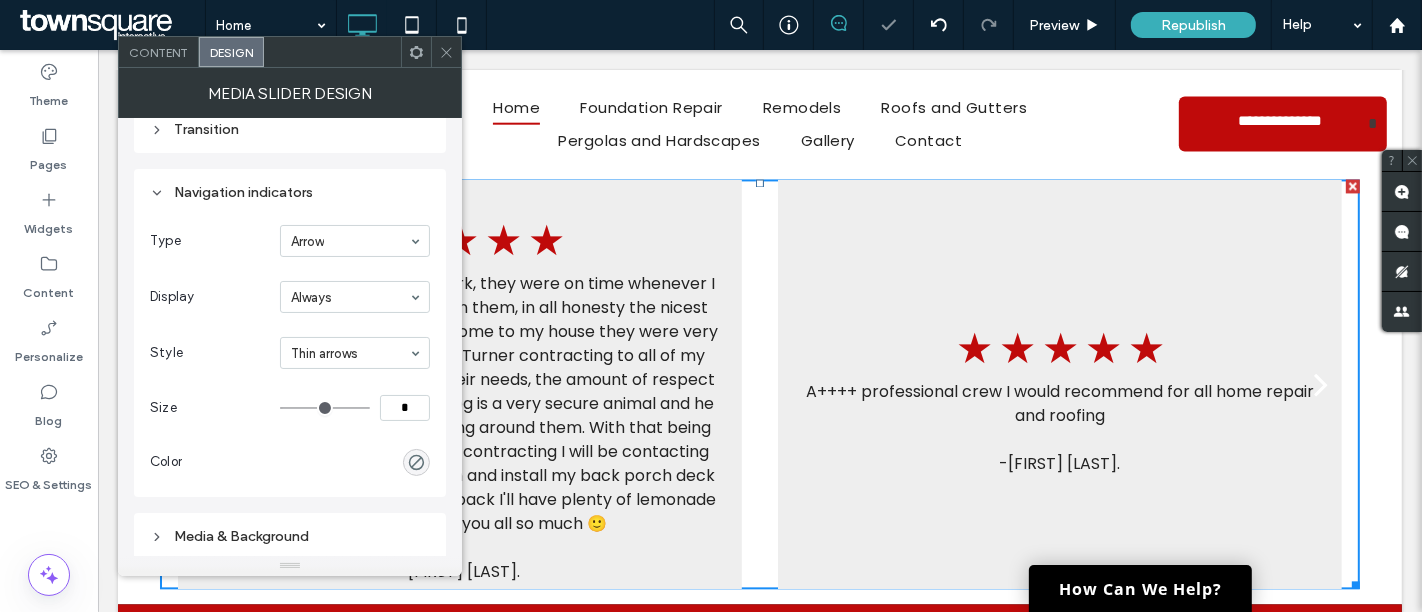 type on "**" 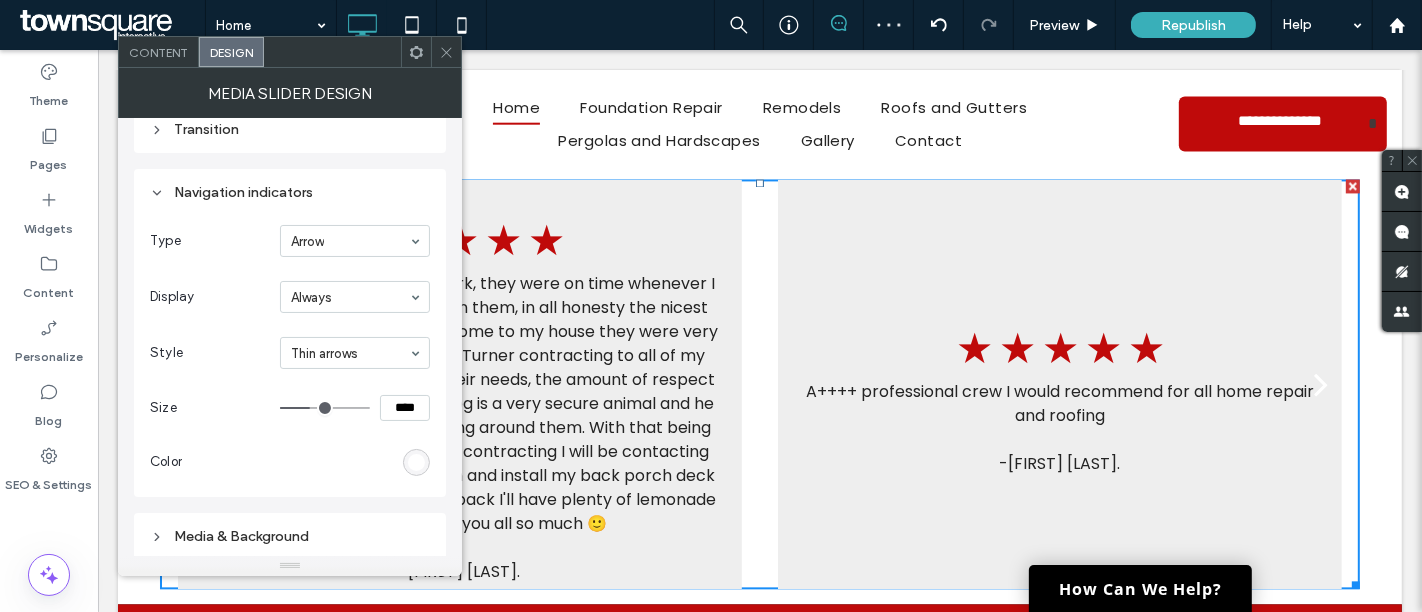 click at bounding box center [416, 462] 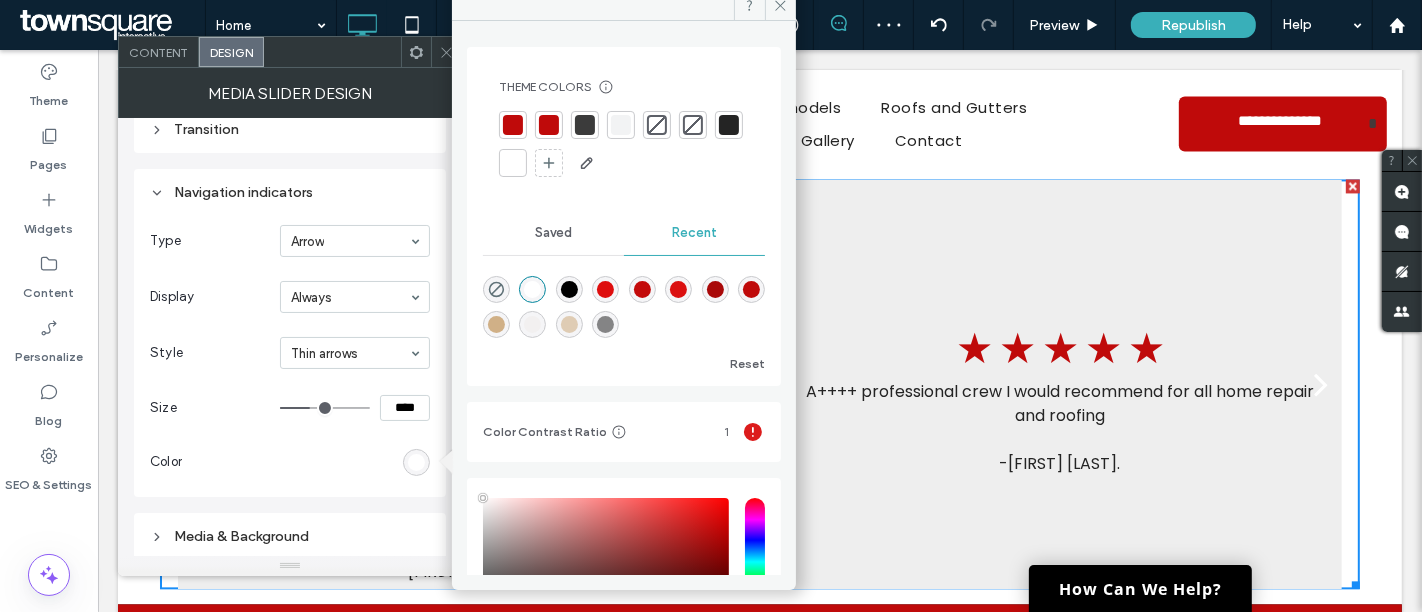 click at bounding box center [513, 125] 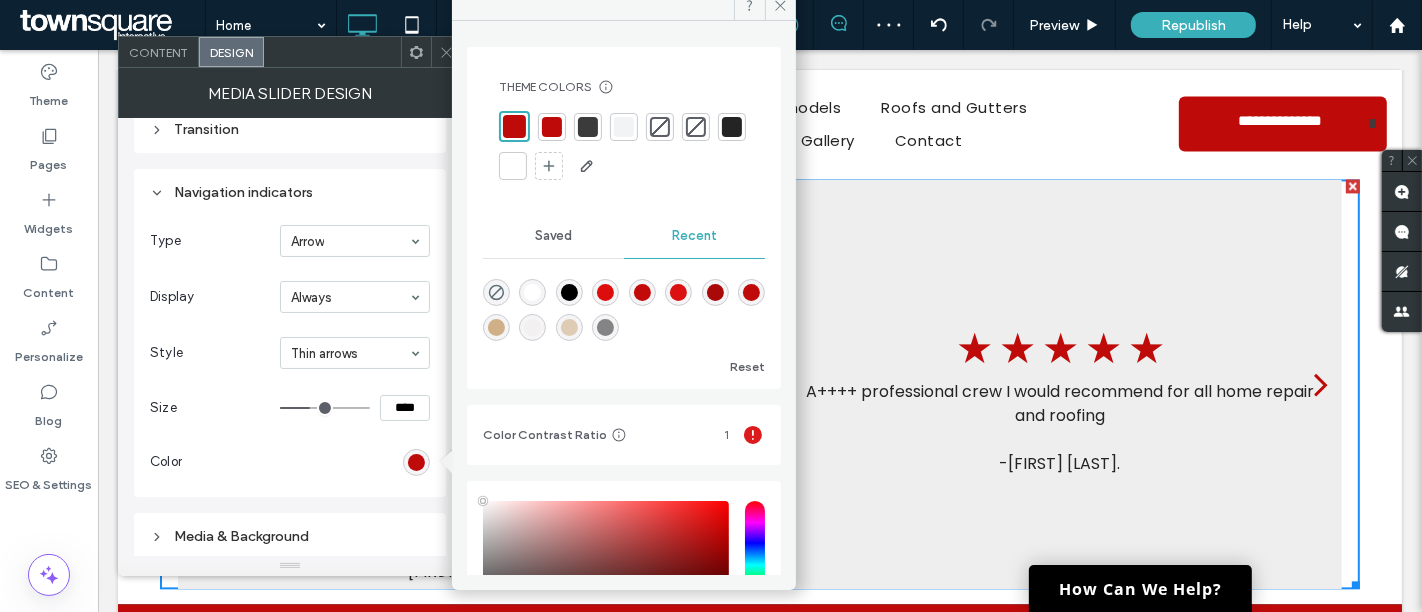 click 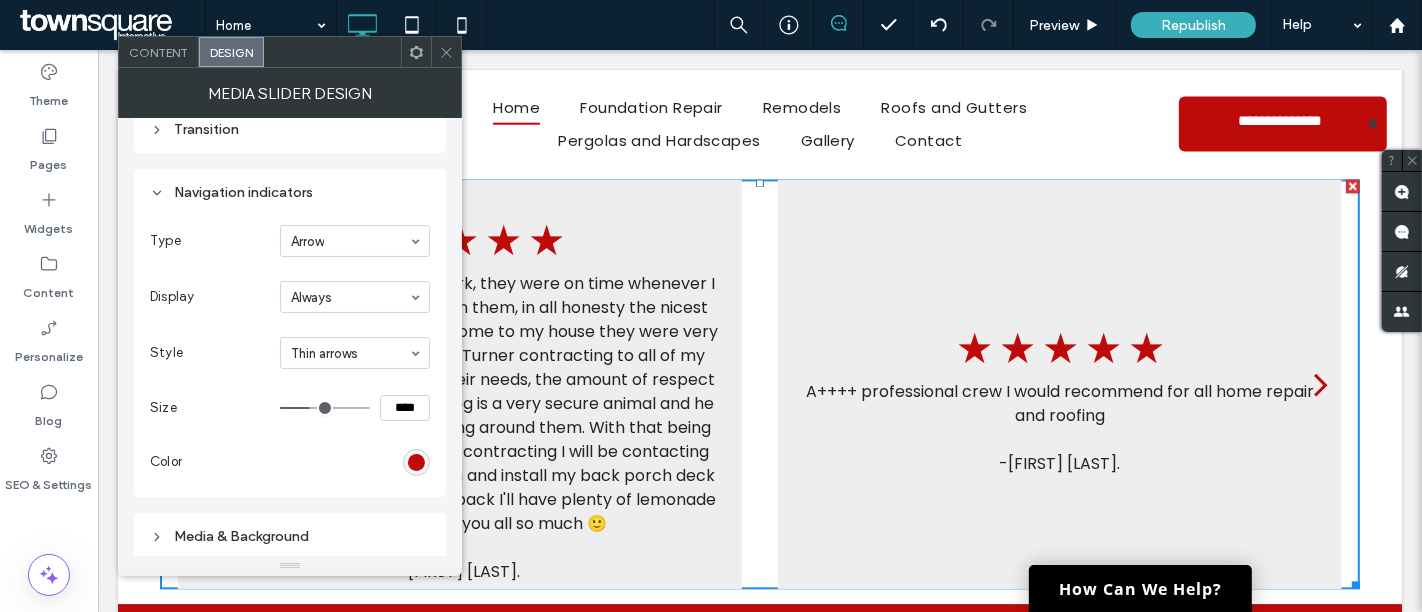click 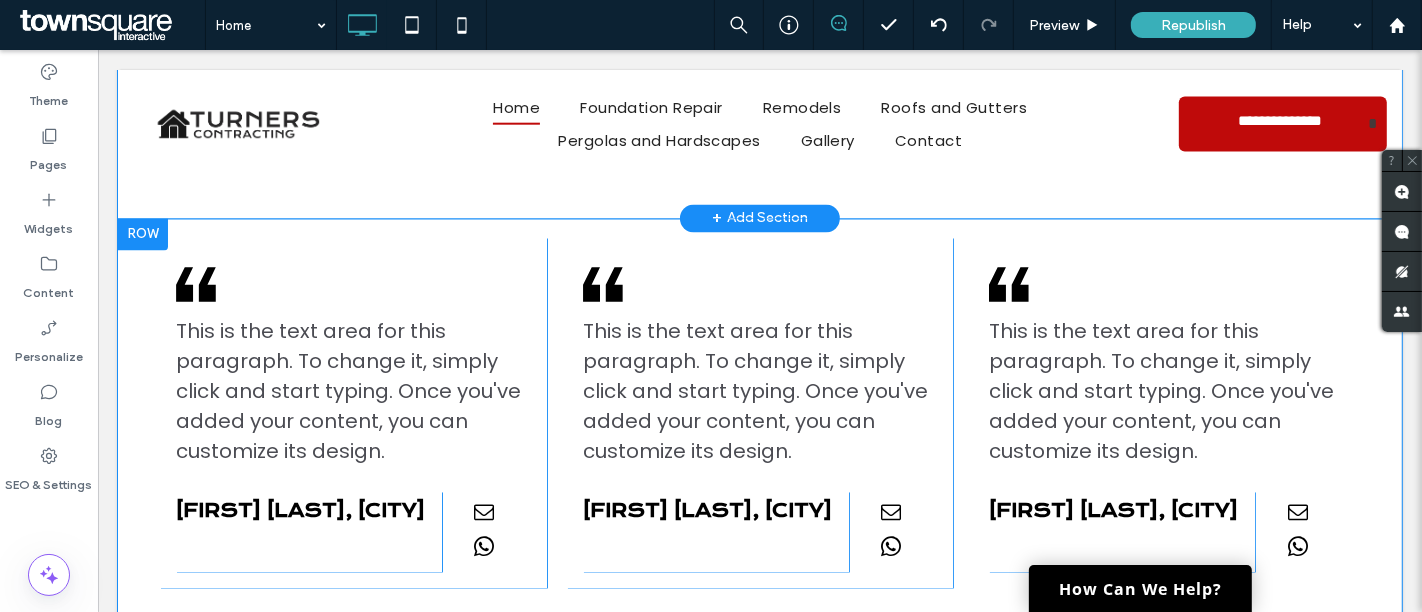 scroll, scrollTop: 2973, scrollLeft: 0, axis: vertical 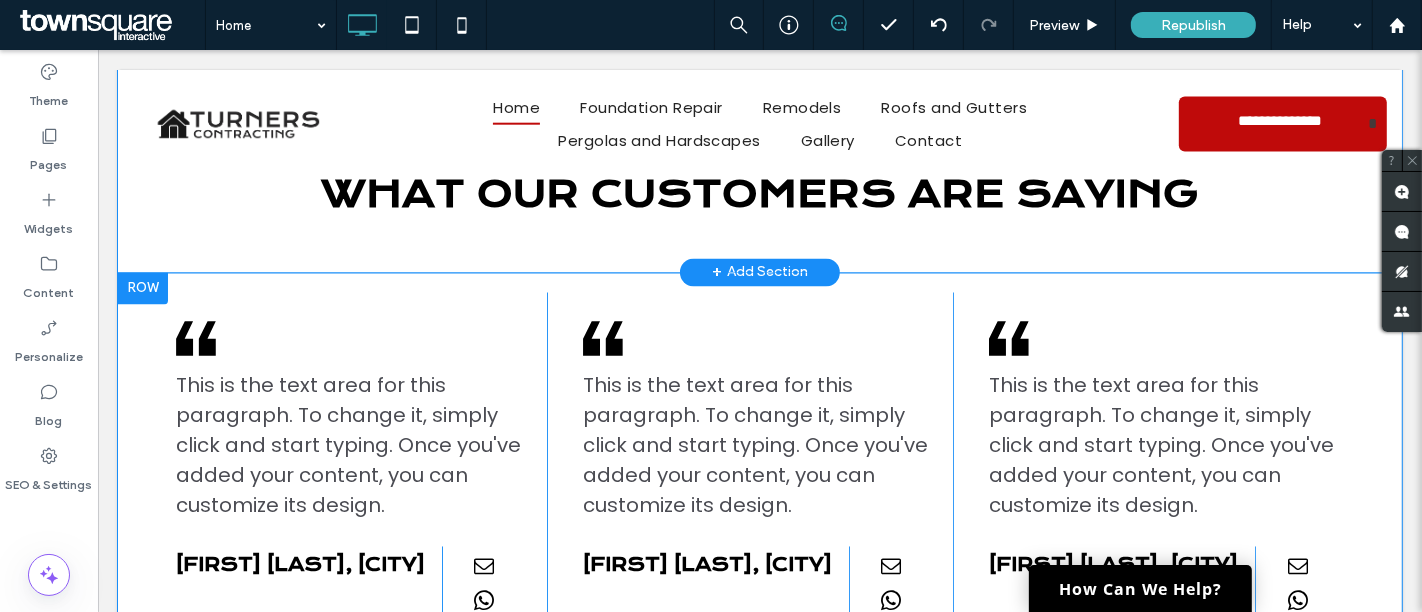 click at bounding box center [142, 289] 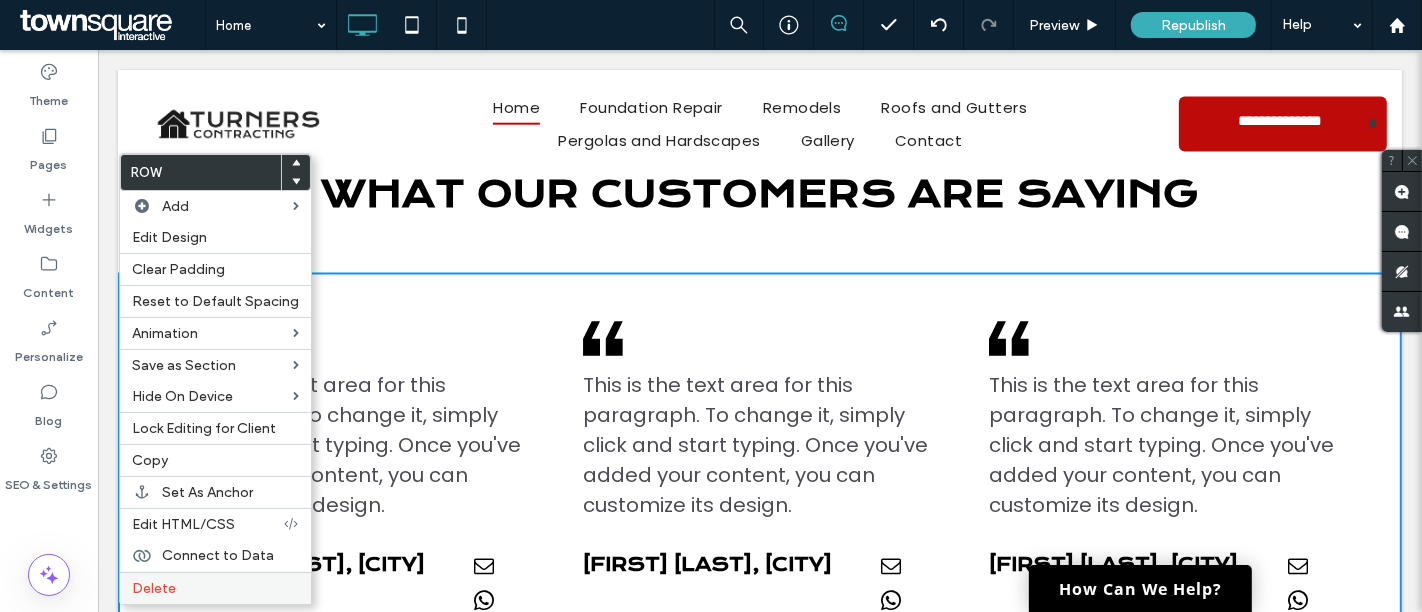 click on "Delete" at bounding box center [154, 588] 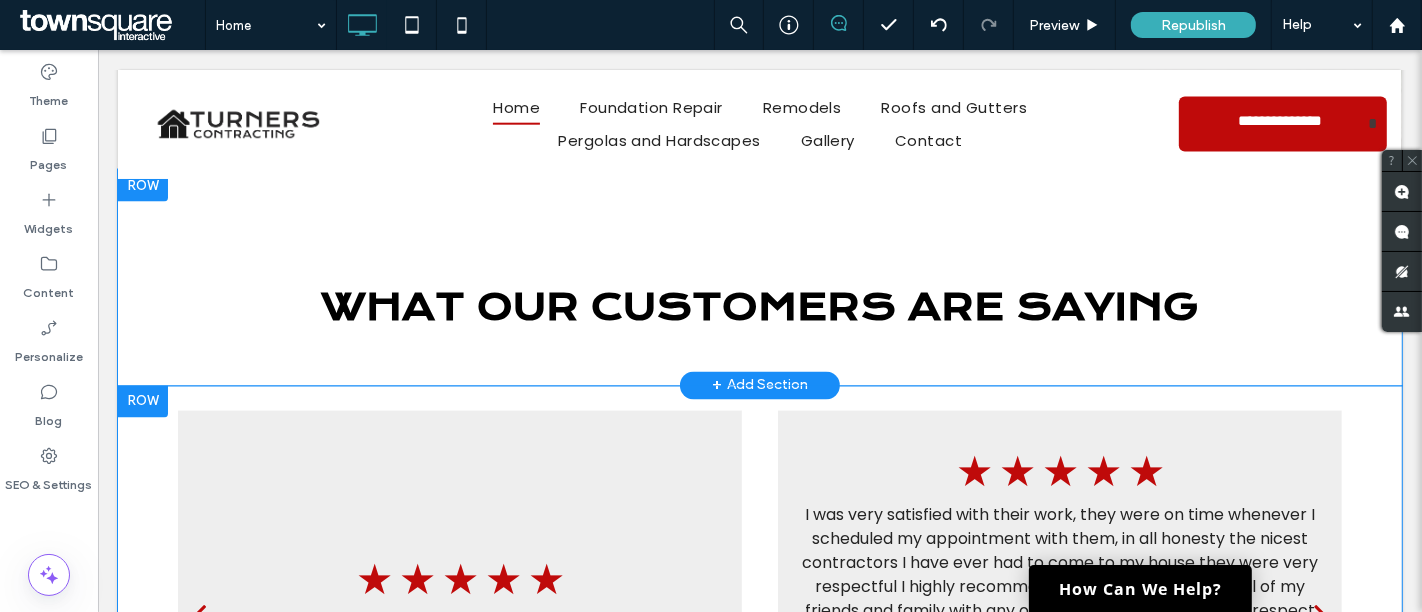 scroll, scrollTop: 3124, scrollLeft: 0, axis: vertical 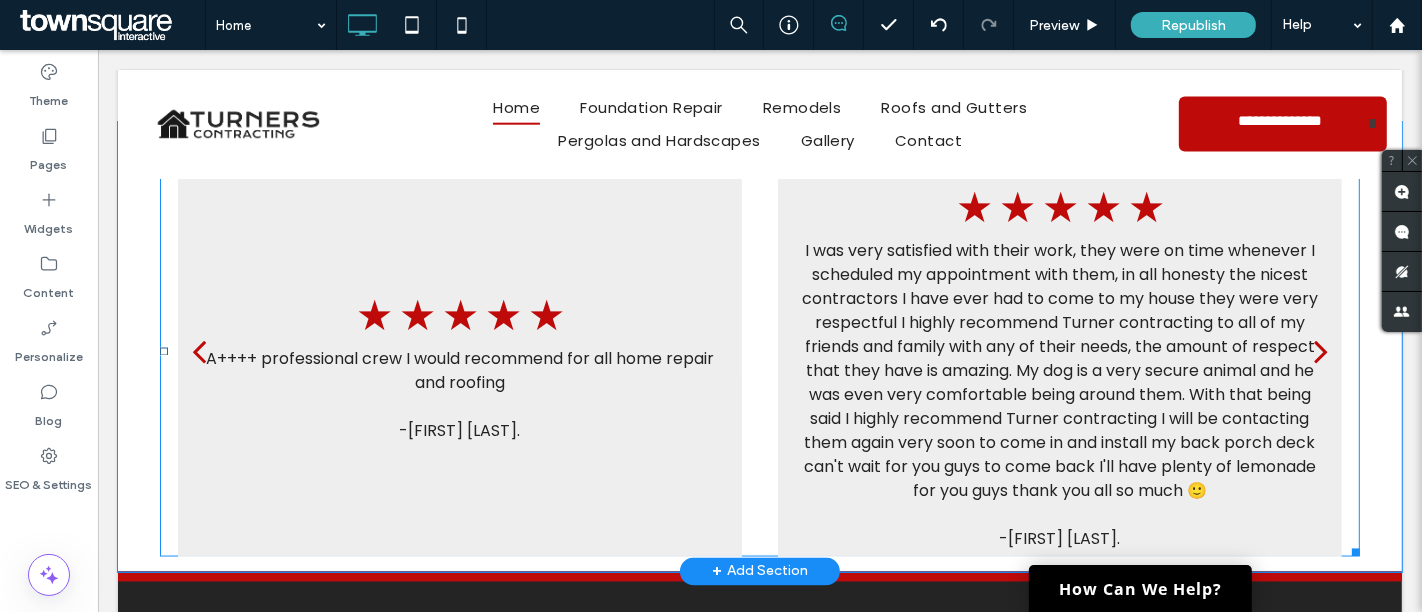 click on "★ ★ ★ ★ ★ A++++ professional crew I would recommend for all home repair and roofing -[FIRST] [LAST]." at bounding box center [459, 352] 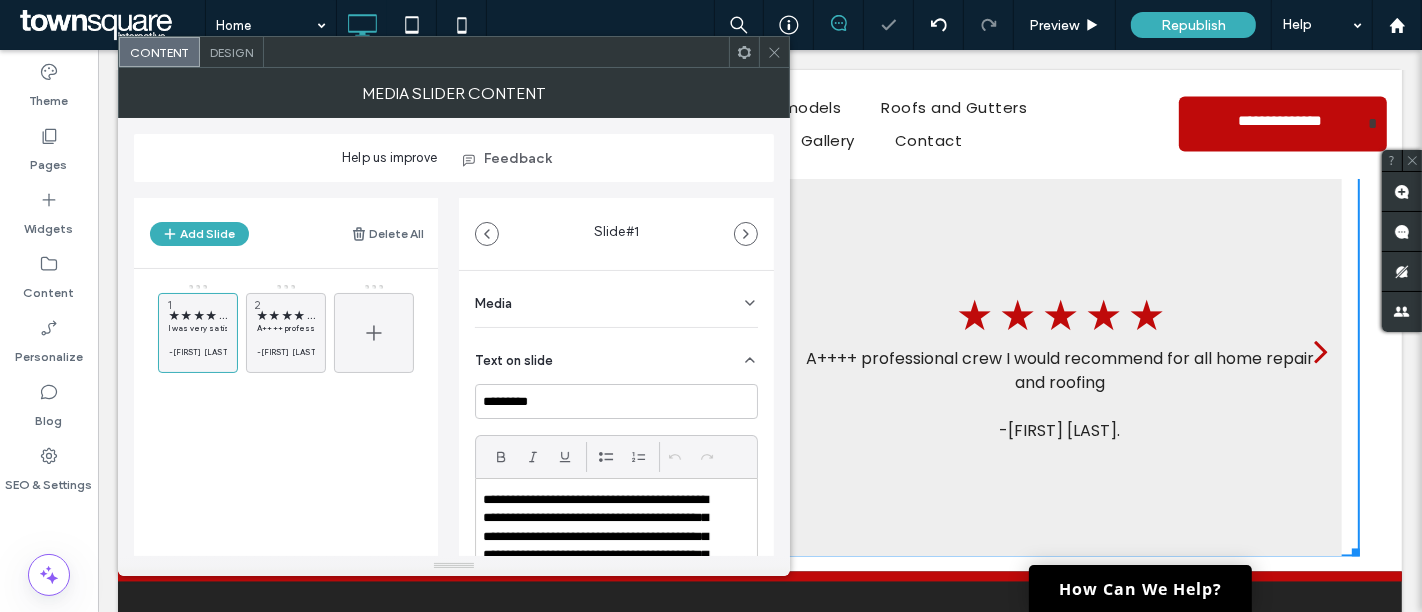 click at bounding box center [374, 333] 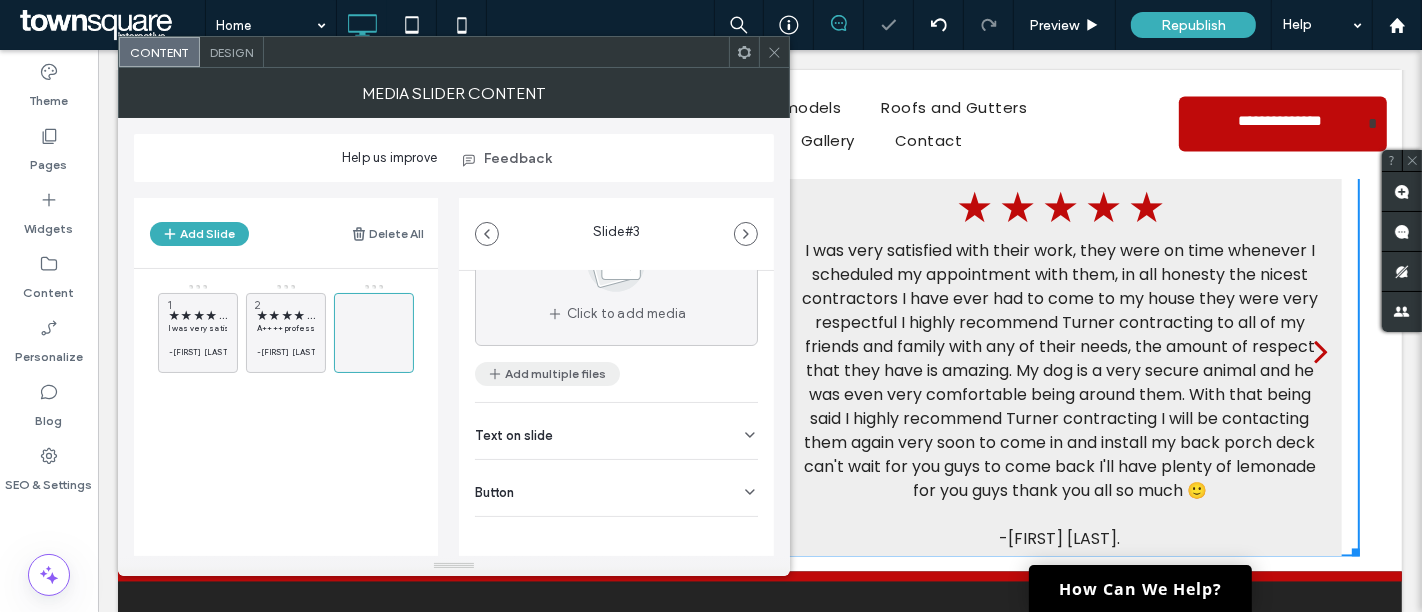 scroll, scrollTop: 120, scrollLeft: 0, axis: vertical 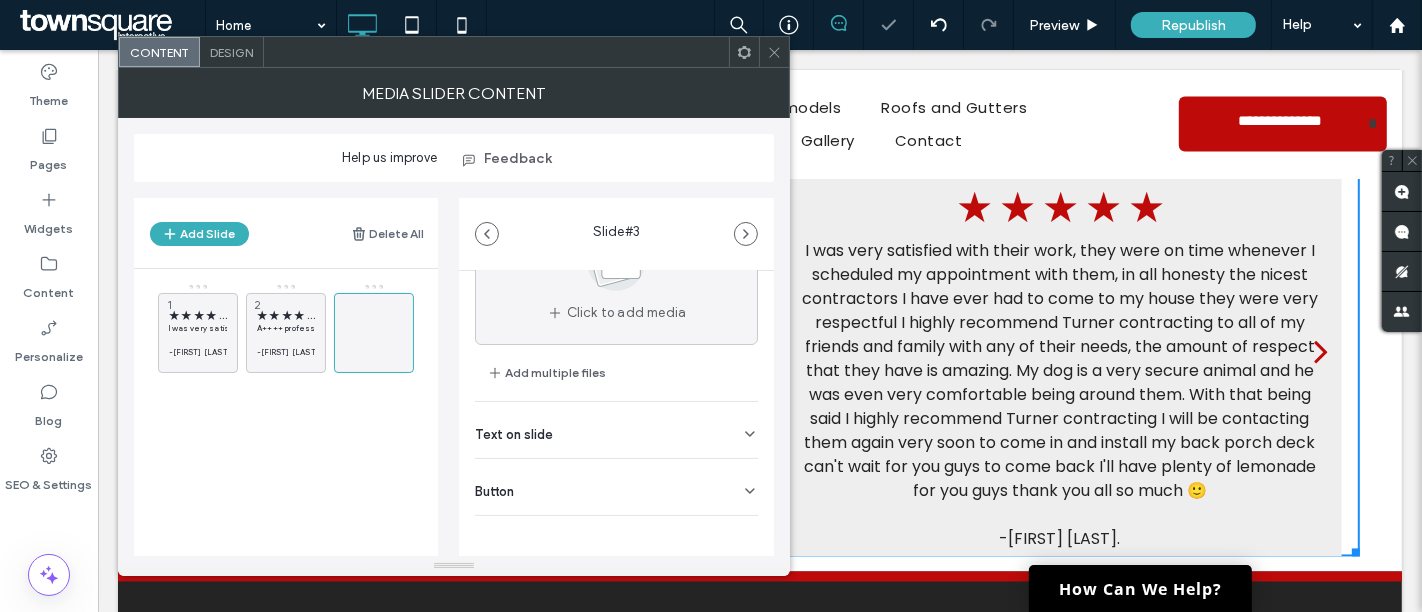 click on "Text on slide" at bounding box center [514, 434] 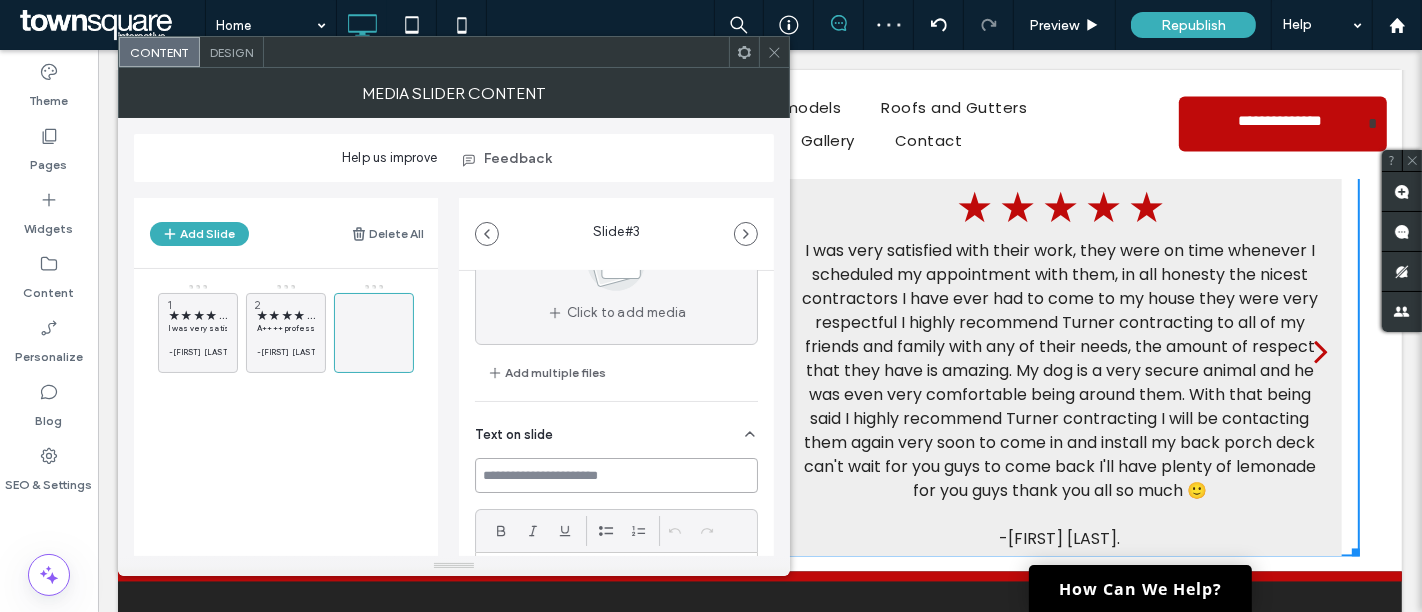click at bounding box center (616, 475) 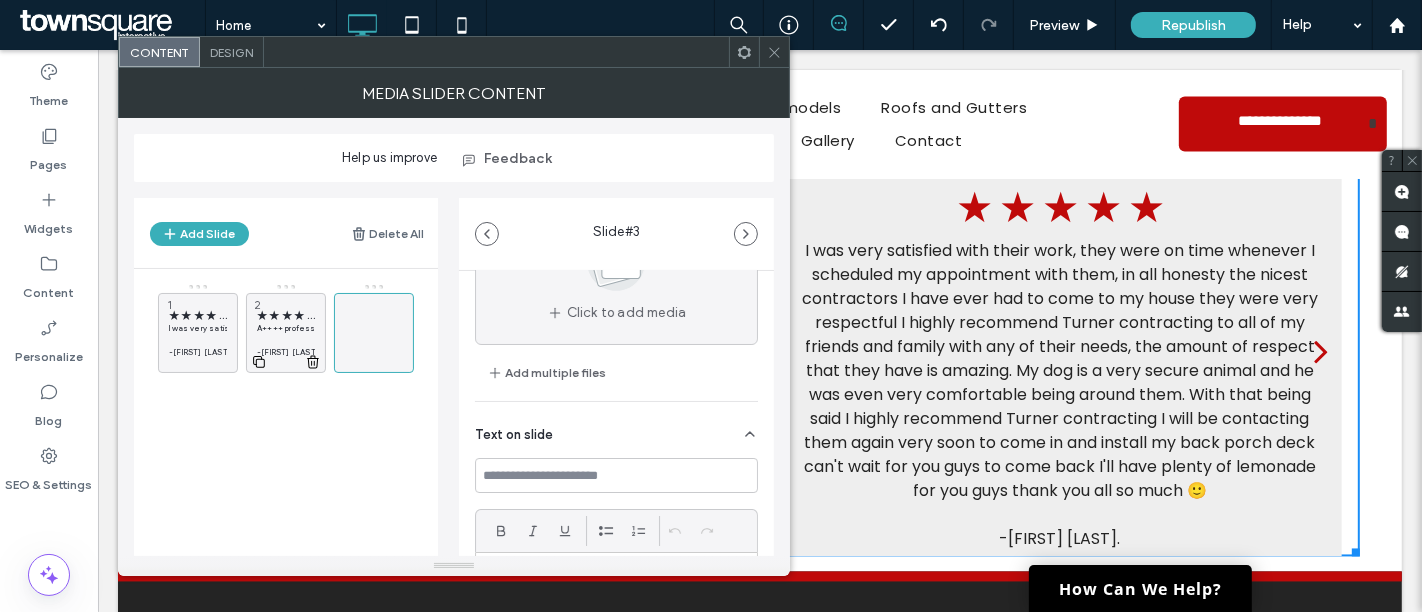 click on "★ ★ ★ ★ ★" at bounding box center [286, 315] 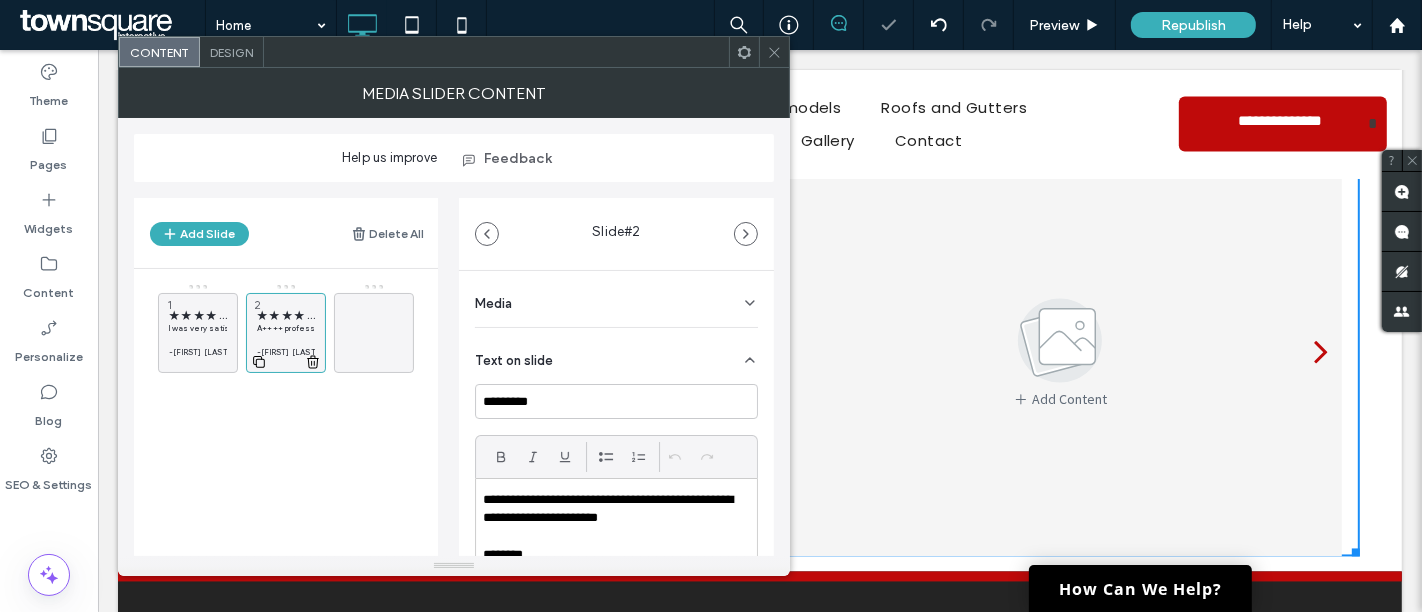 click 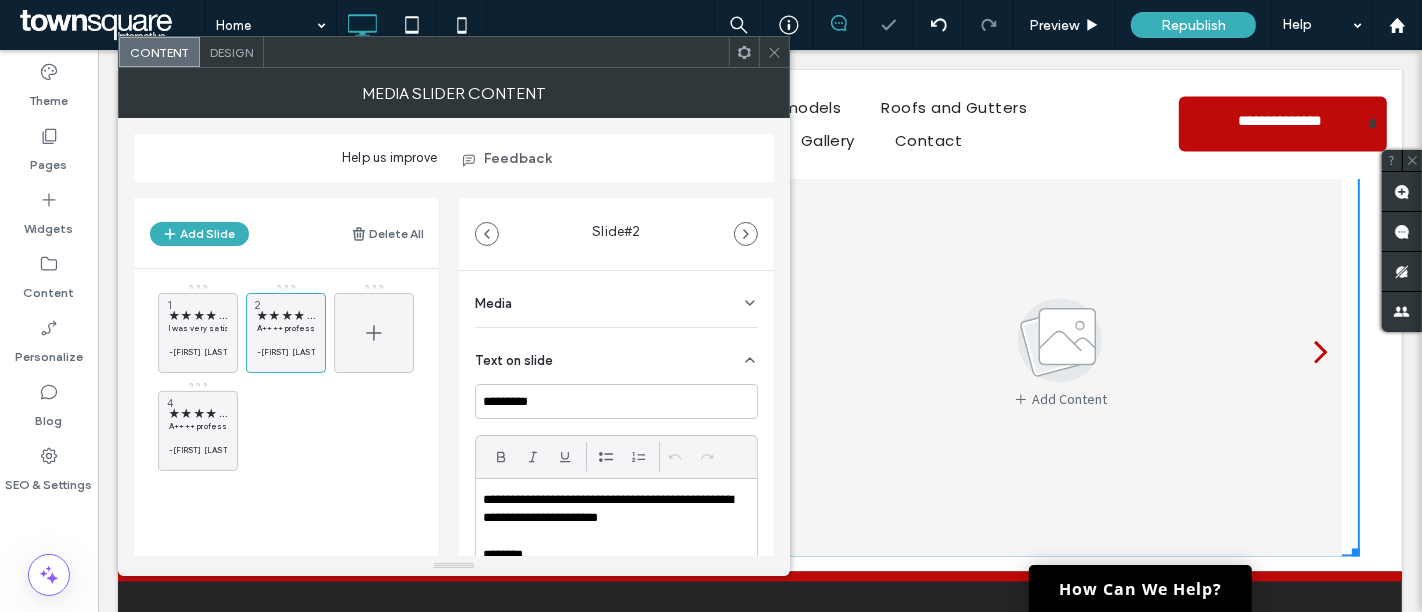 click at bounding box center [374, 333] 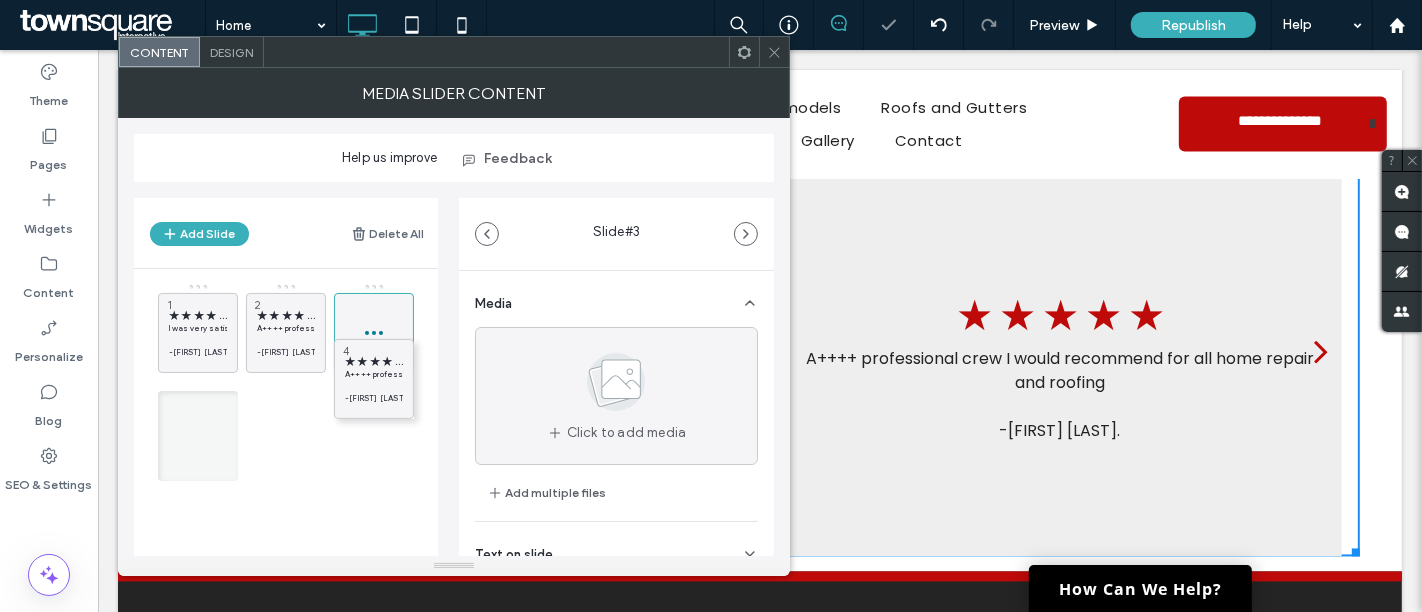 drag, startPoint x: 192, startPoint y: 404, endPoint x: 358, endPoint y: 328, distance: 182.57054 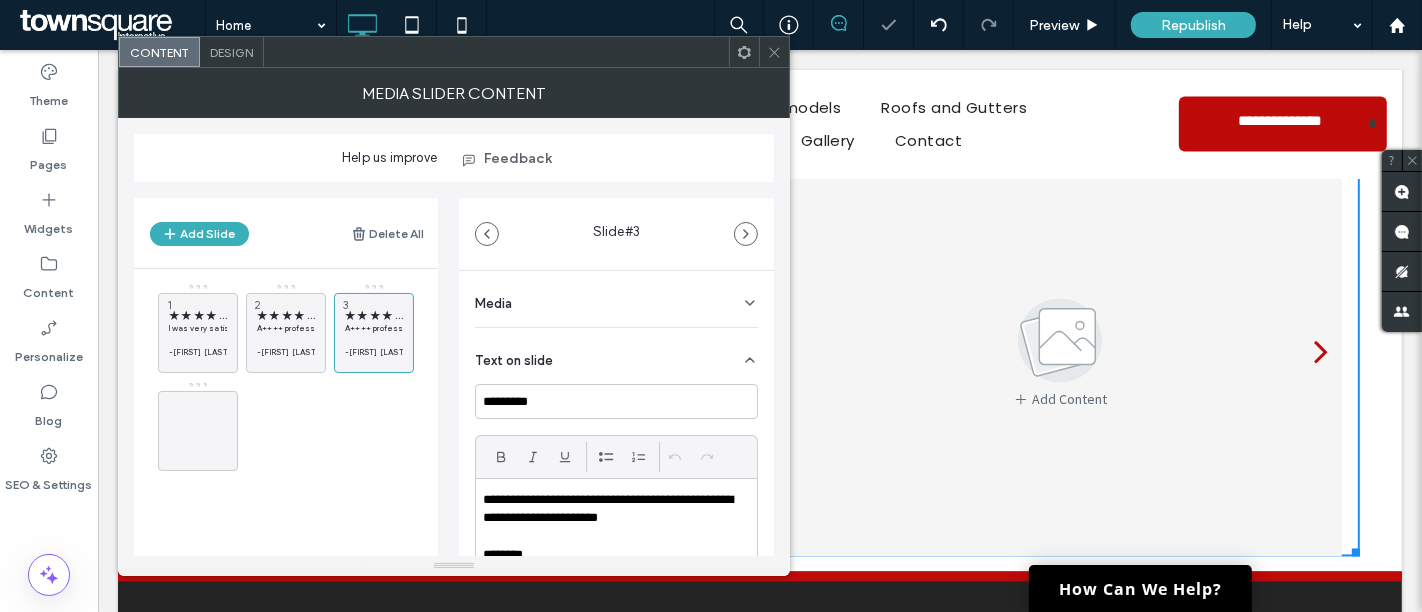 scroll, scrollTop: 111, scrollLeft: 0, axis: vertical 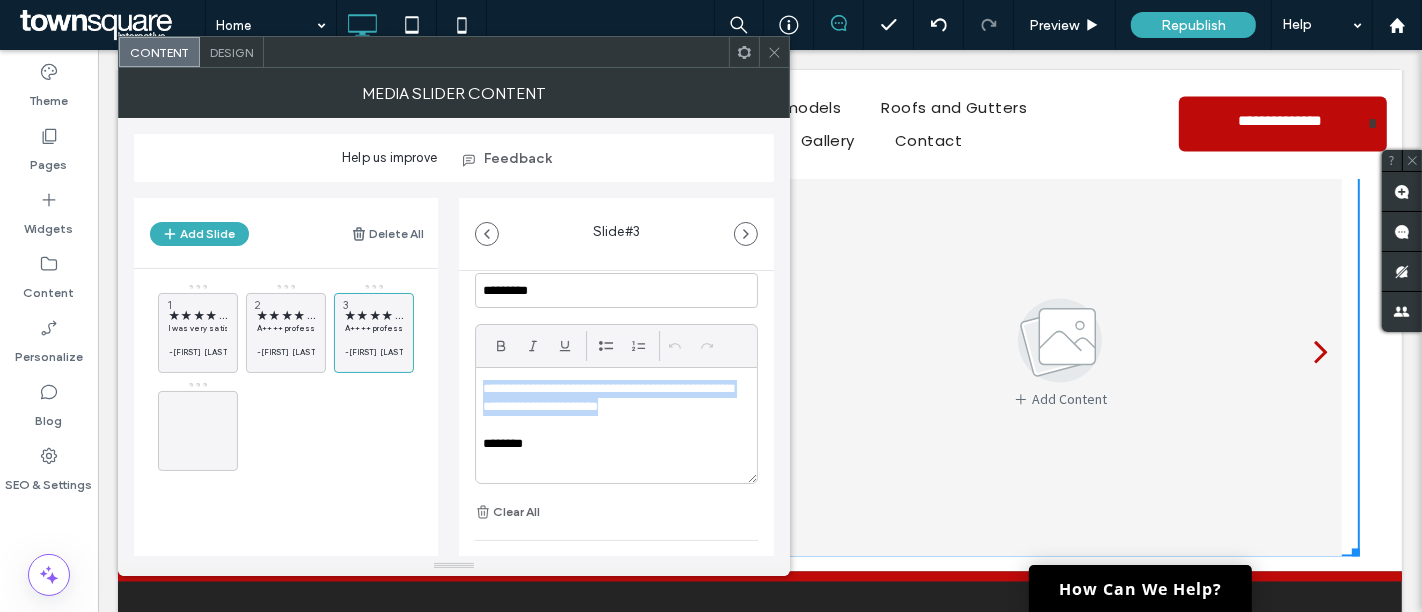 drag, startPoint x: 737, startPoint y: 408, endPoint x: 474, endPoint y: 386, distance: 263.91855 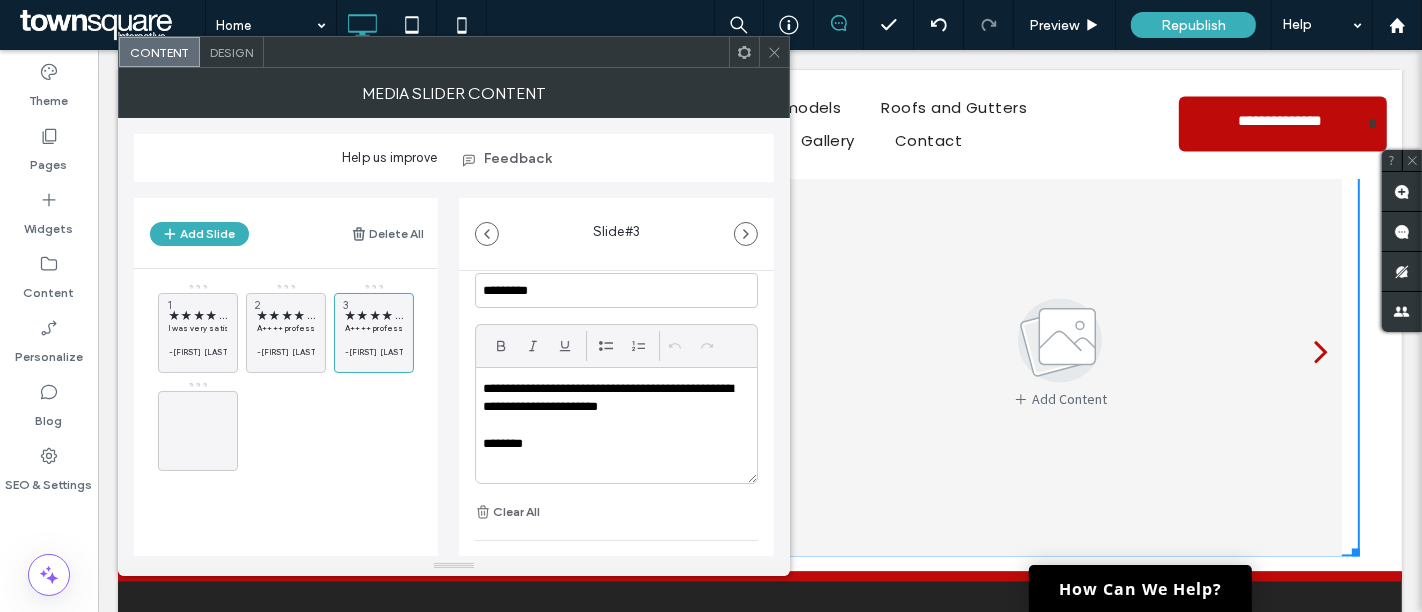 scroll, scrollTop: 0, scrollLeft: 0, axis: both 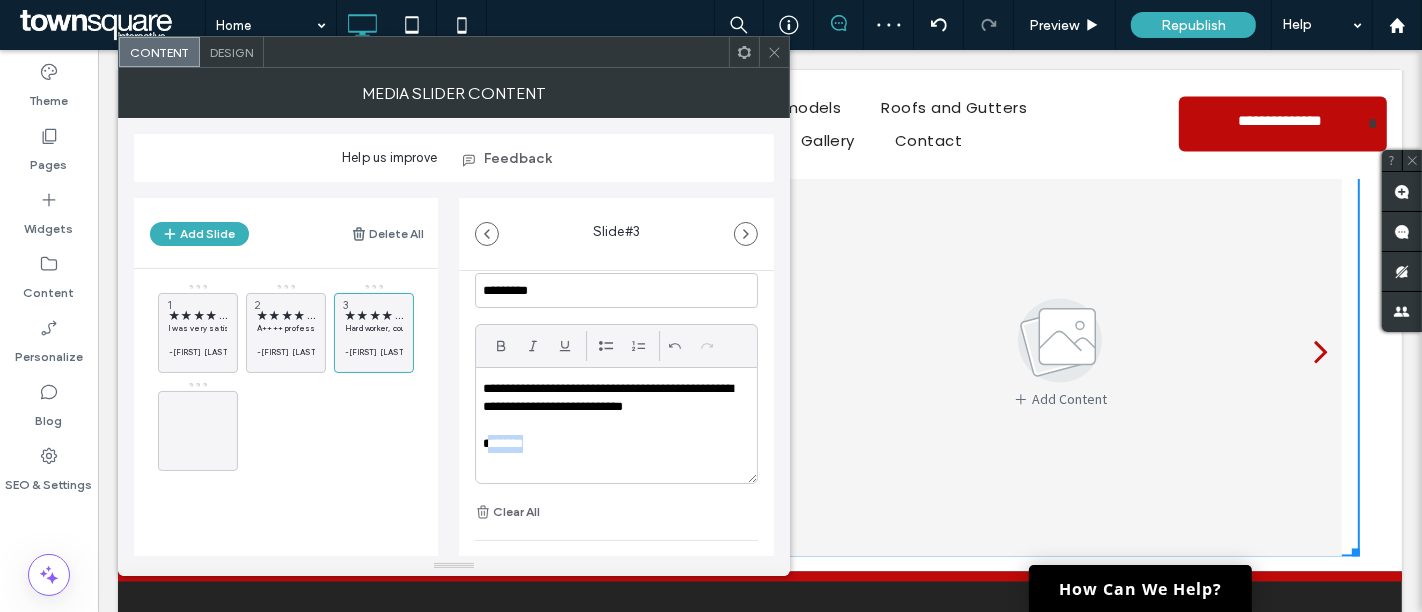 drag, startPoint x: 548, startPoint y: 436, endPoint x: 491, endPoint y: 441, distance: 57.21888 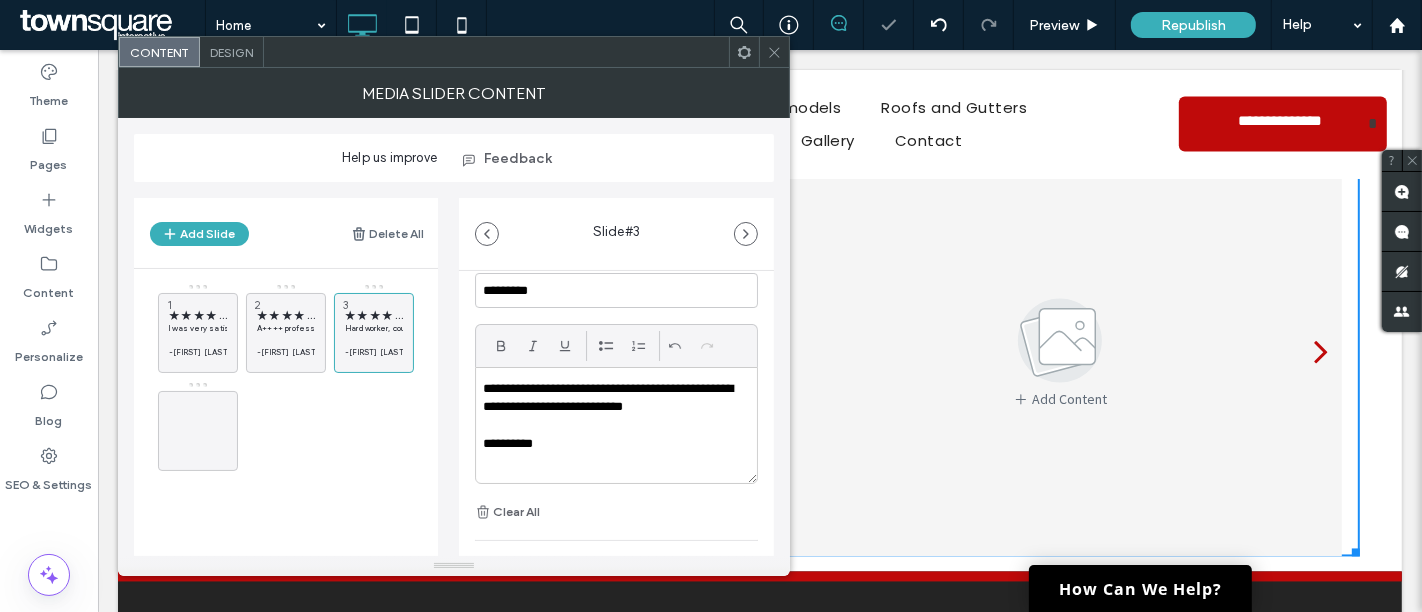 click on "★ ★ ★ ★ ★ I was very satisfied with their work, they were on time whenever I scheduled my appointment with them, in all honesty the nicest contractors I have ever had to come to my house they were very respectful I highly recommend Turner contracting to all of my friends and family with any of their needs, the amount of respect that they have is amazing. My dog is a very secure animal and he was even very comfortable being around them. With that being said I highly recommend Turner contracting I will be contacting them again very soon to come in and install my back porch deck can't wait for you guys to come back I'll have plenty of lemonade for you guys thank you all so much 🙂 -[FIRST] [LAST] 1 ★ ★ ★ ★ ★ A++++ professional crew I would recommend for all home repair and roofing -[FIRST] [LAST] 2 ★ ★ ★ ★ ★ Hard worker, courteous, dependable, and does great work. Highly recommended!!! -[FIRST] [LAST] 3" at bounding box center (298, 377) 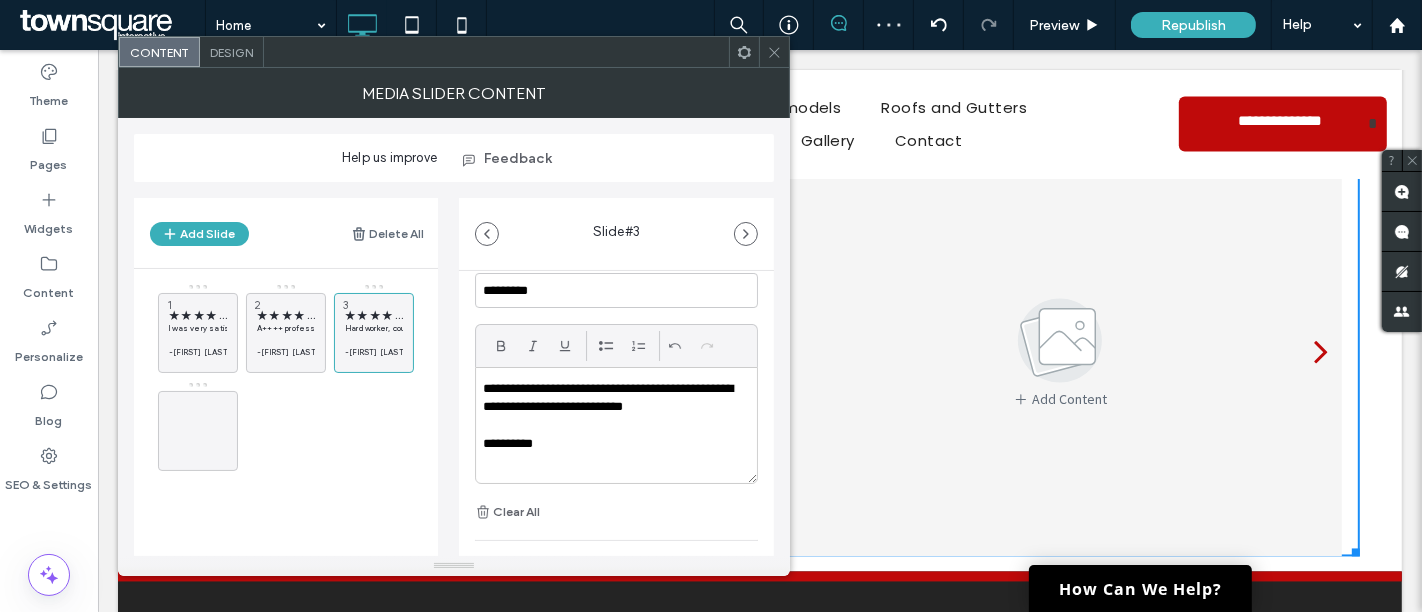 click at bounding box center [774, 52] 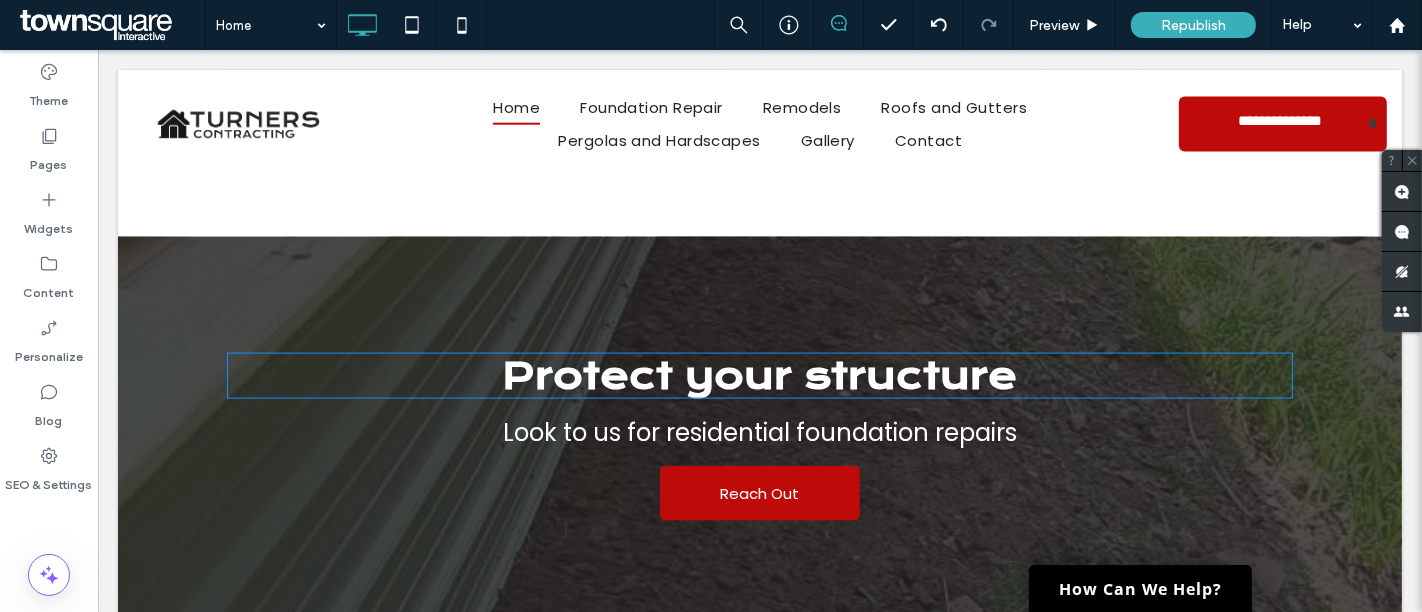 scroll, scrollTop: 2394, scrollLeft: 0, axis: vertical 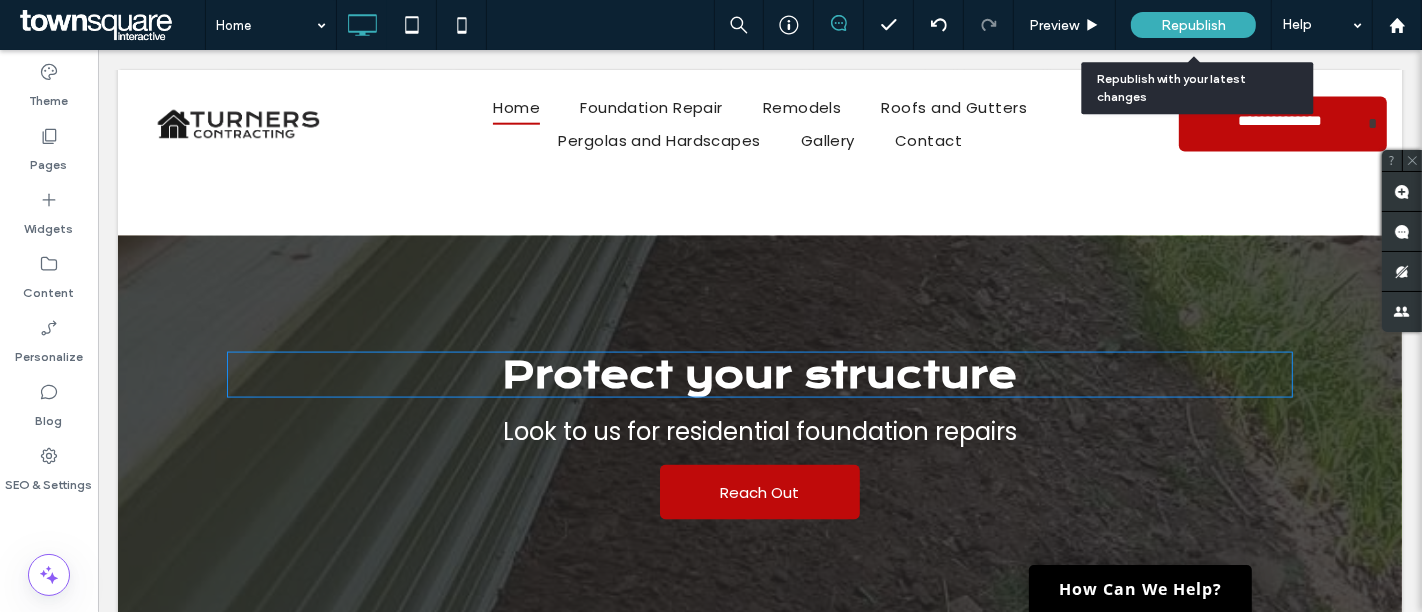 click on "Republish" at bounding box center (1193, 25) 